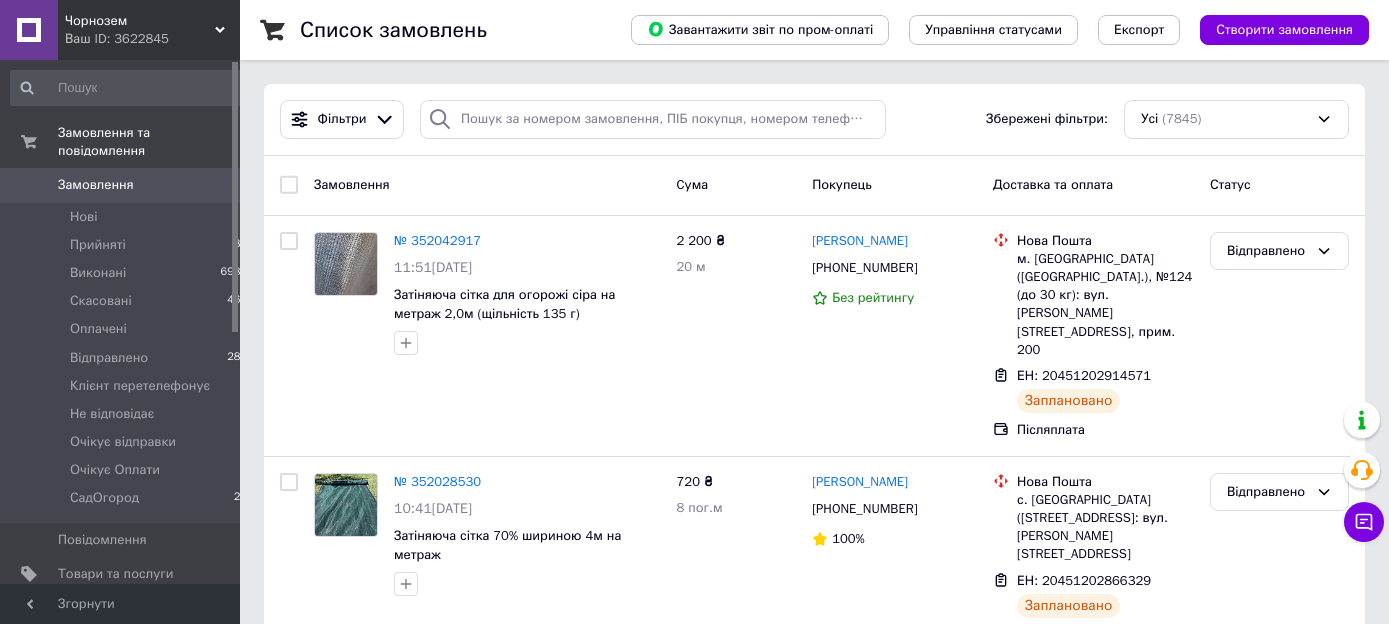 scroll, scrollTop: 0, scrollLeft: 0, axis: both 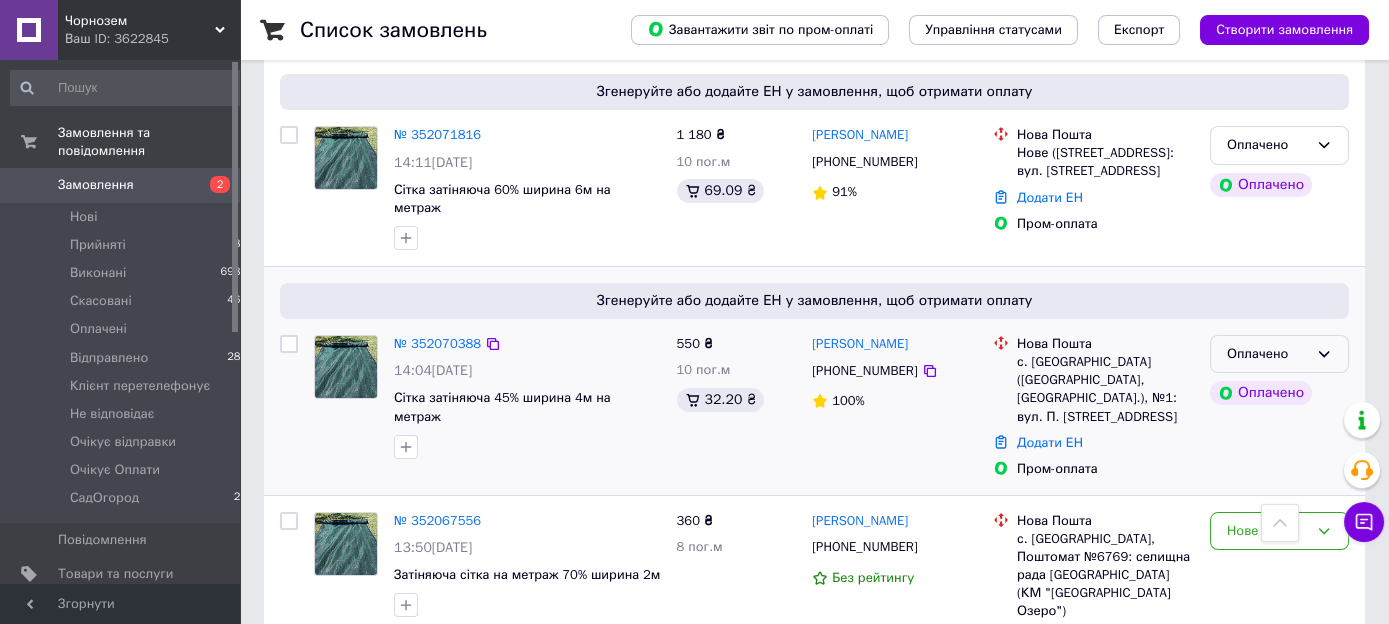 click on "Оплачено" at bounding box center (1267, 354) 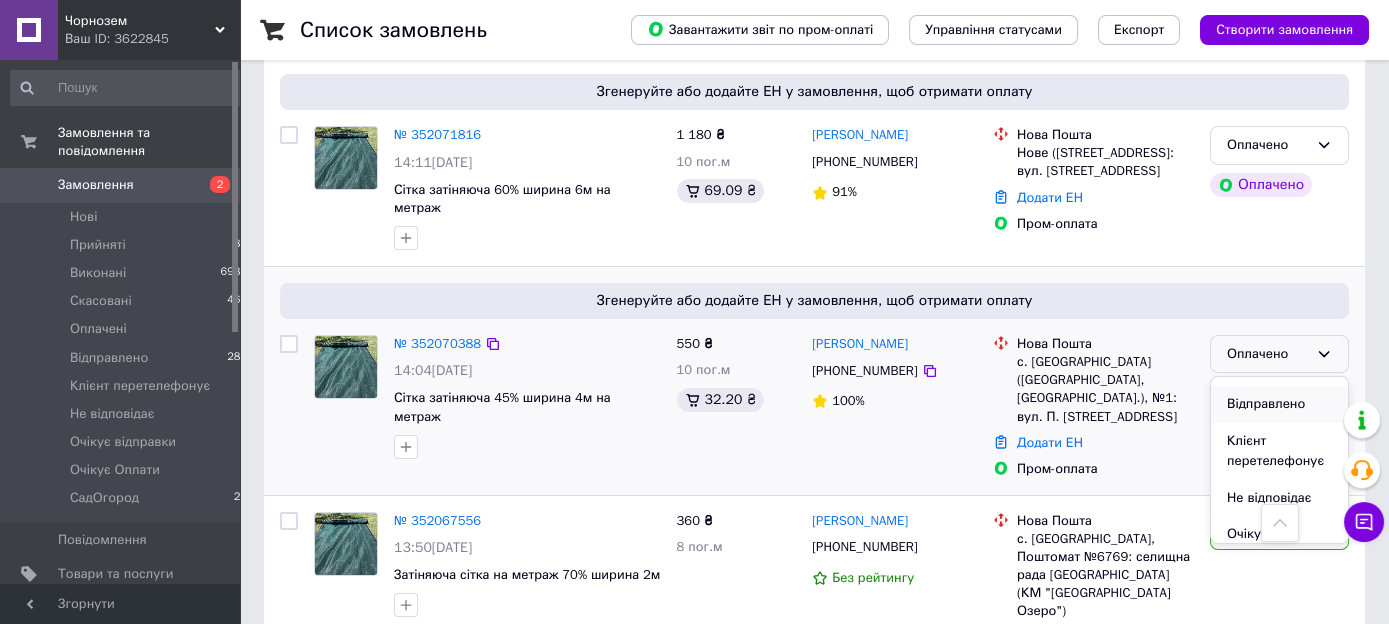 scroll, scrollTop: 202, scrollLeft: 0, axis: vertical 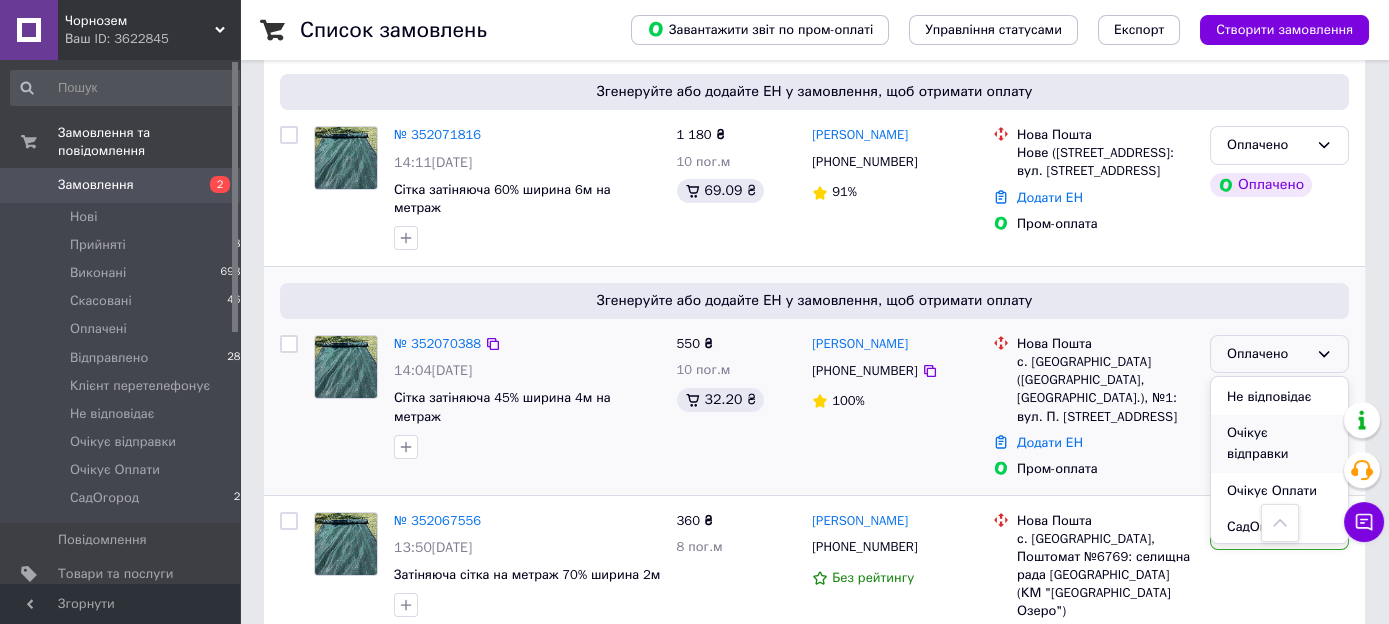 click on "Очікує відправки" at bounding box center (1279, 443) 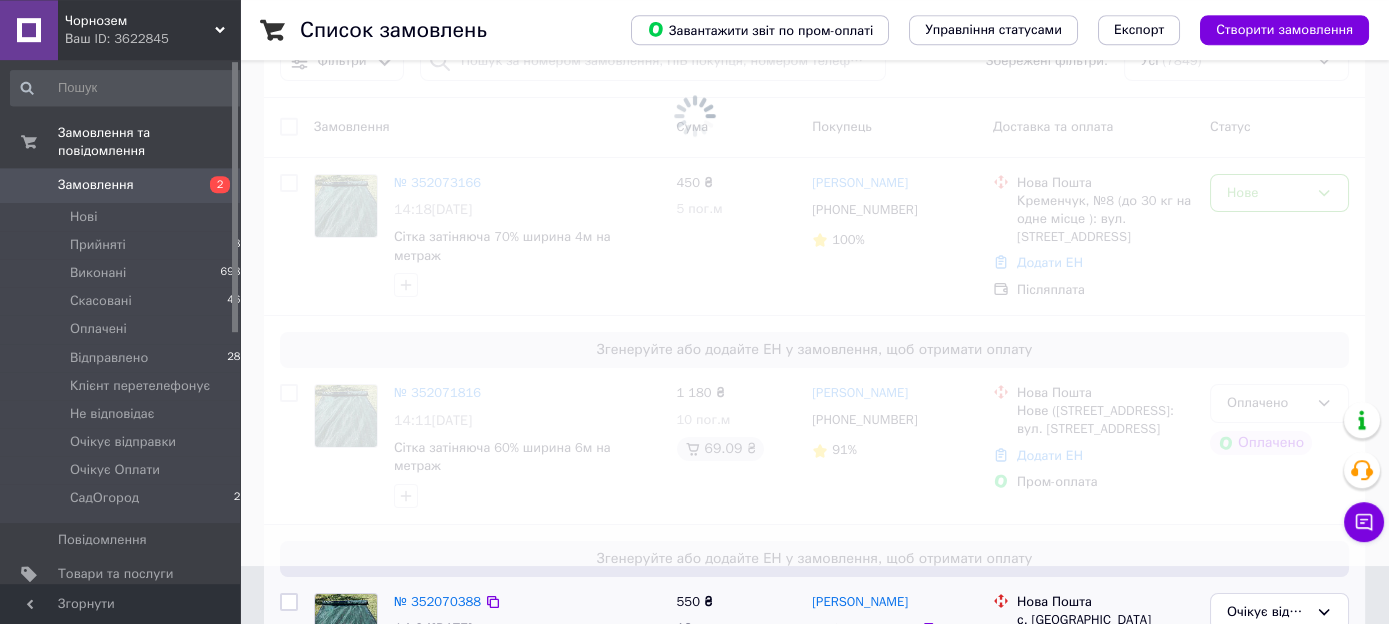 scroll, scrollTop: 105, scrollLeft: 0, axis: vertical 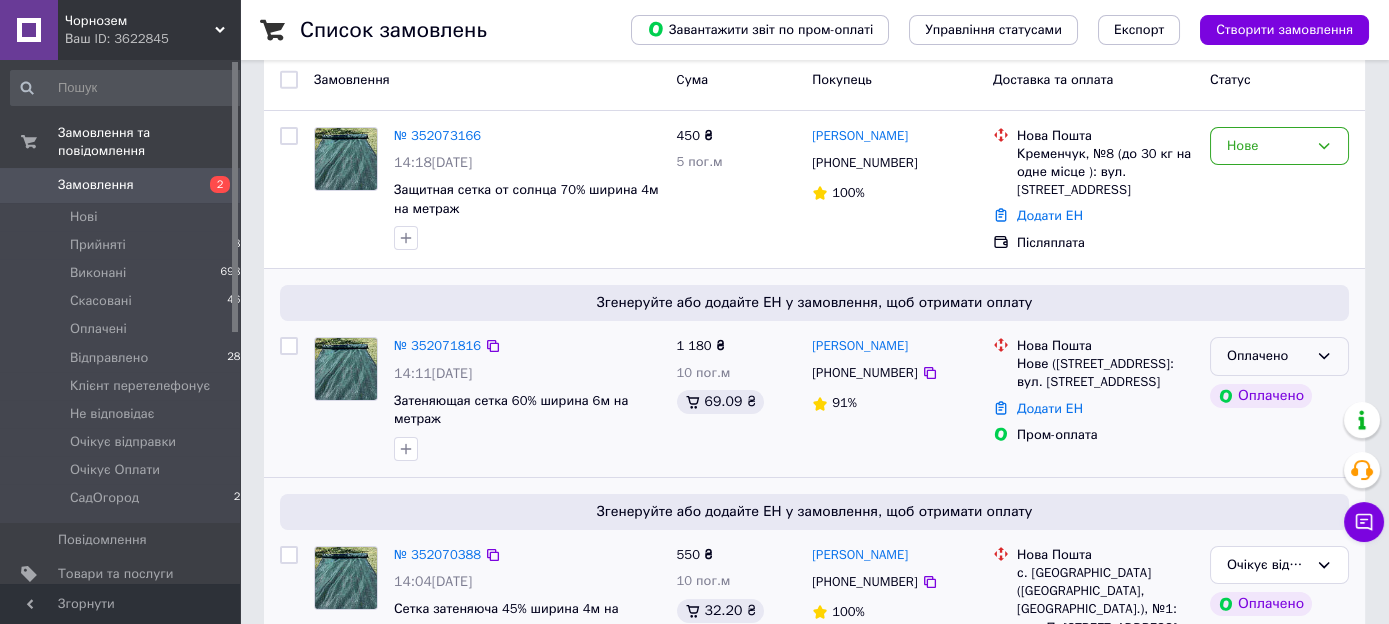 click on "Оплачено" at bounding box center (1267, 356) 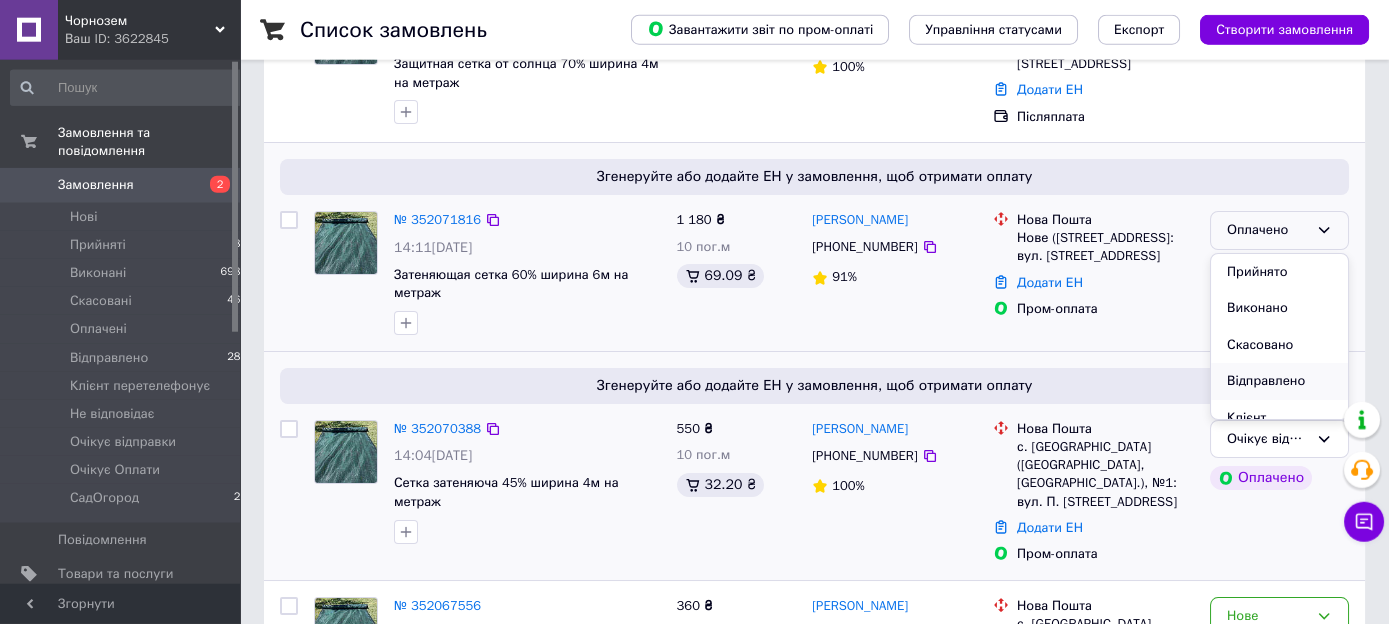 scroll, scrollTop: 316, scrollLeft: 0, axis: vertical 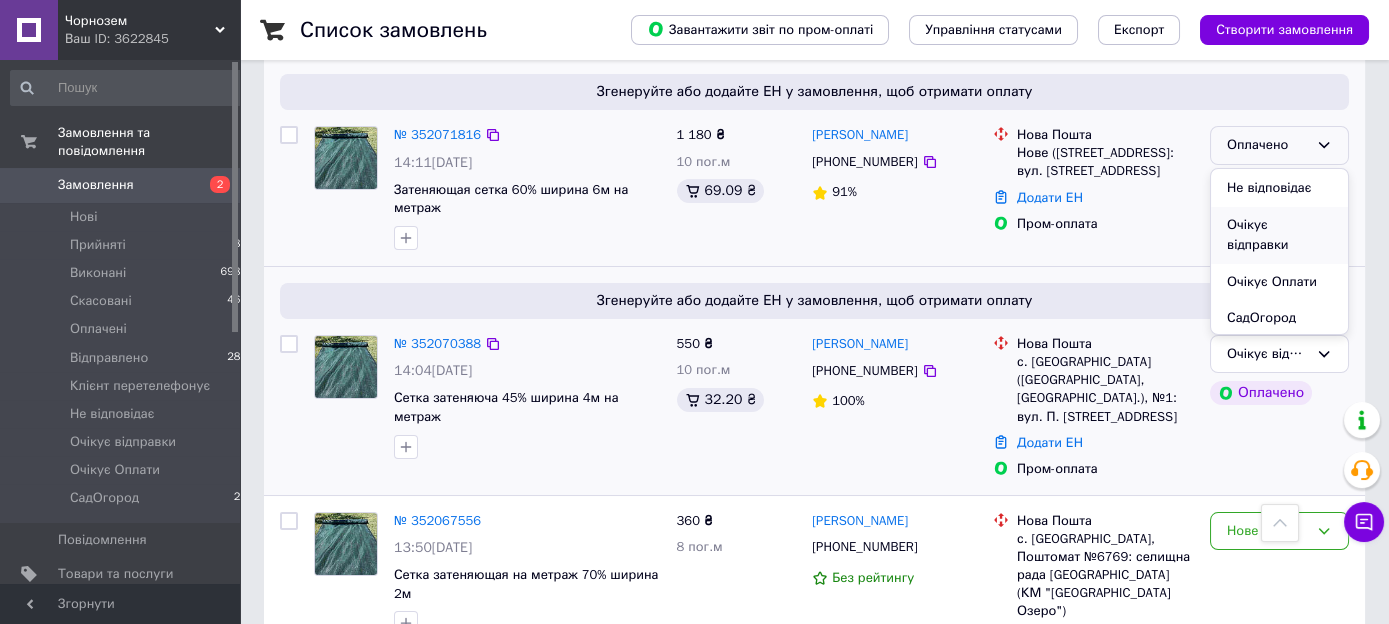 click on "Очікує відправки" at bounding box center (1279, 235) 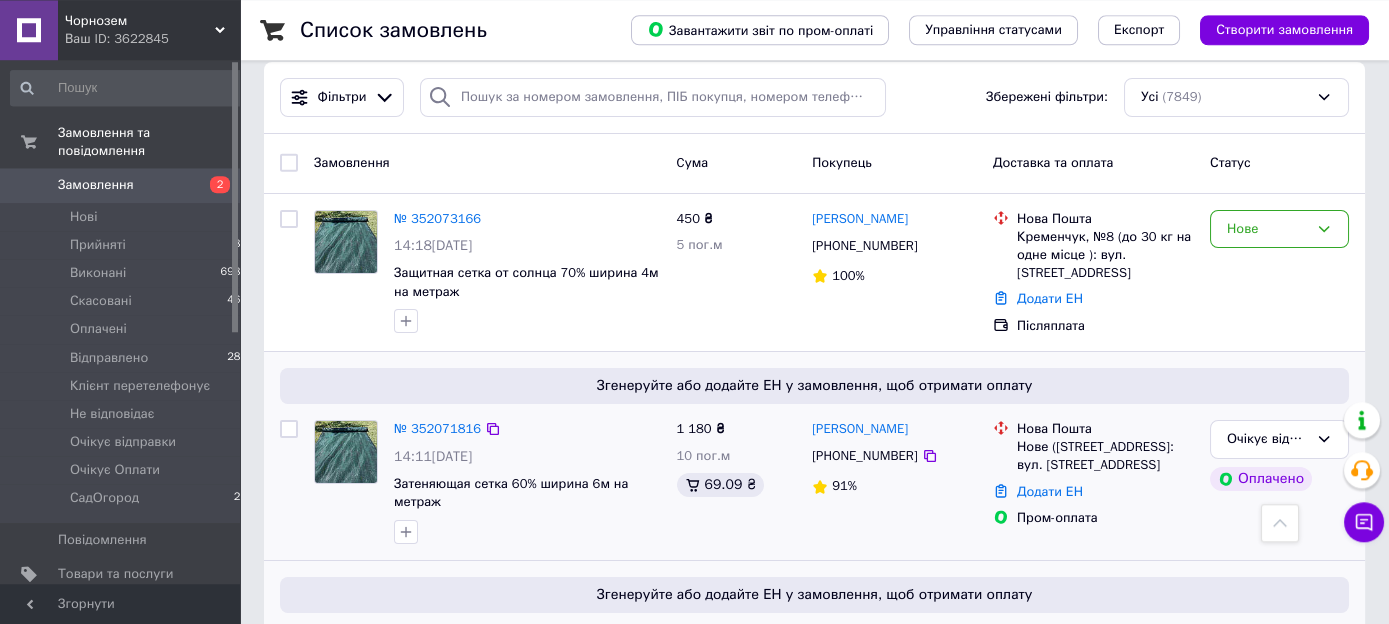 scroll, scrollTop: 0, scrollLeft: 0, axis: both 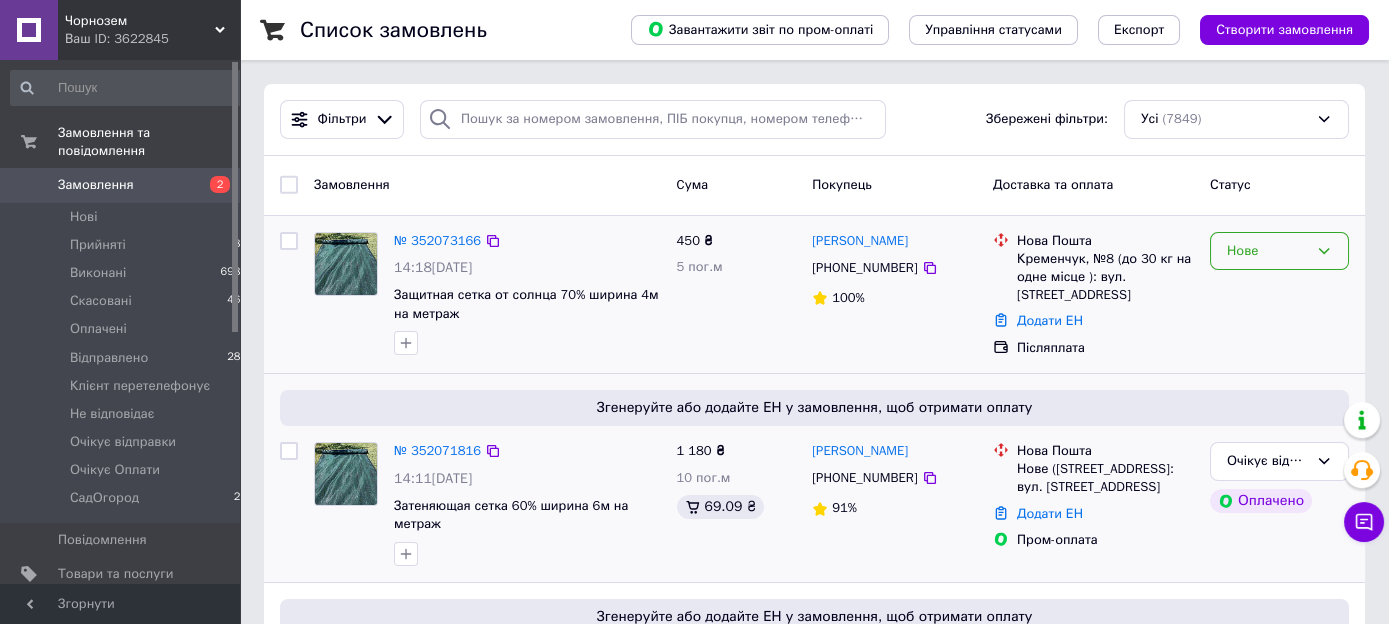 click on "Нове" at bounding box center [1267, 251] 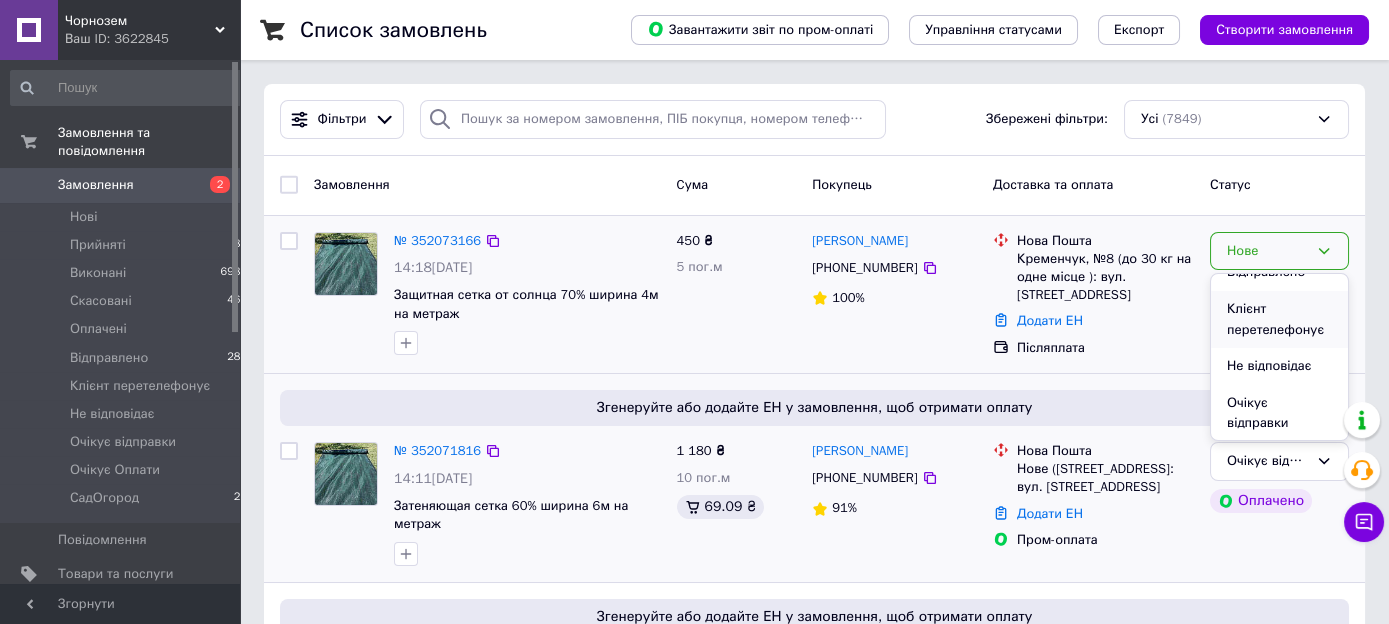 scroll, scrollTop: 202, scrollLeft: 0, axis: vertical 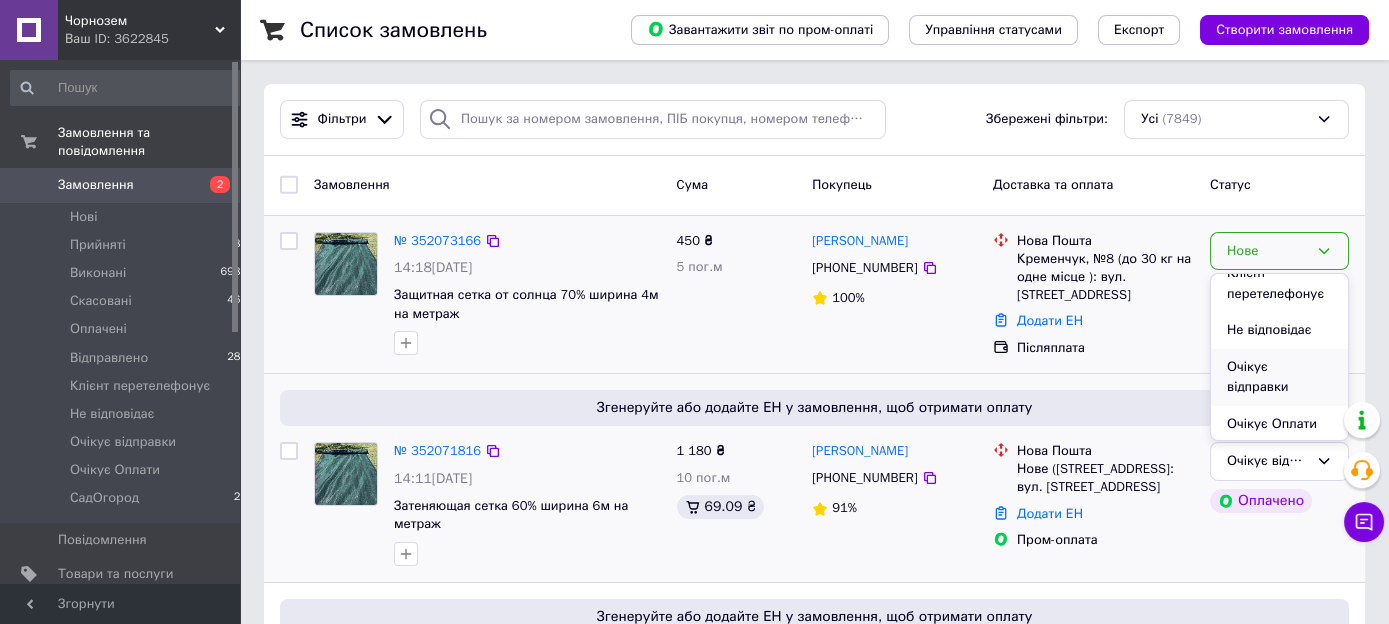 click on "Очікує відправки" at bounding box center [1279, 377] 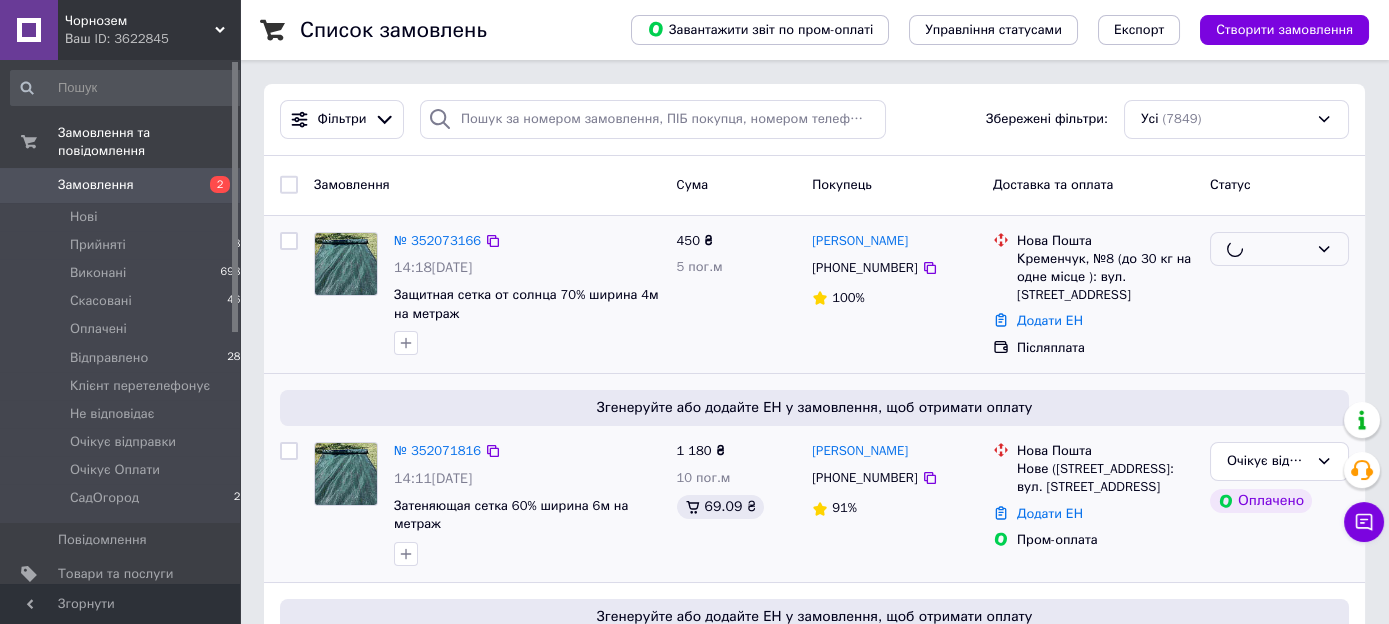 click at bounding box center [1279, 295] 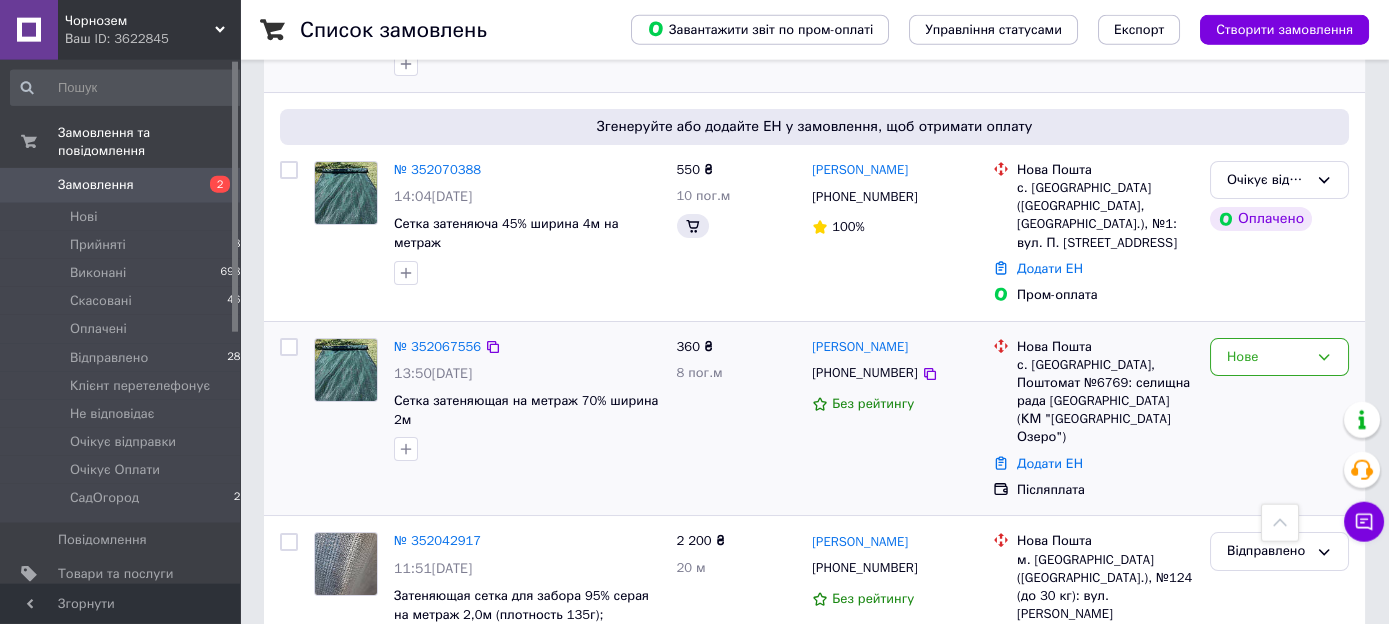 scroll, scrollTop: 528, scrollLeft: 0, axis: vertical 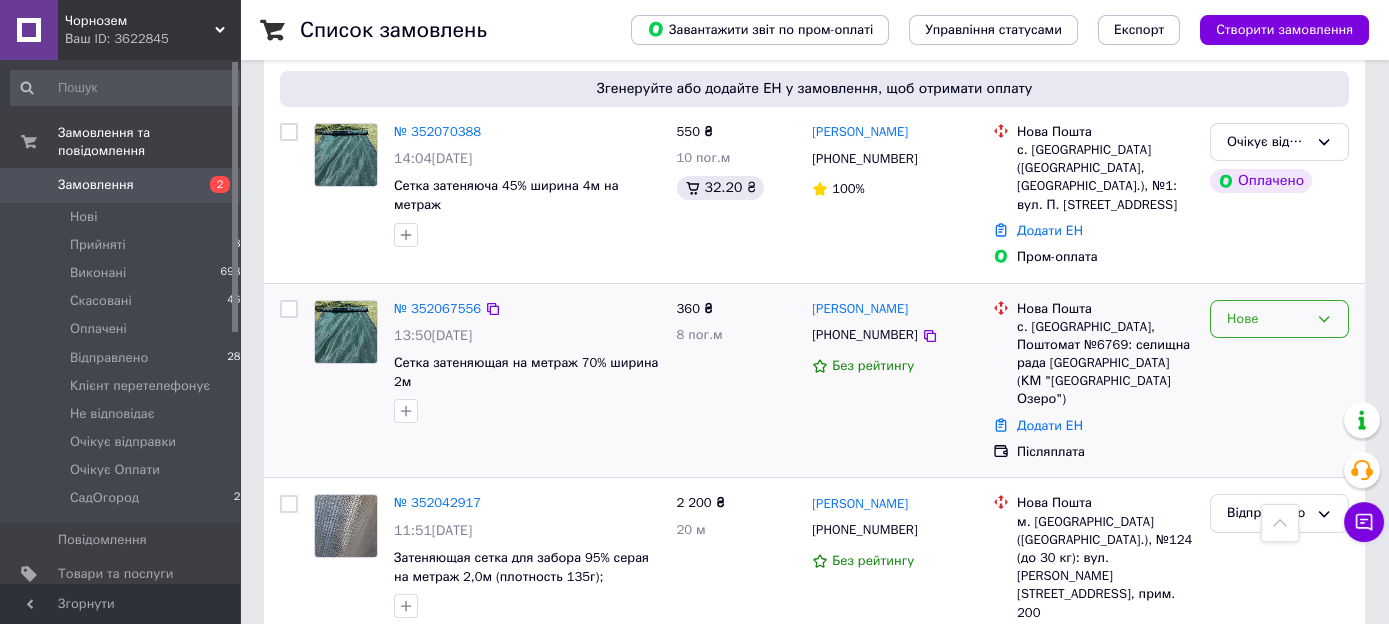 click on "Нове" at bounding box center (1267, 319) 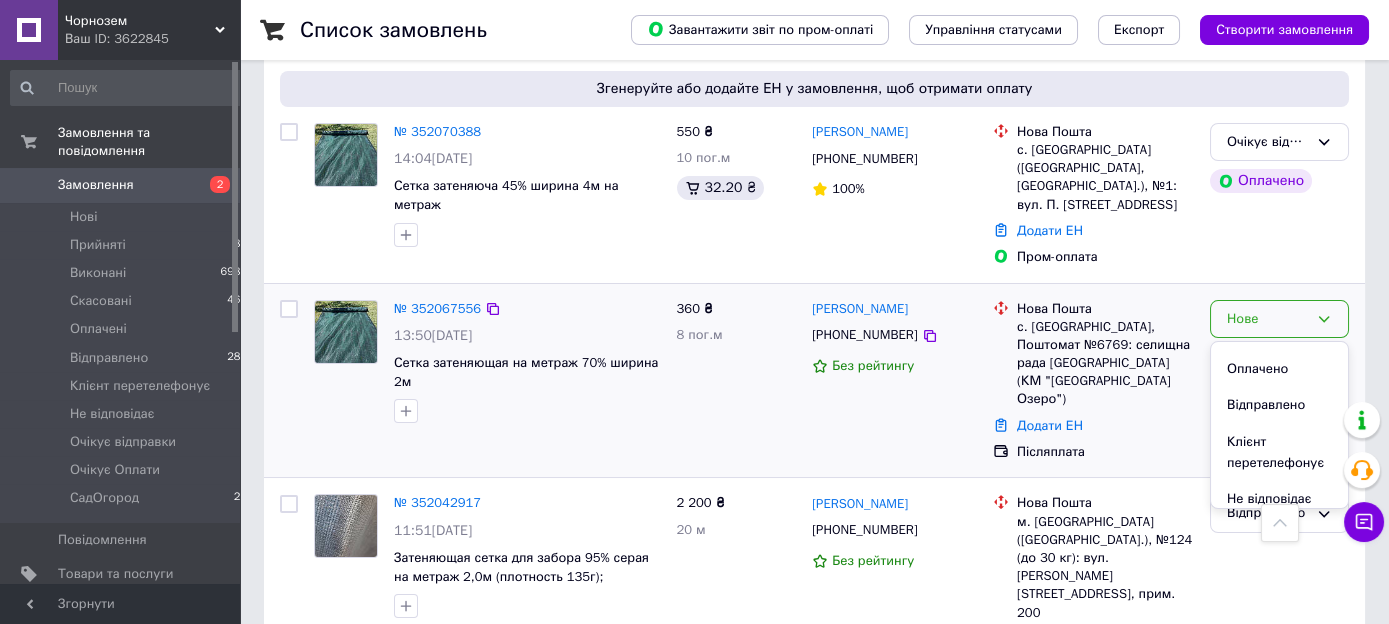 scroll, scrollTop: 202, scrollLeft: 0, axis: vertical 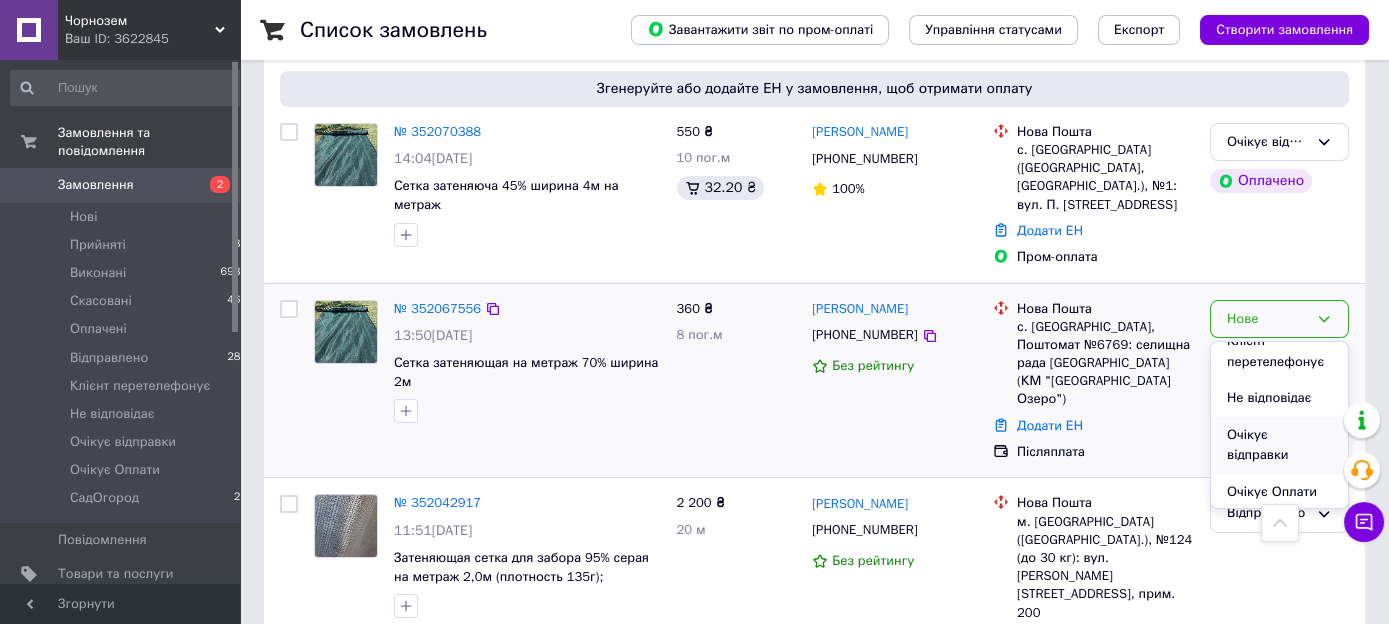 click on "Очікує відправки" at bounding box center [1279, 445] 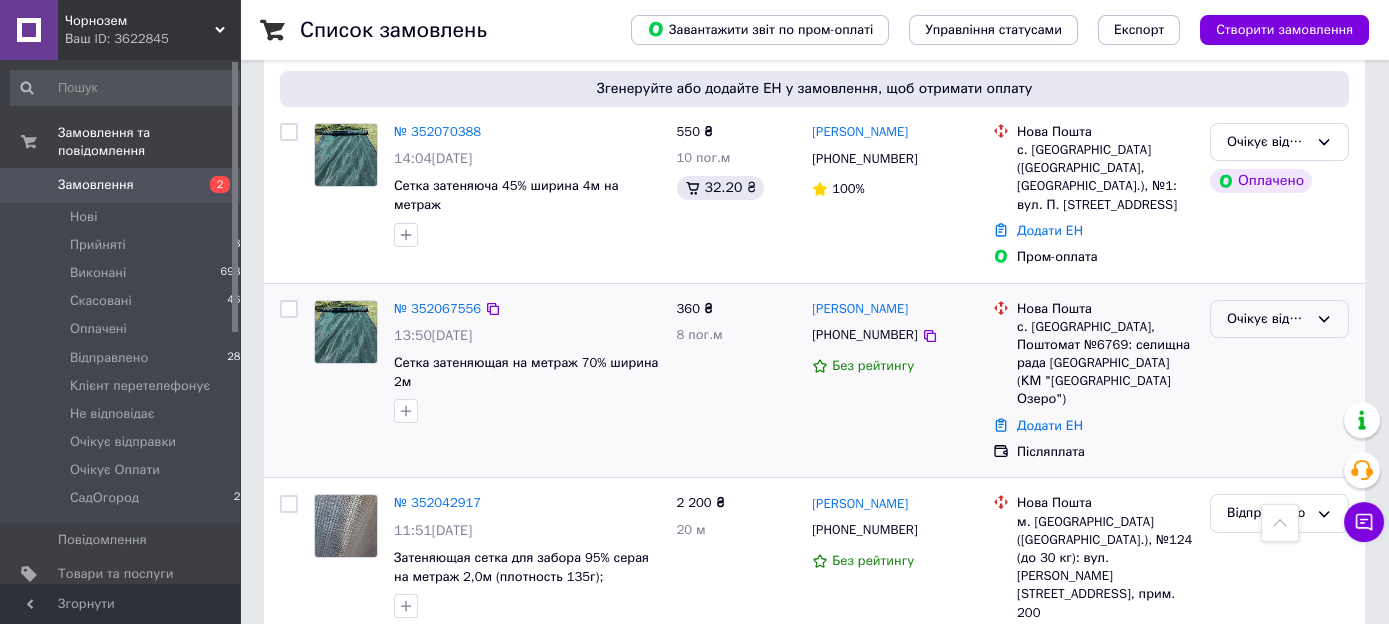 click on "Очікує відправки" at bounding box center [1267, 319] 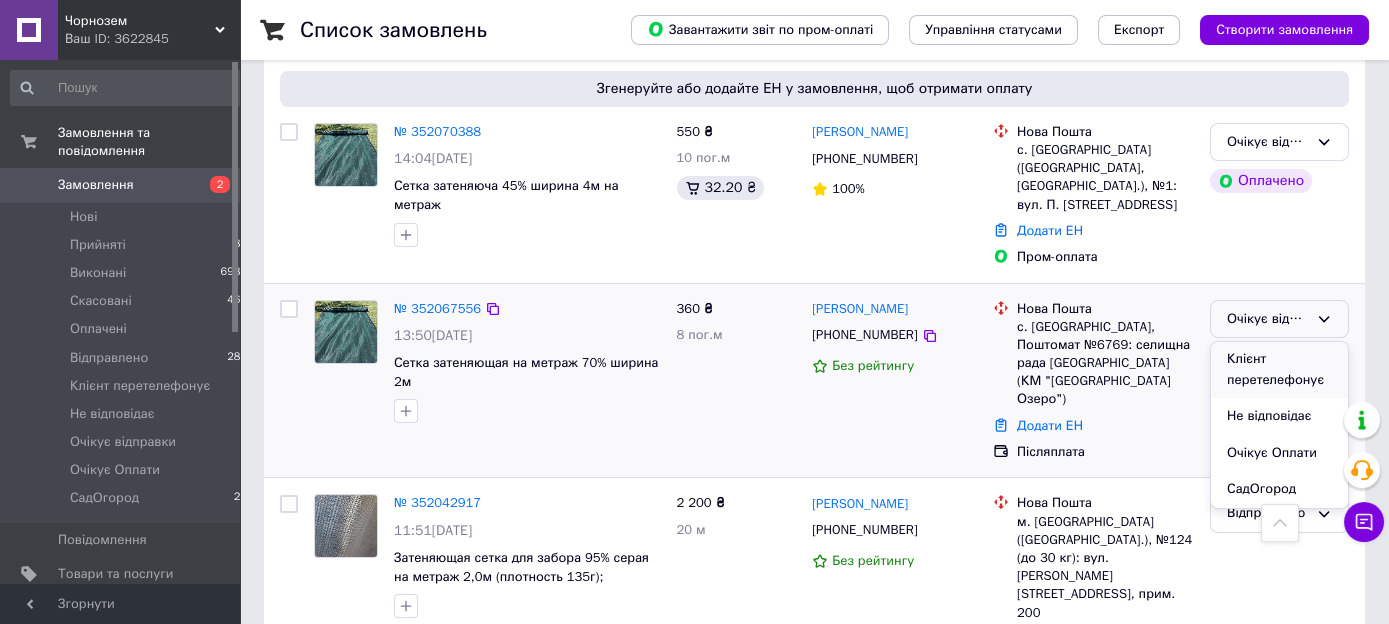 scroll, scrollTop: 205, scrollLeft: 0, axis: vertical 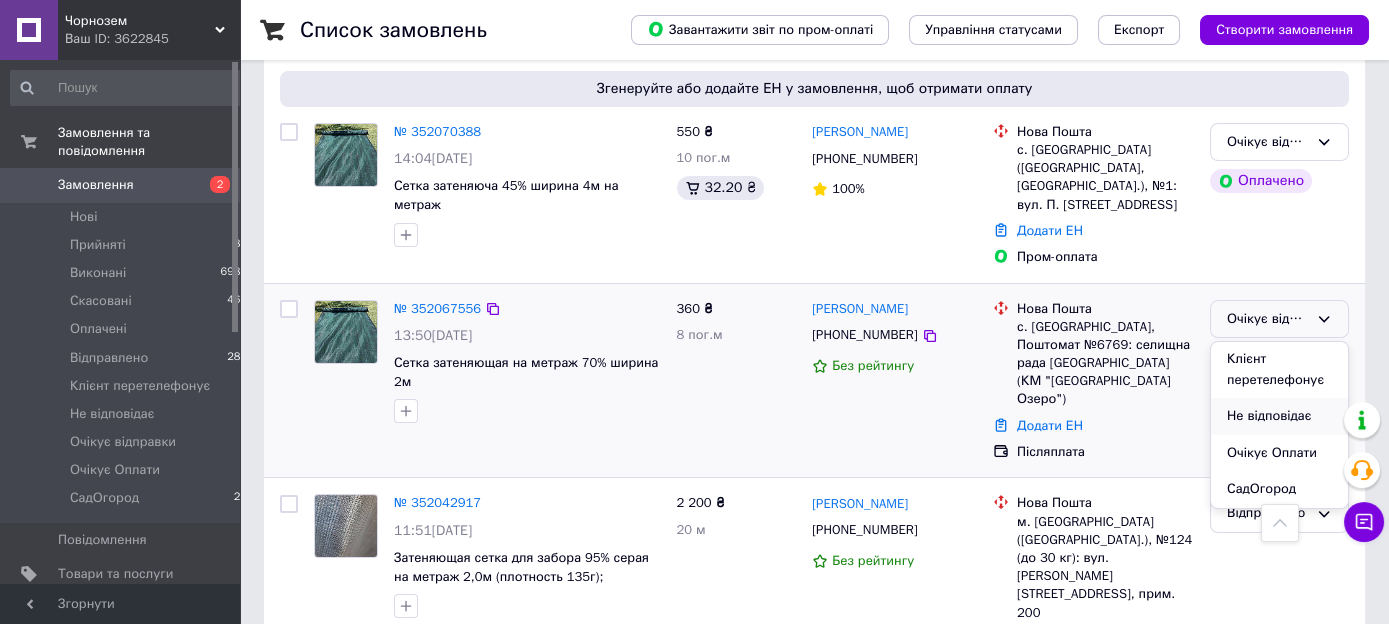 click on "Не відповідає" at bounding box center [1279, 416] 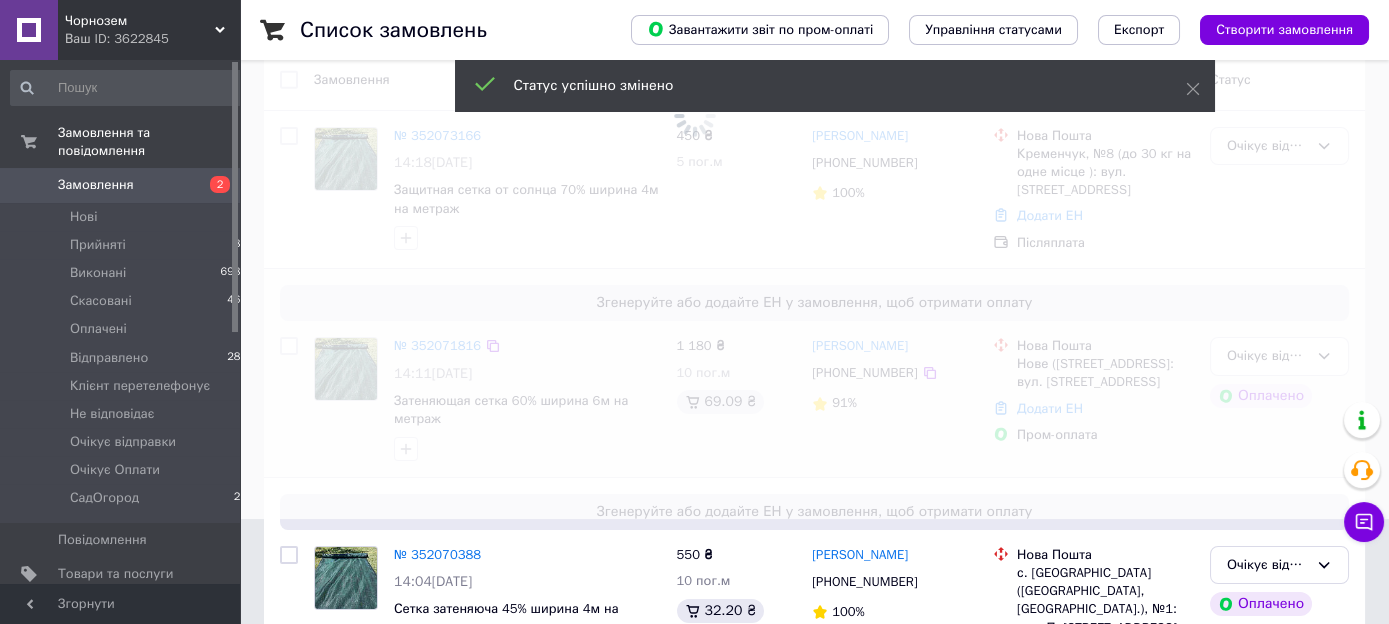 scroll, scrollTop: 0, scrollLeft: 0, axis: both 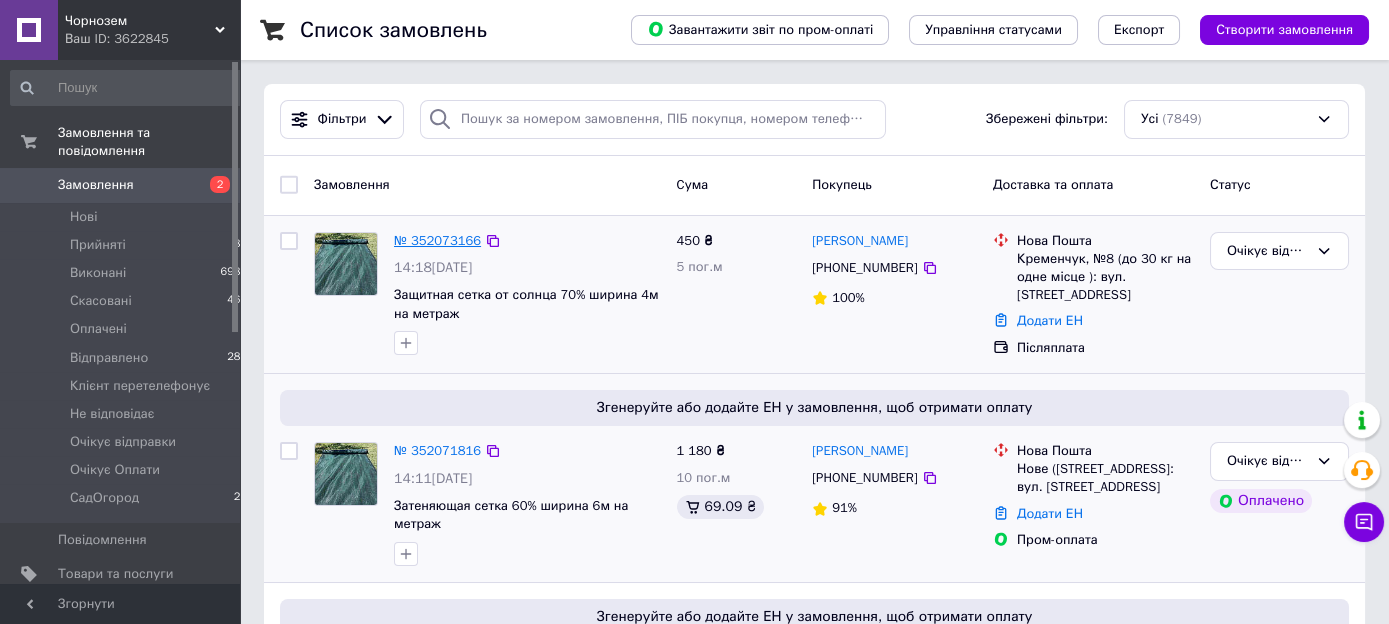 click on "№ 352073166" at bounding box center [437, 240] 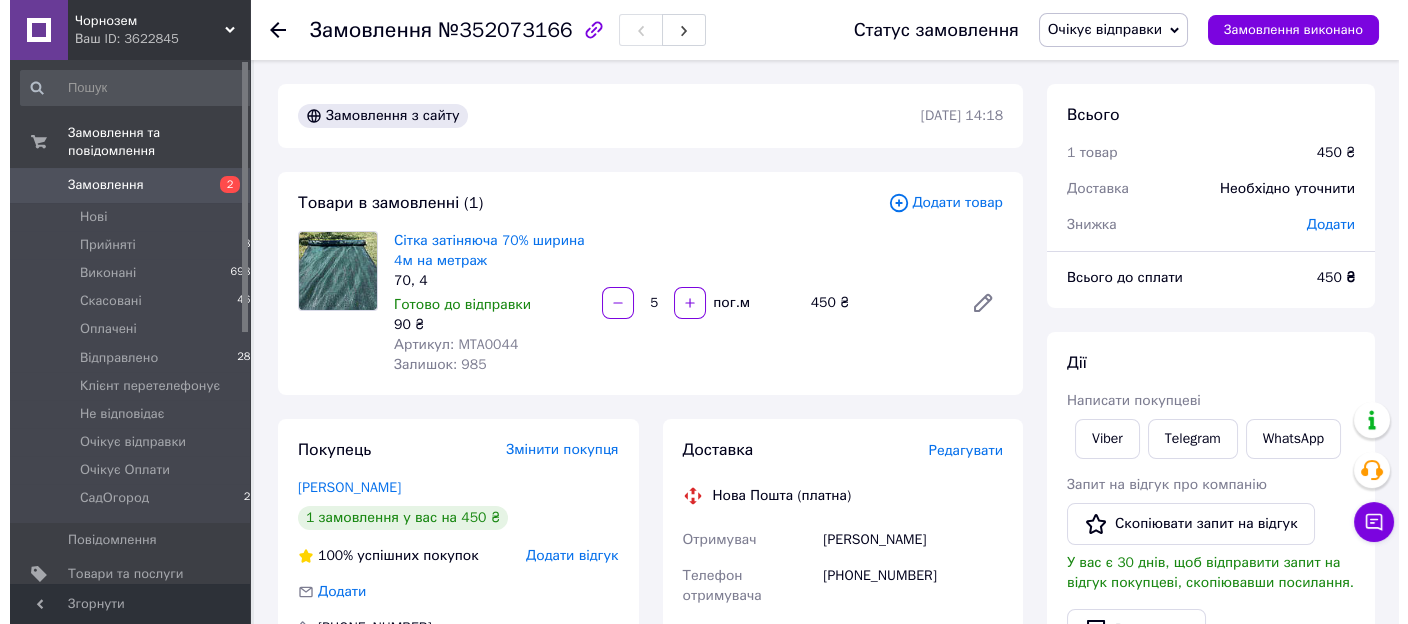 scroll, scrollTop: 105, scrollLeft: 0, axis: vertical 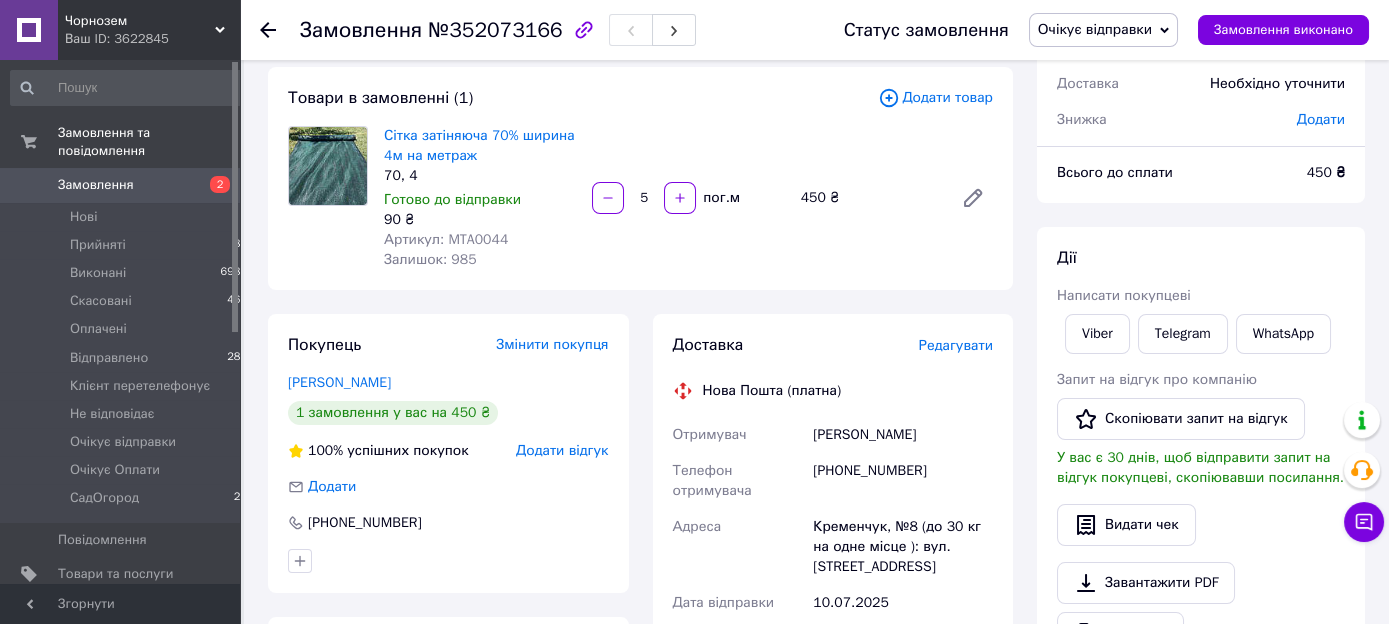 click on "Редагувати" at bounding box center [956, 345] 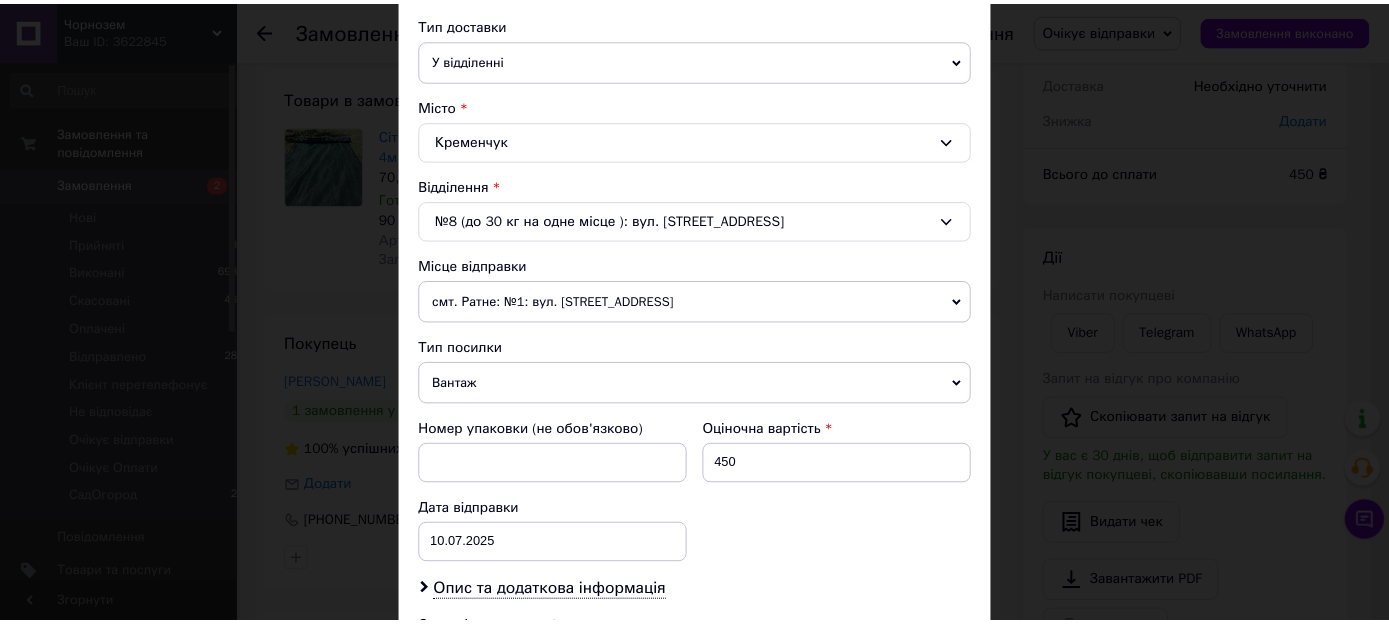 scroll, scrollTop: 893, scrollLeft: 0, axis: vertical 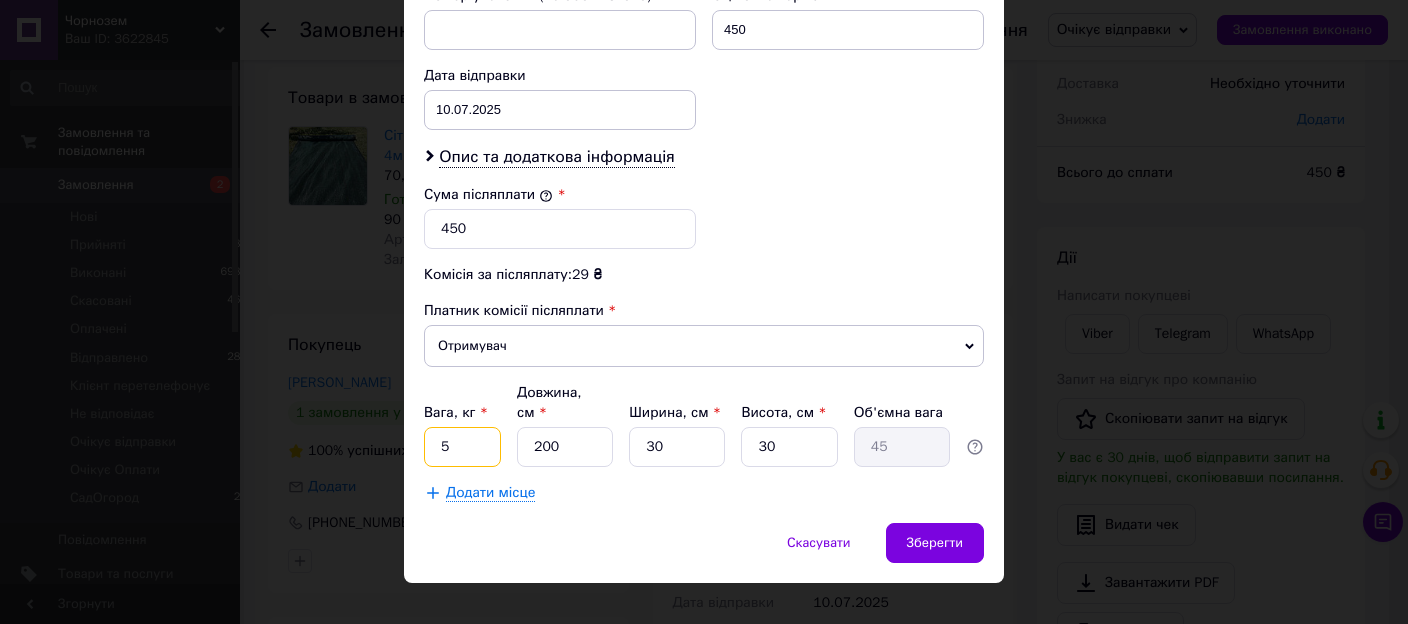 click on "5" at bounding box center (462, 447) 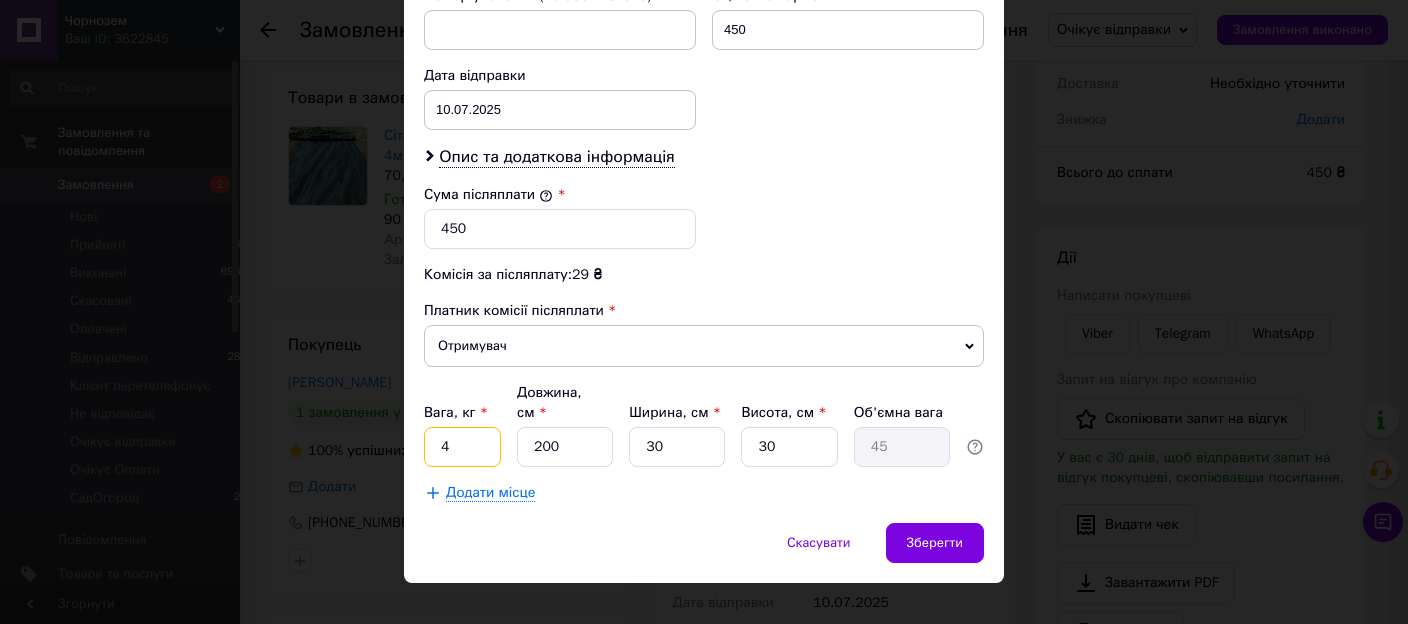type on "4" 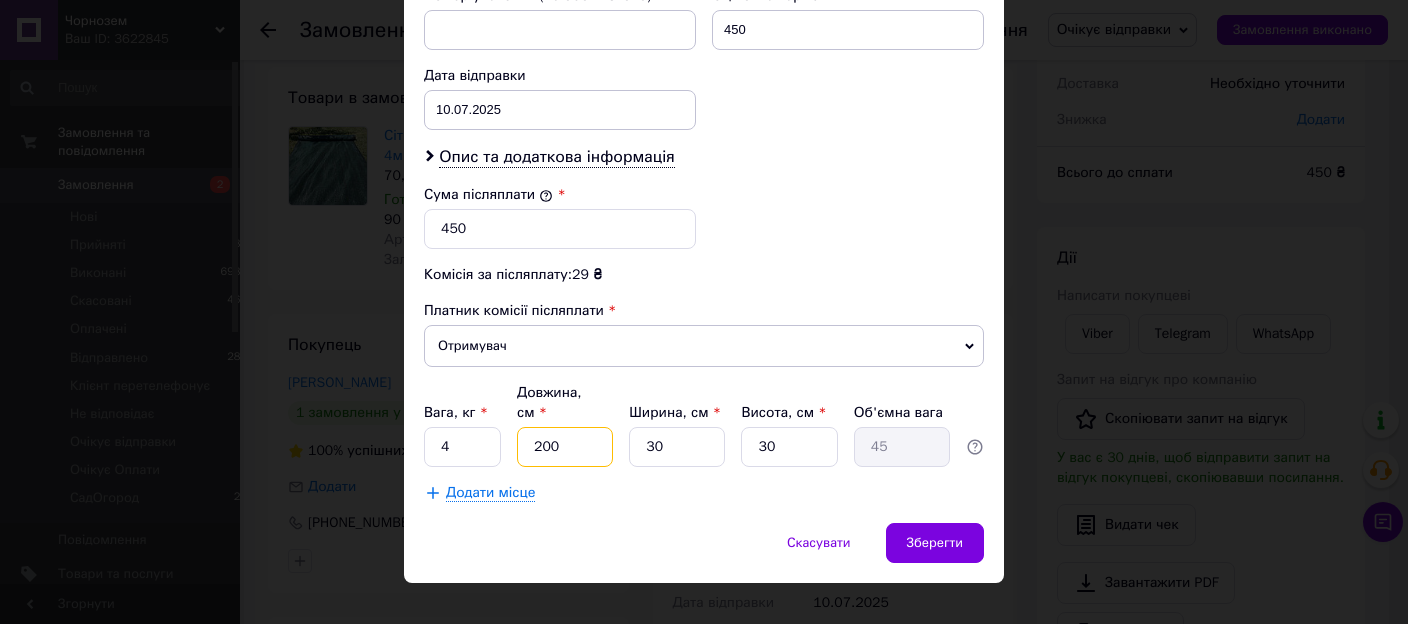 type on "4" 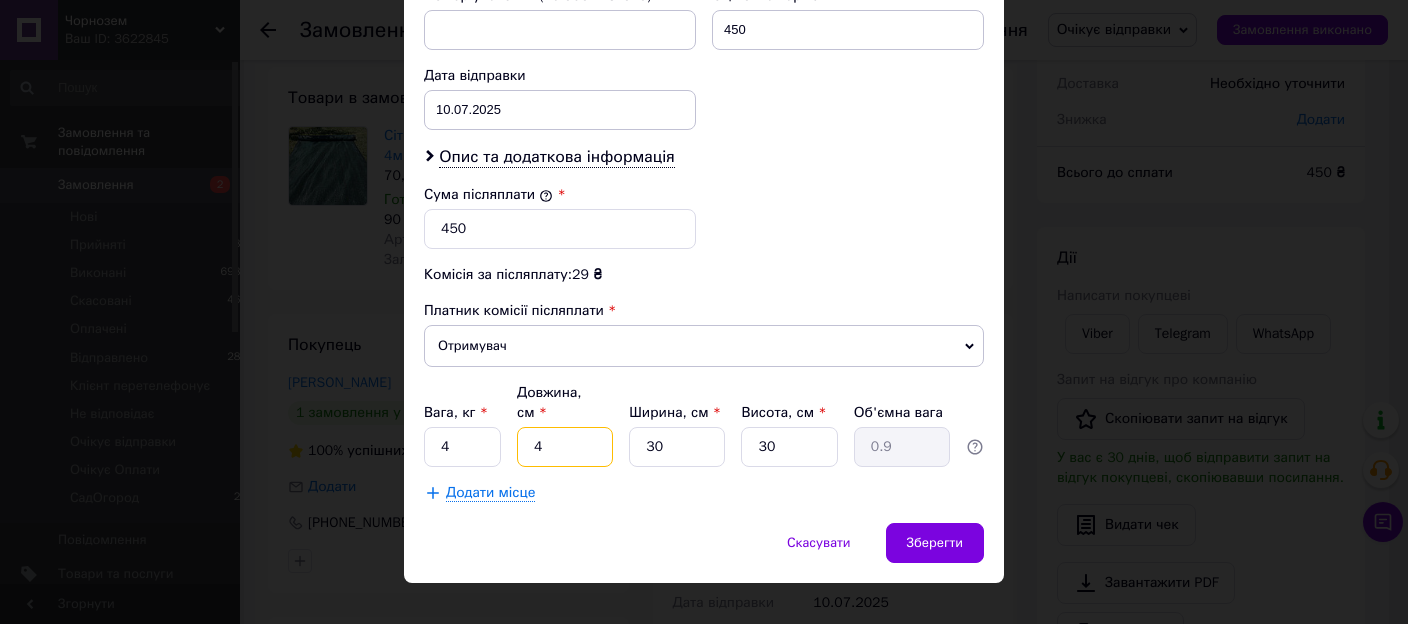 type on "40" 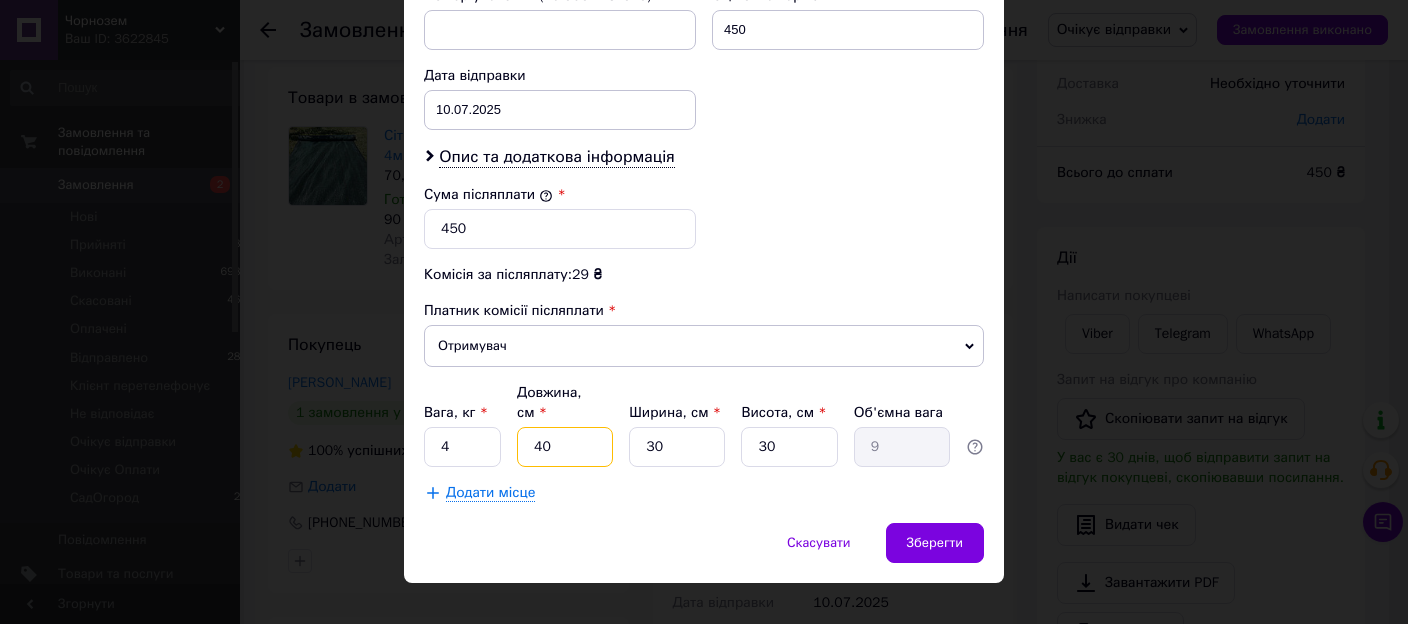 type on "40" 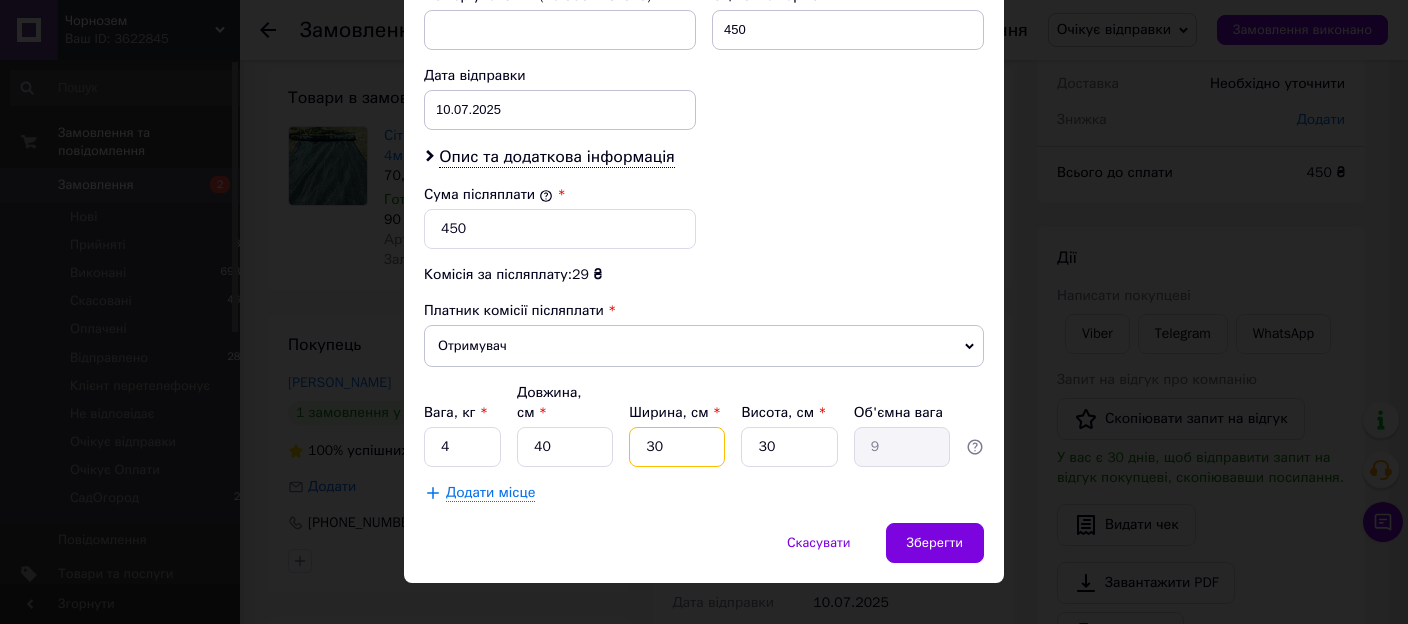 type on "4" 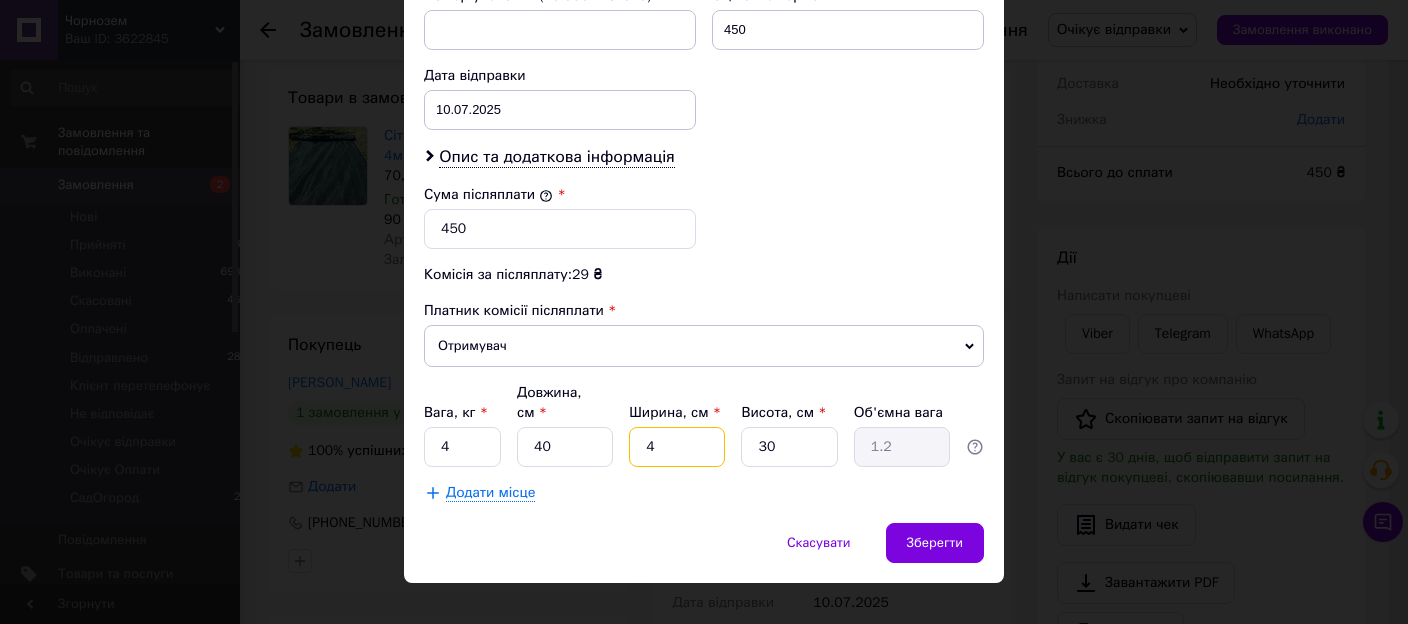 type on "40" 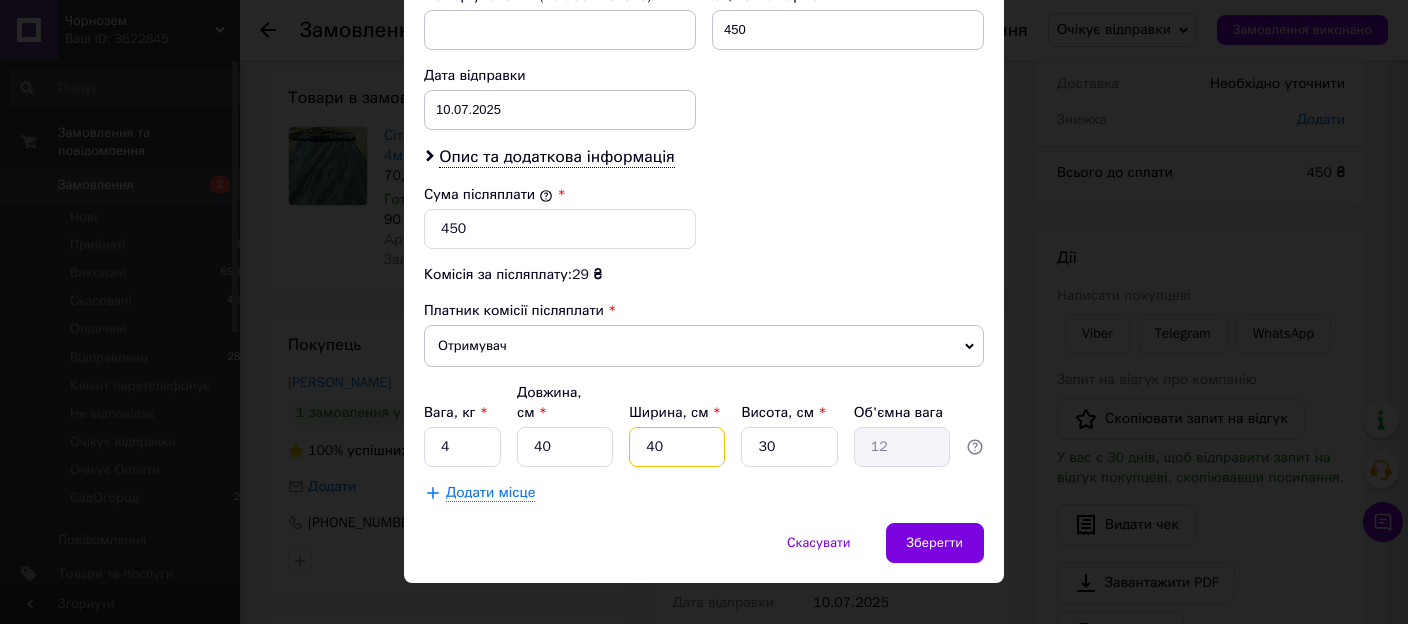 type on "40" 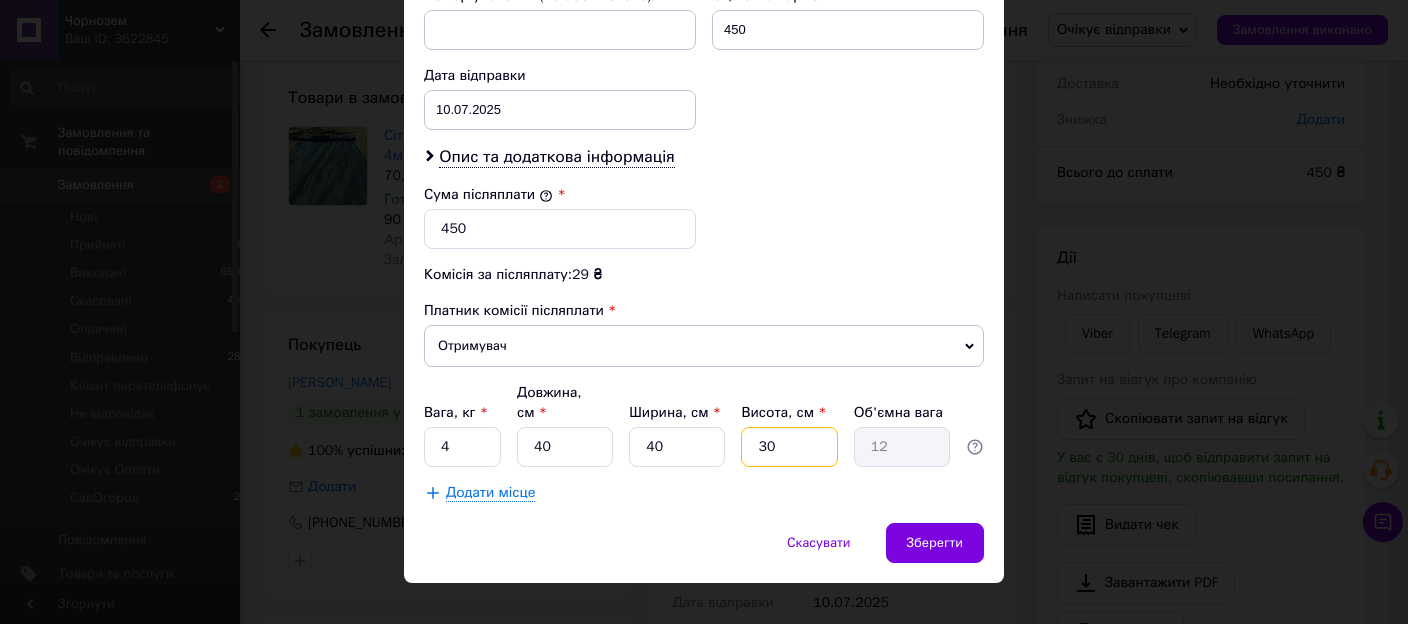type on "1" 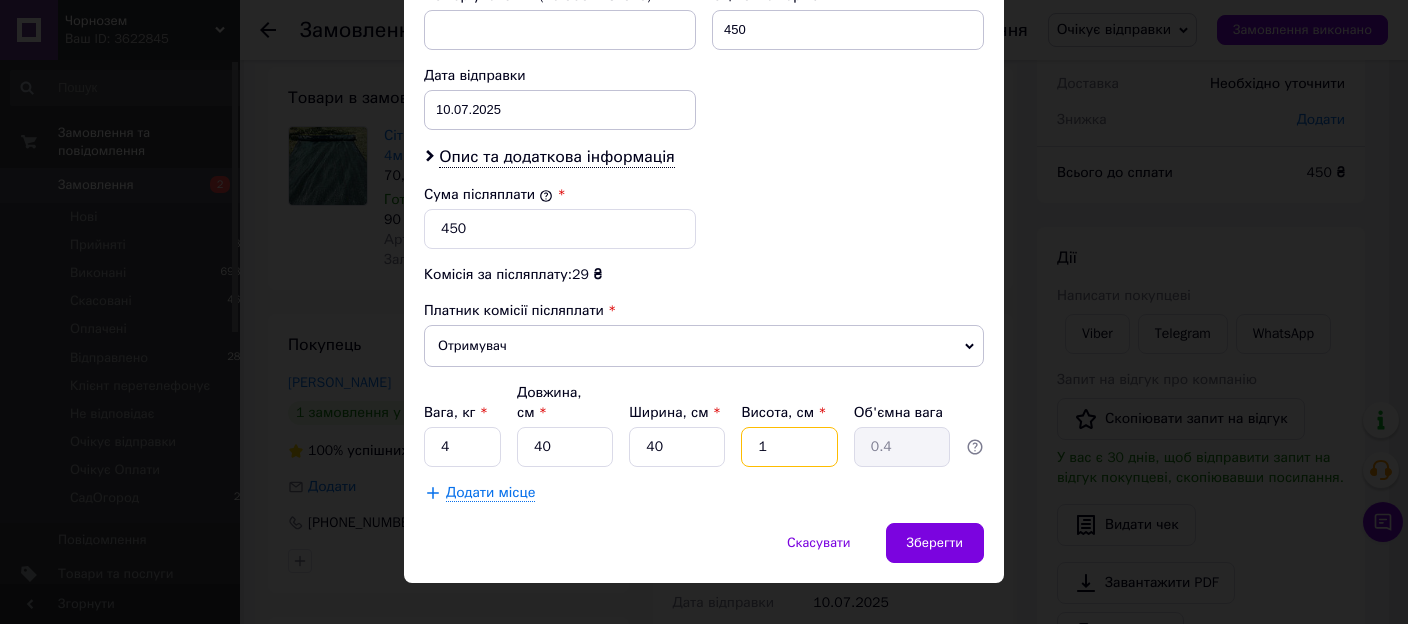 type on "10" 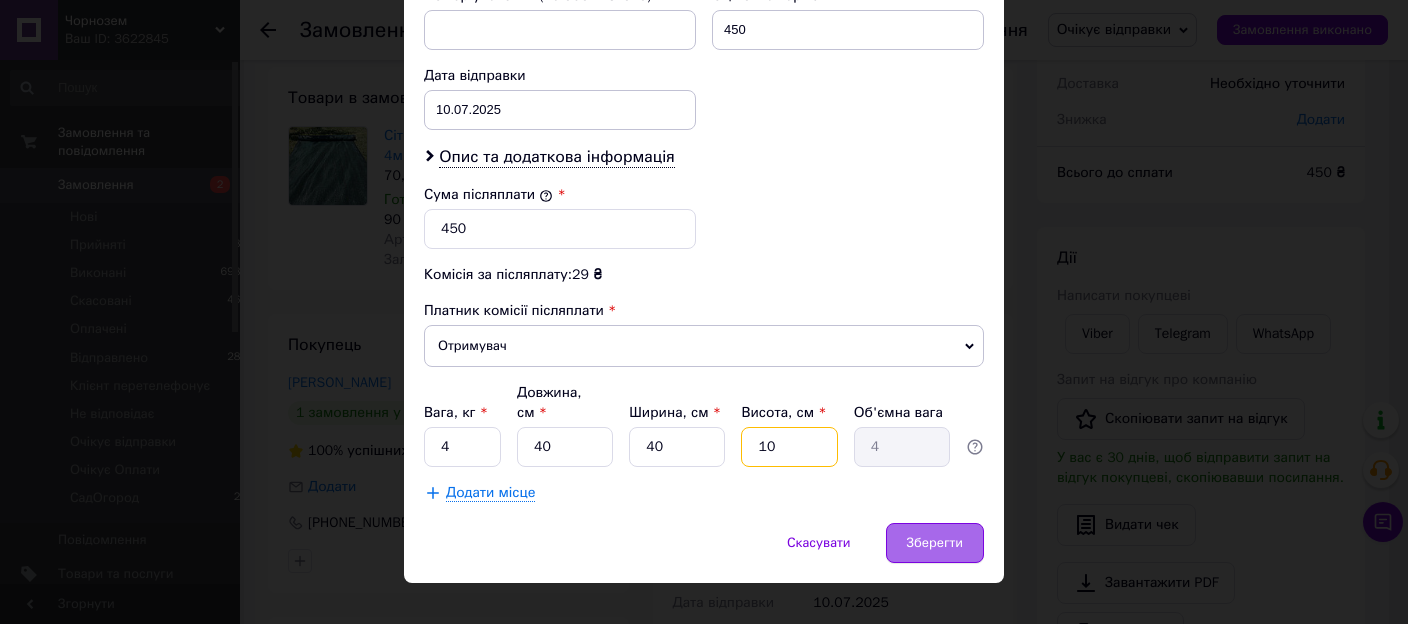 type on "10" 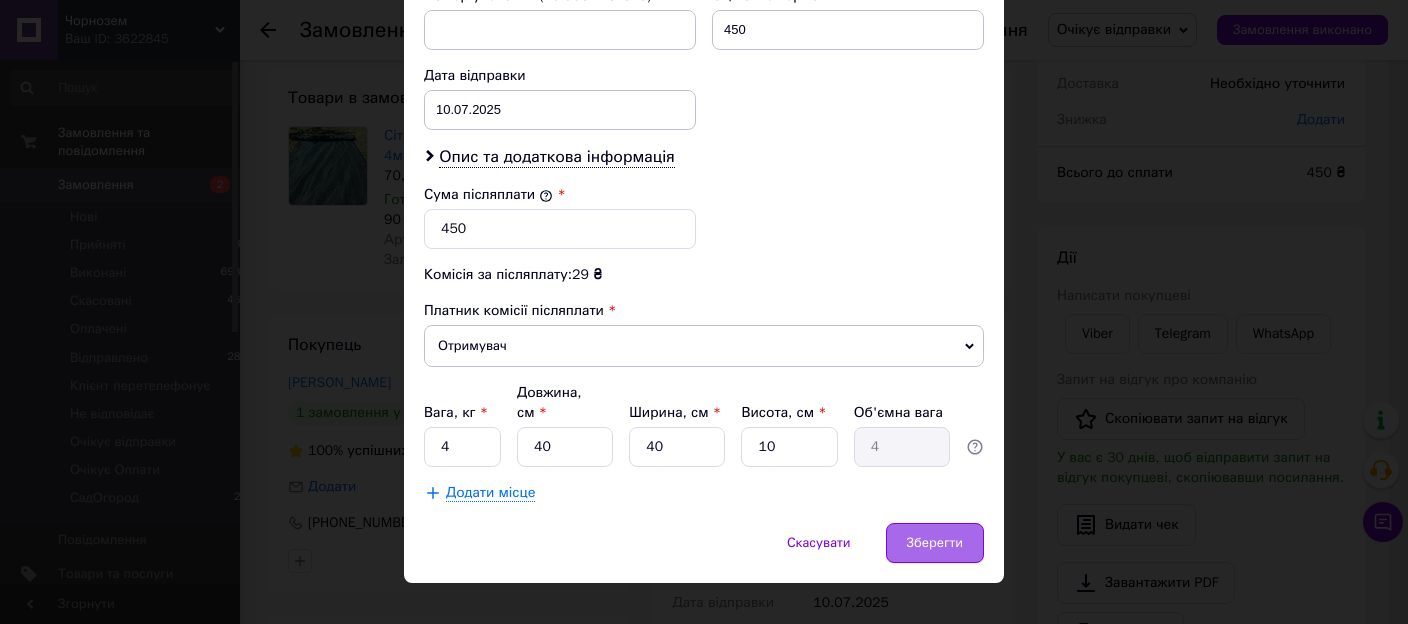 click on "Зберегти" at bounding box center [935, 543] 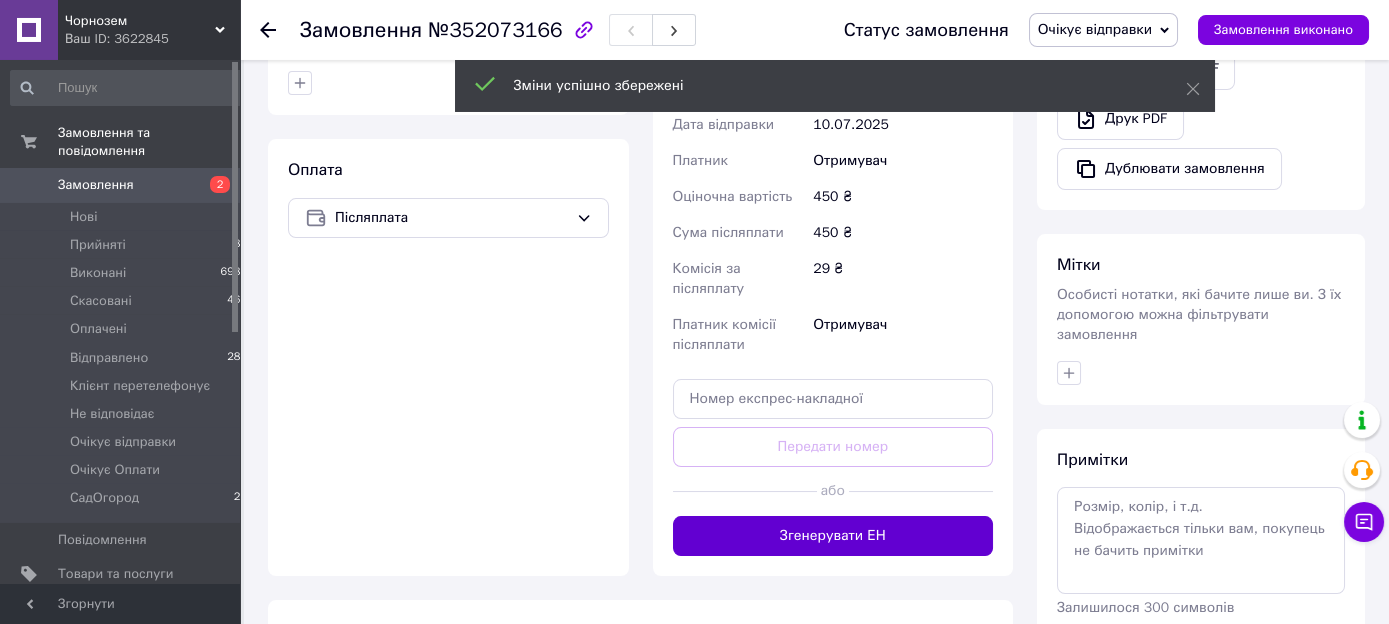 scroll, scrollTop: 633, scrollLeft: 0, axis: vertical 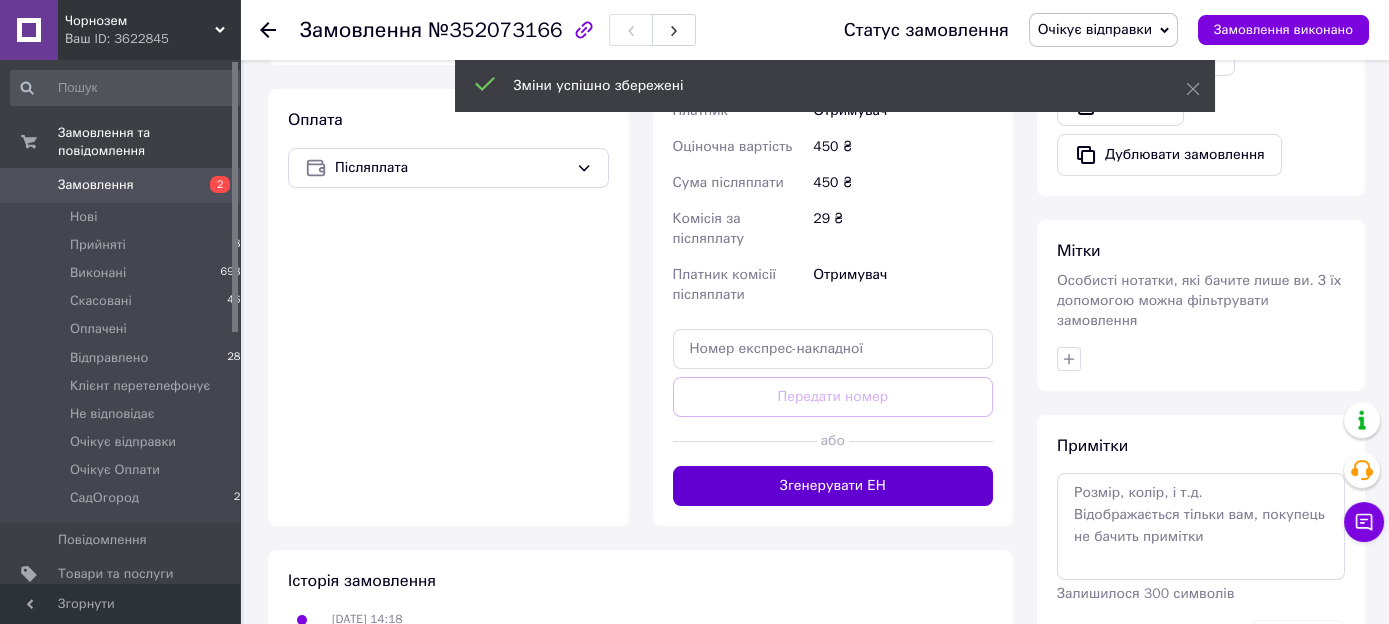 click on "Згенерувати ЕН" at bounding box center (833, 486) 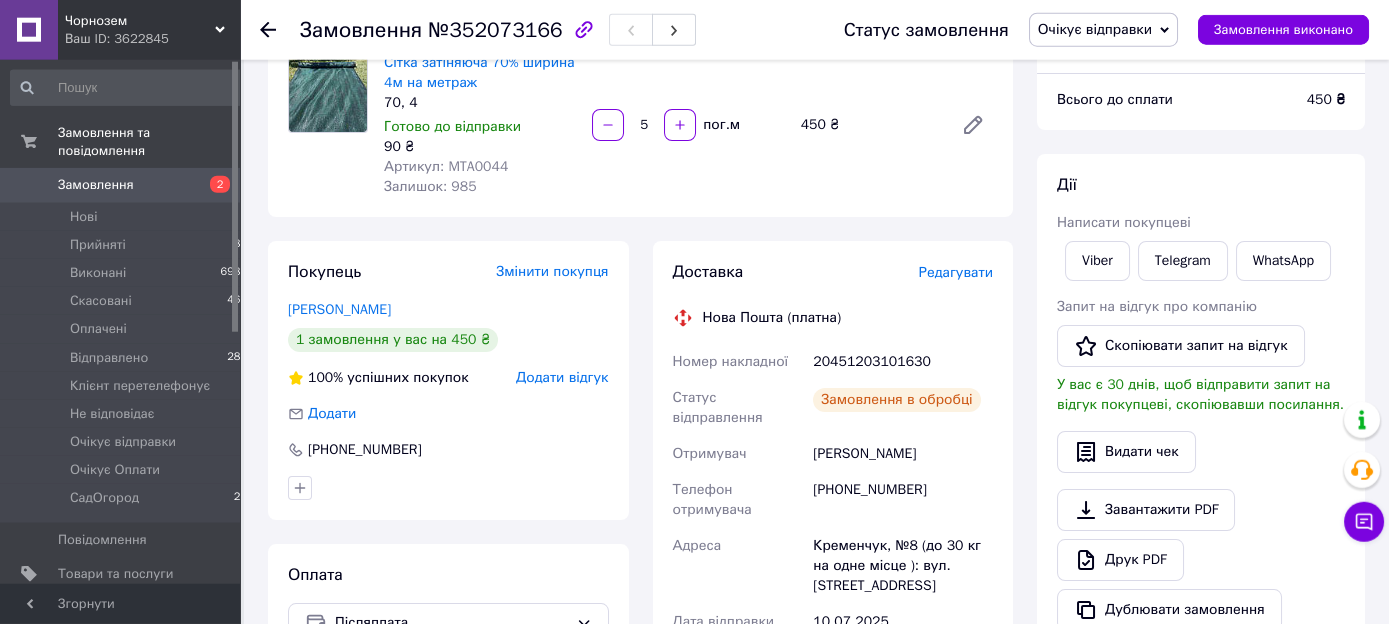 scroll, scrollTop: 211, scrollLeft: 0, axis: vertical 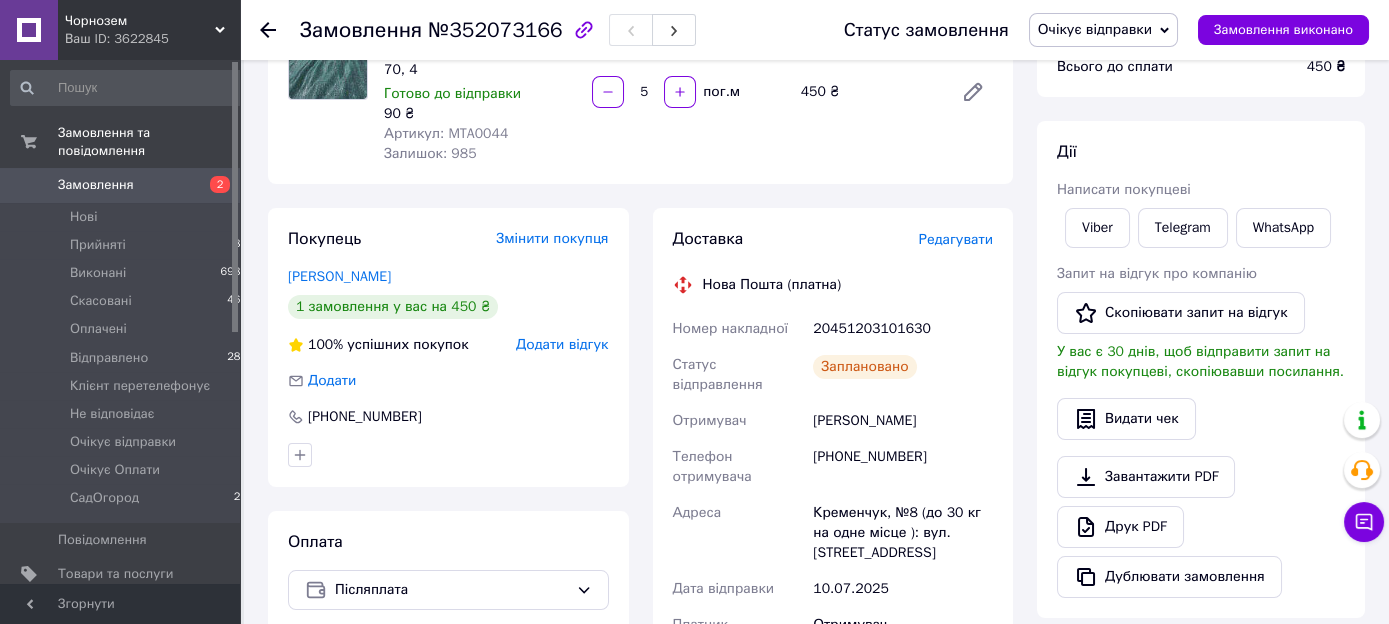 drag, startPoint x: 935, startPoint y: 408, endPoint x: 814, endPoint y: 411, distance: 121.037186 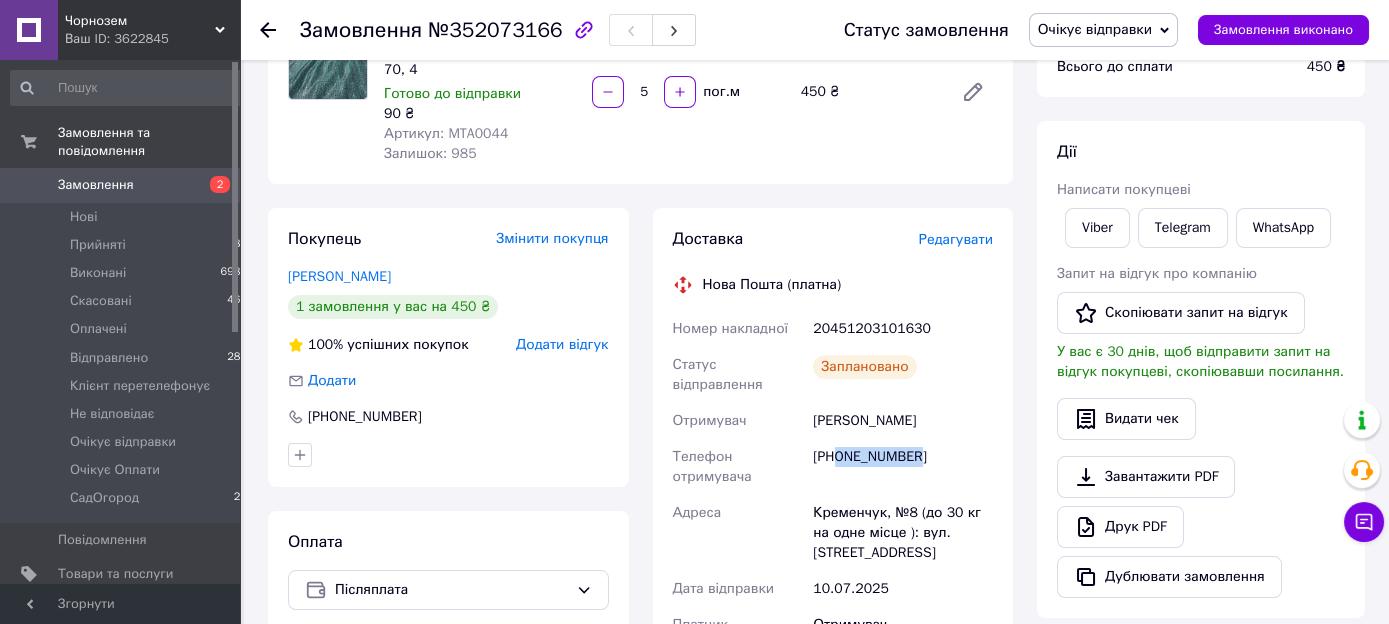 drag, startPoint x: 928, startPoint y: 435, endPoint x: 840, endPoint y: 448, distance: 88.95505 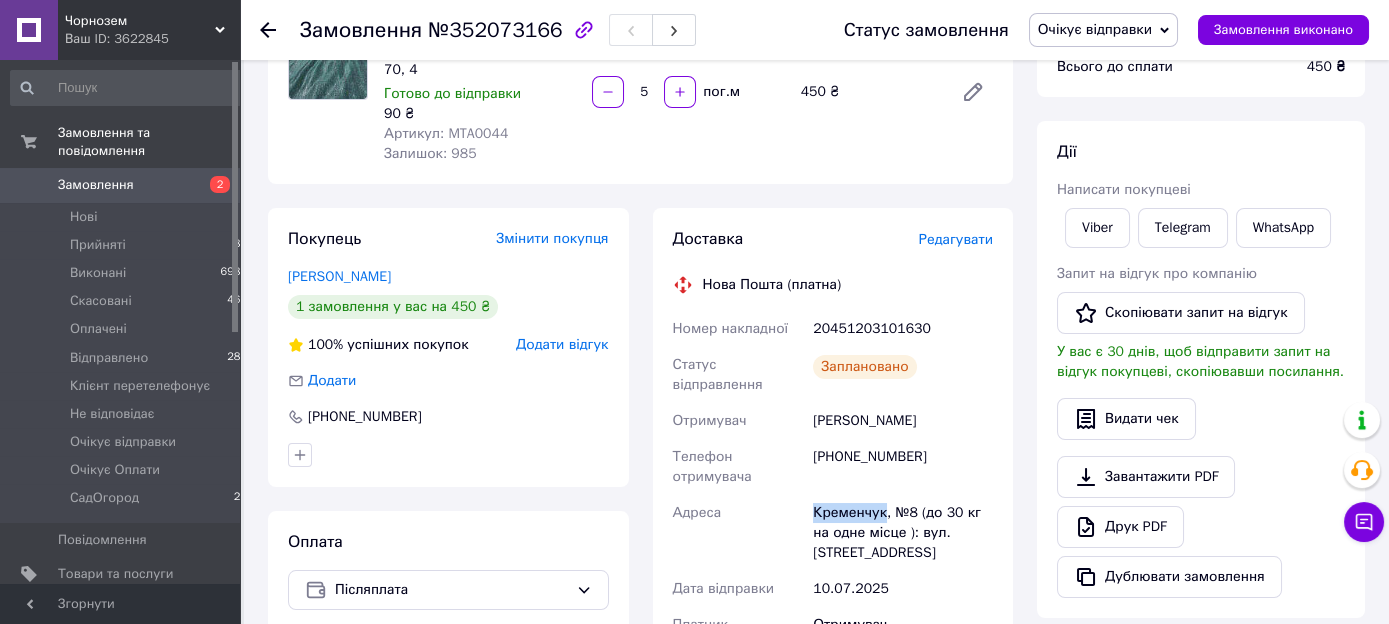 drag, startPoint x: 884, startPoint y: 496, endPoint x: 808, endPoint y: 507, distance: 76.79192 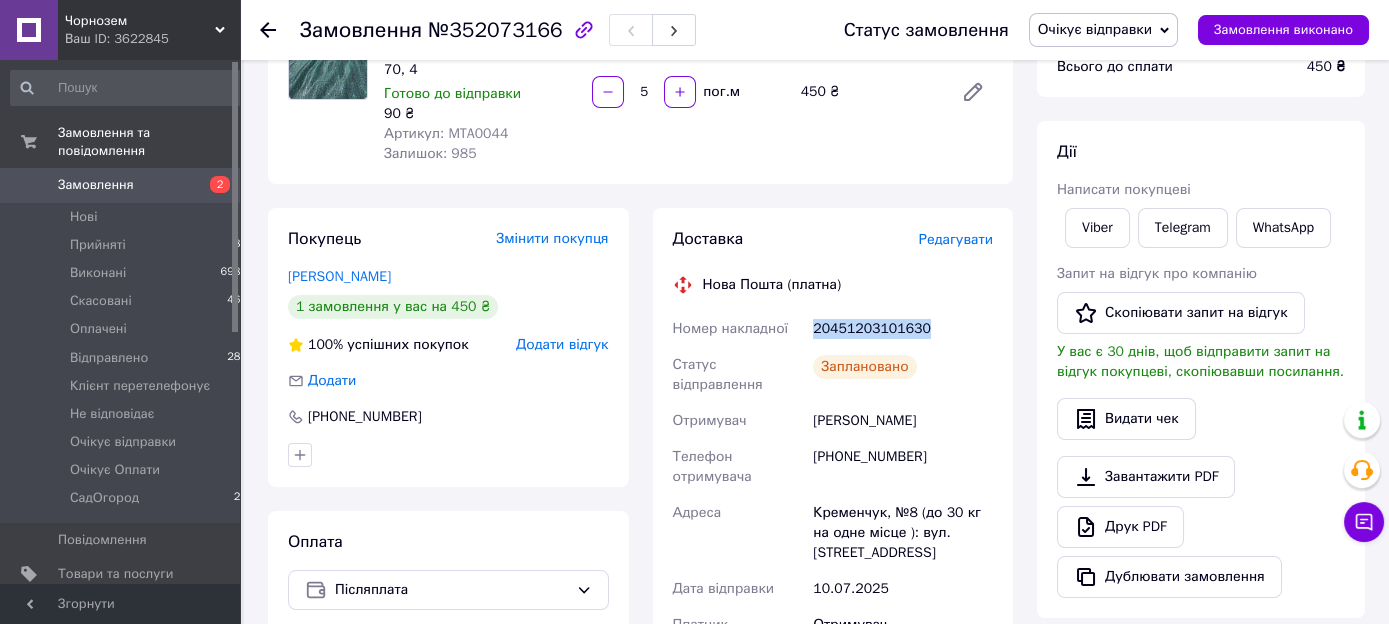 drag, startPoint x: 928, startPoint y: 323, endPoint x: 809, endPoint y: 339, distance: 120.070816 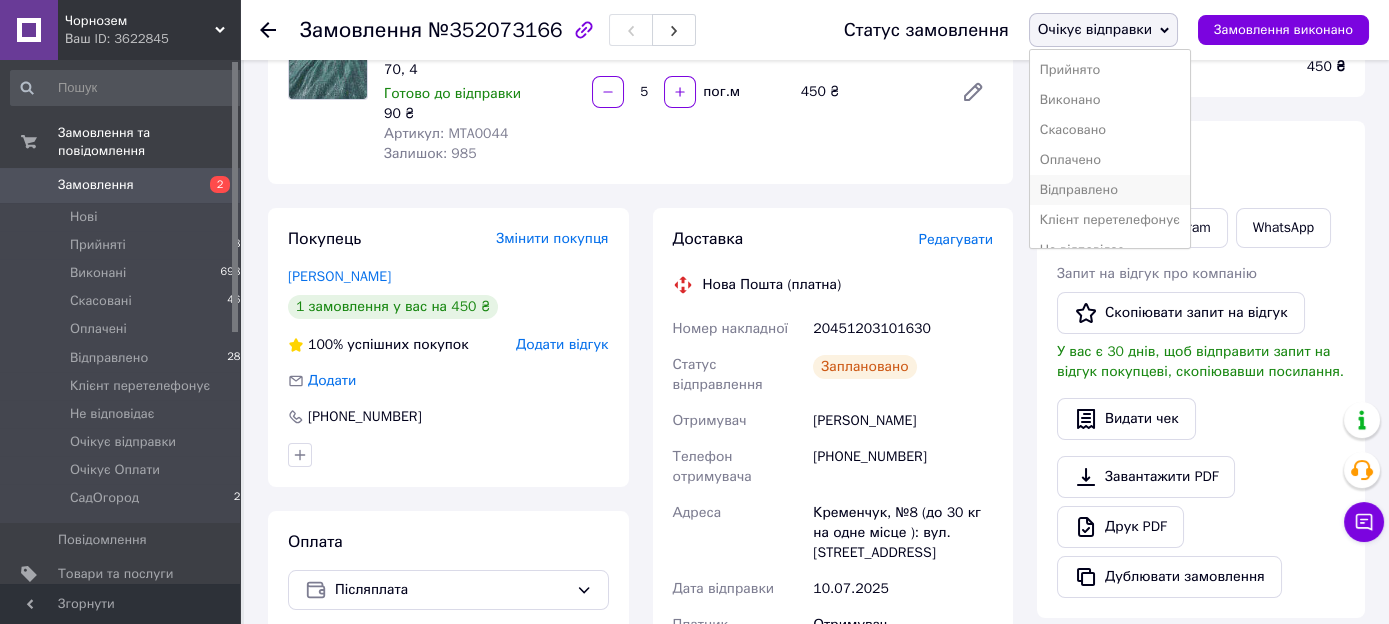 click on "Відправлено" at bounding box center (1110, 190) 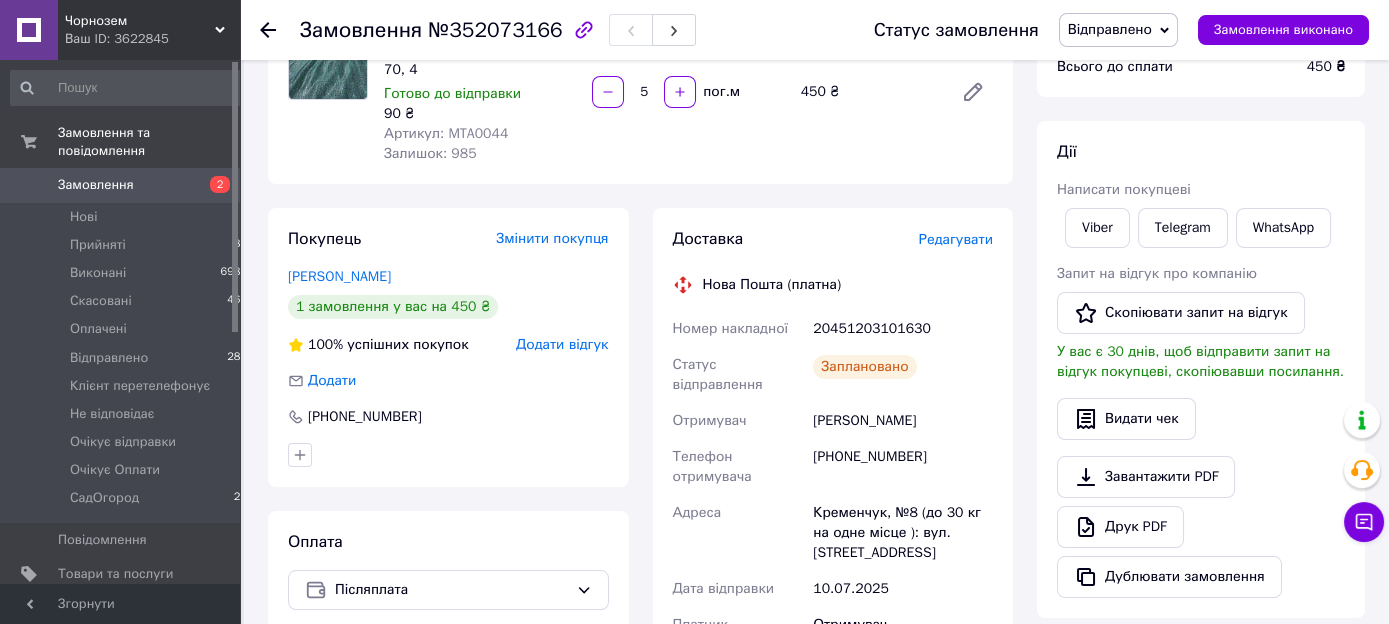 click on "Замовлення" at bounding box center [96, 185] 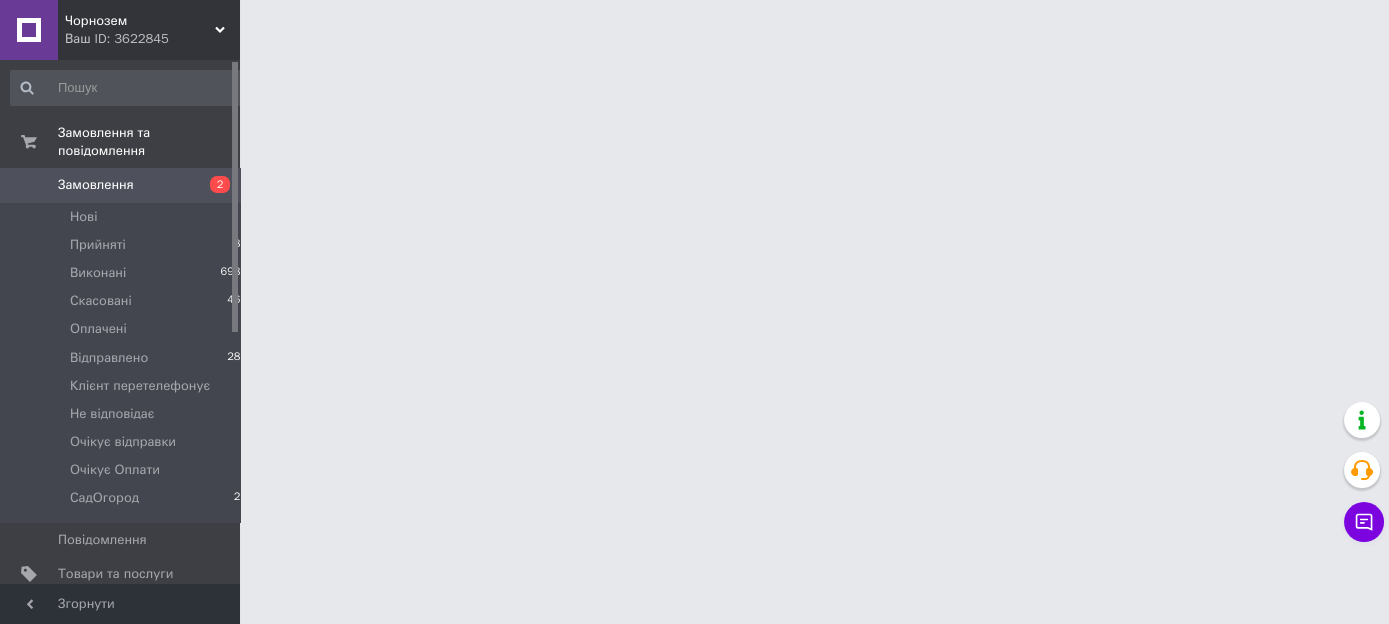scroll, scrollTop: 0, scrollLeft: 0, axis: both 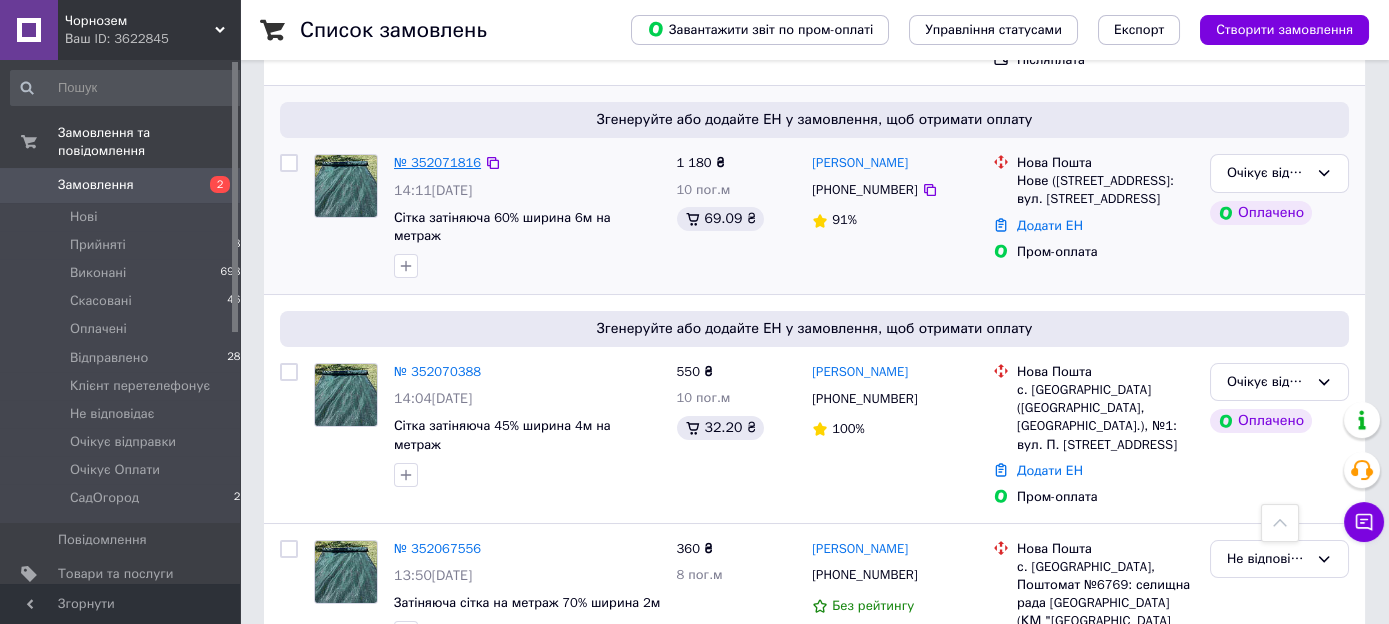 click on "№ 352071816" at bounding box center (437, 162) 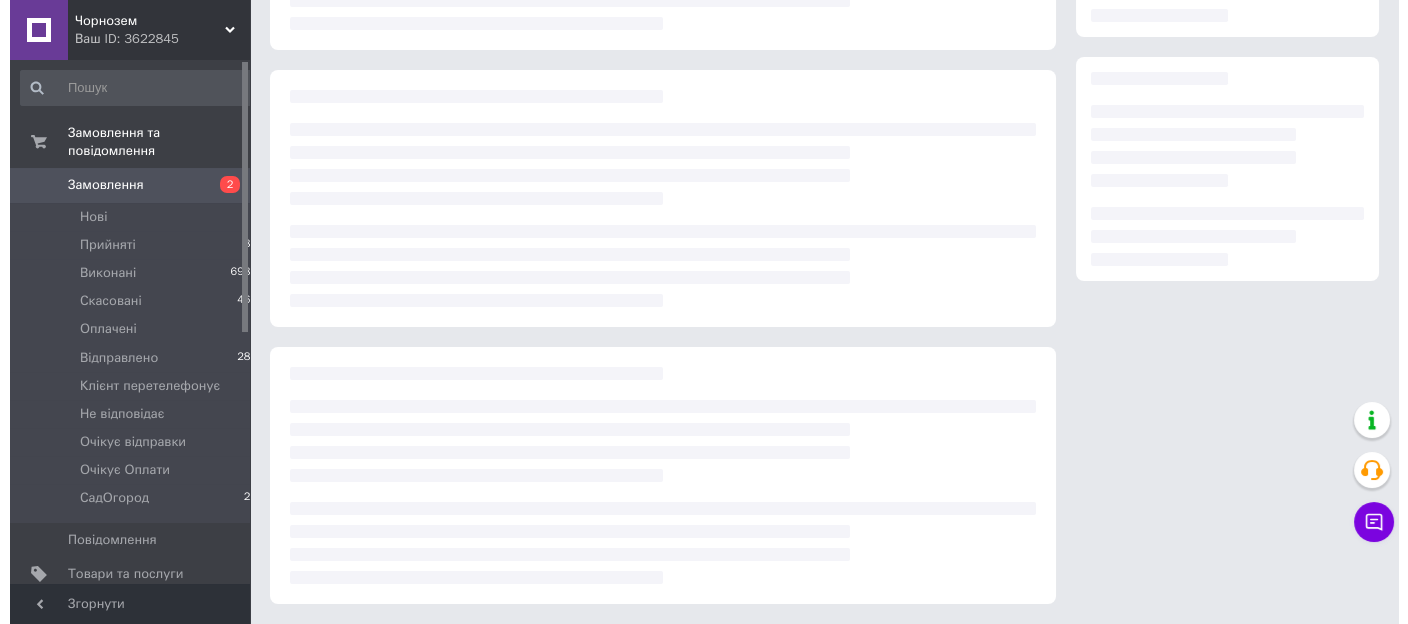 scroll, scrollTop: 289, scrollLeft: 0, axis: vertical 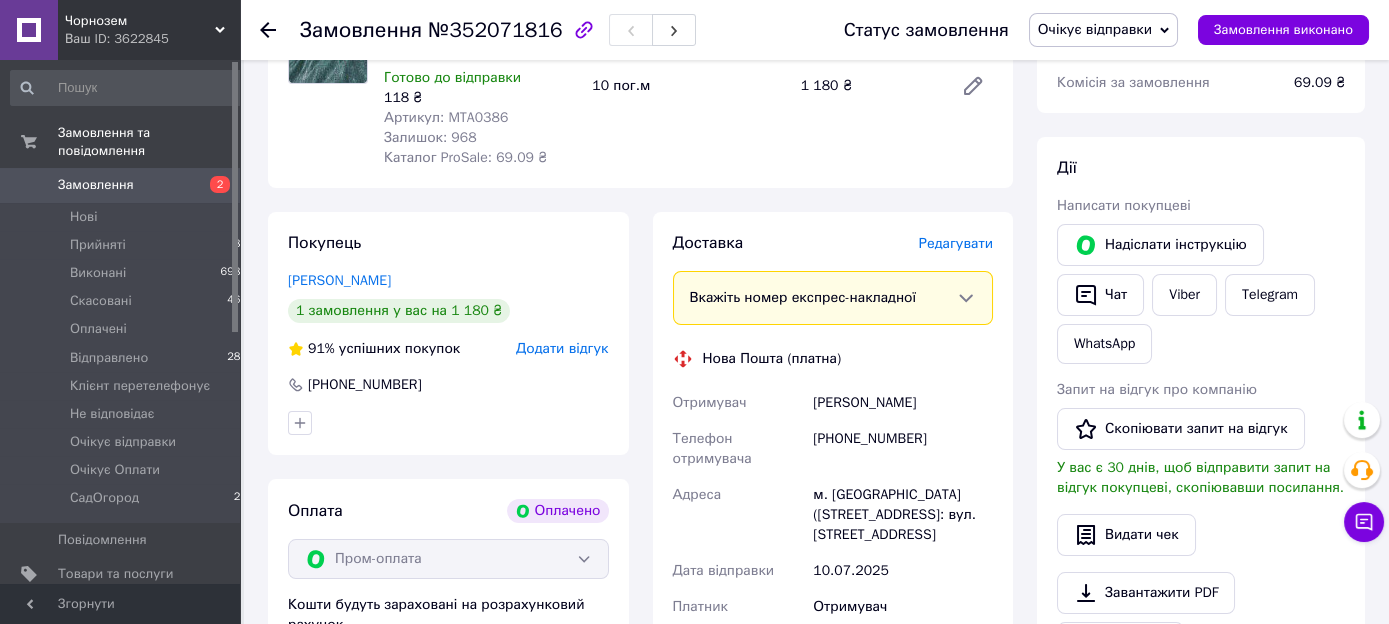 click on "Редагувати" at bounding box center (956, 243) 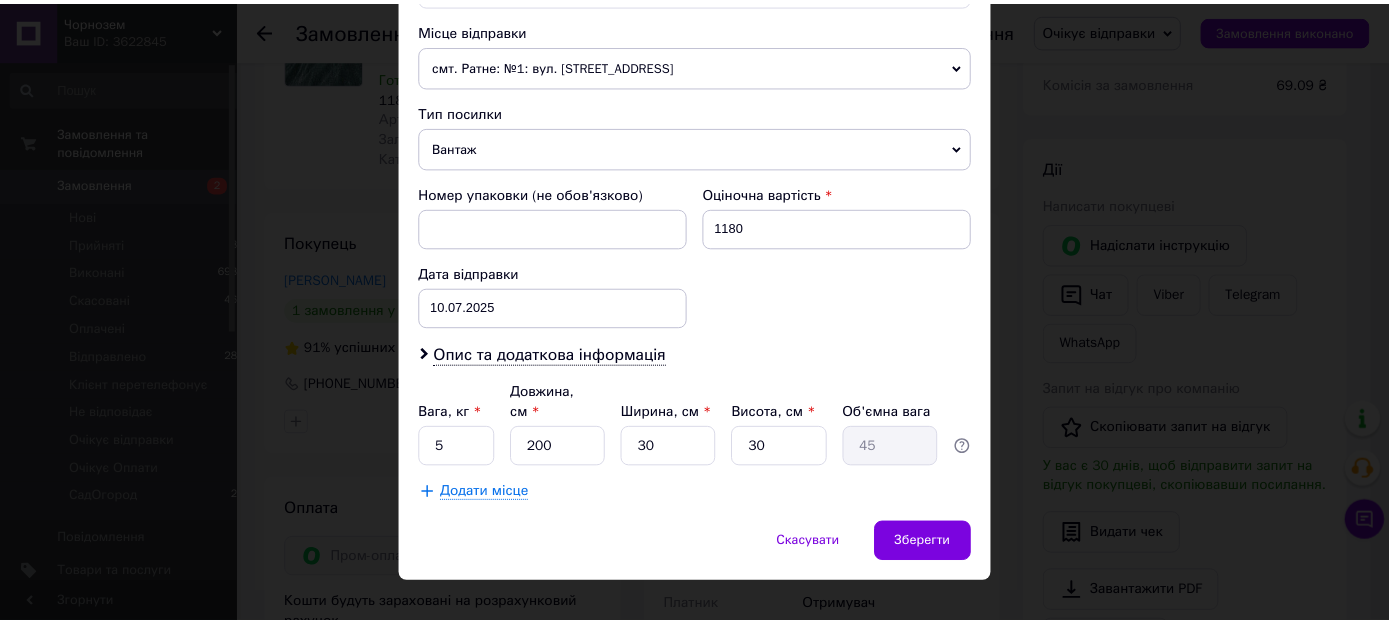 scroll, scrollTop: 697, scrollLeft: 0, axis: vertical 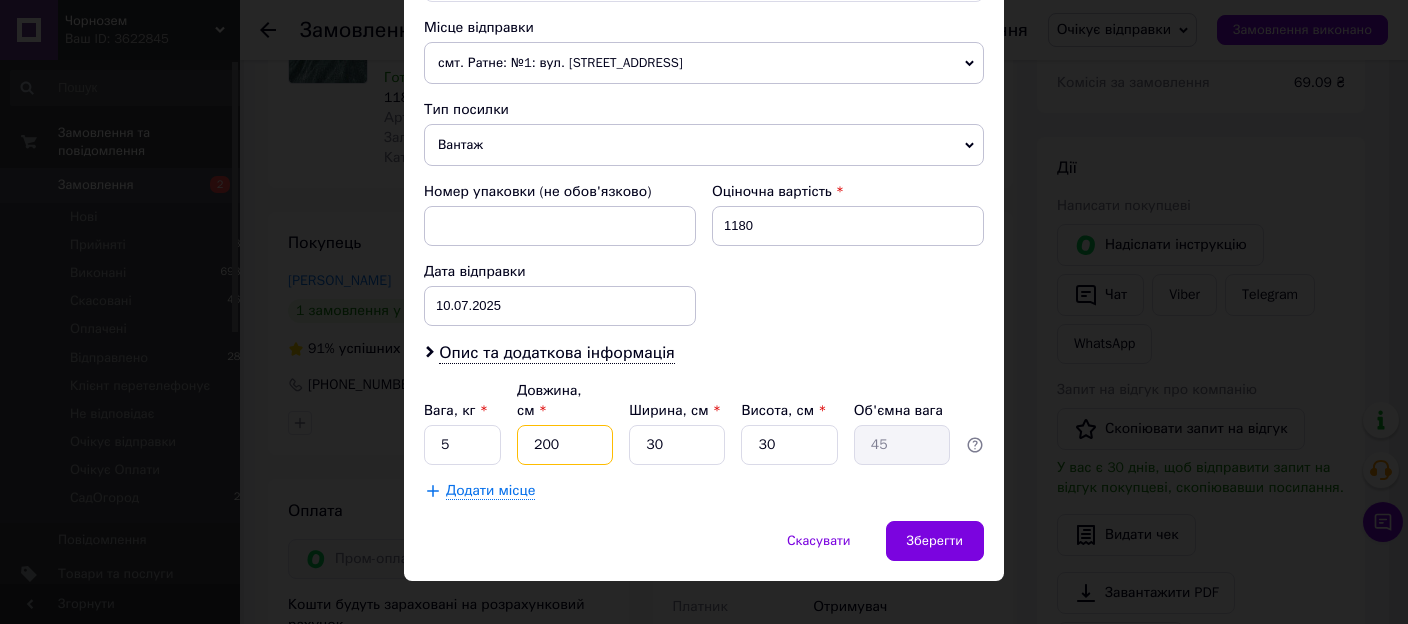 click on "200" at bounding box center (565, 445) 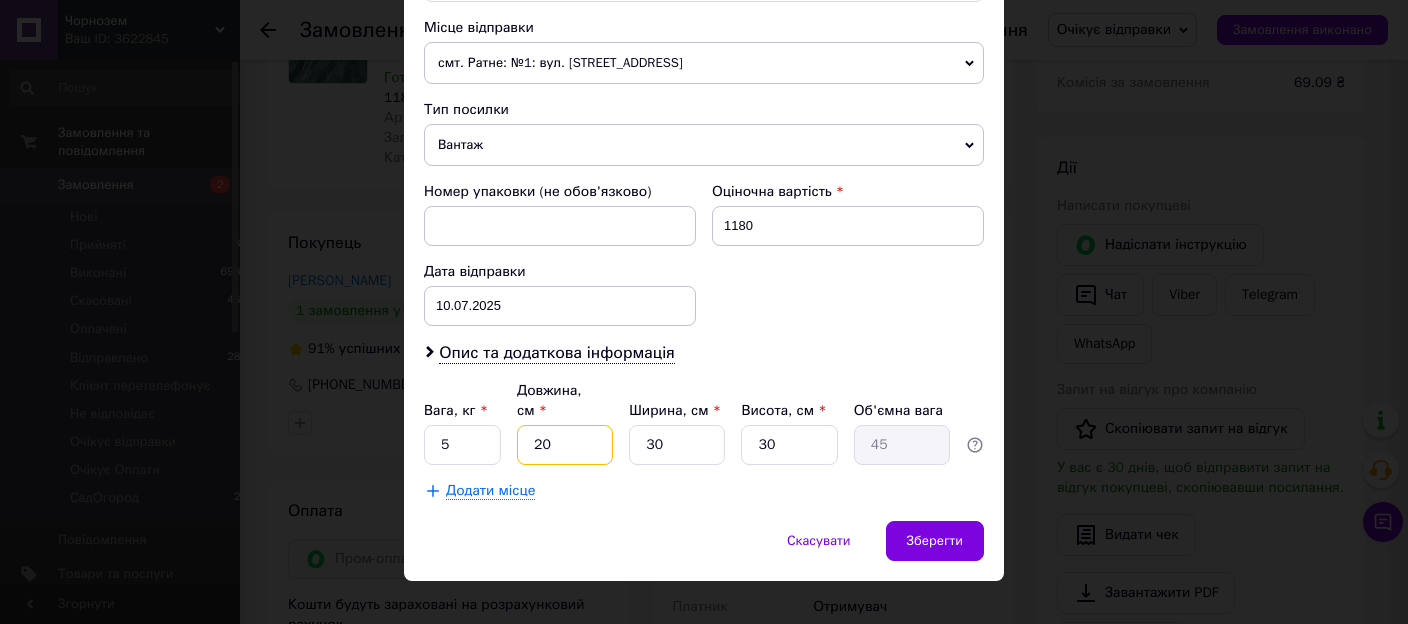 type on "4.5" 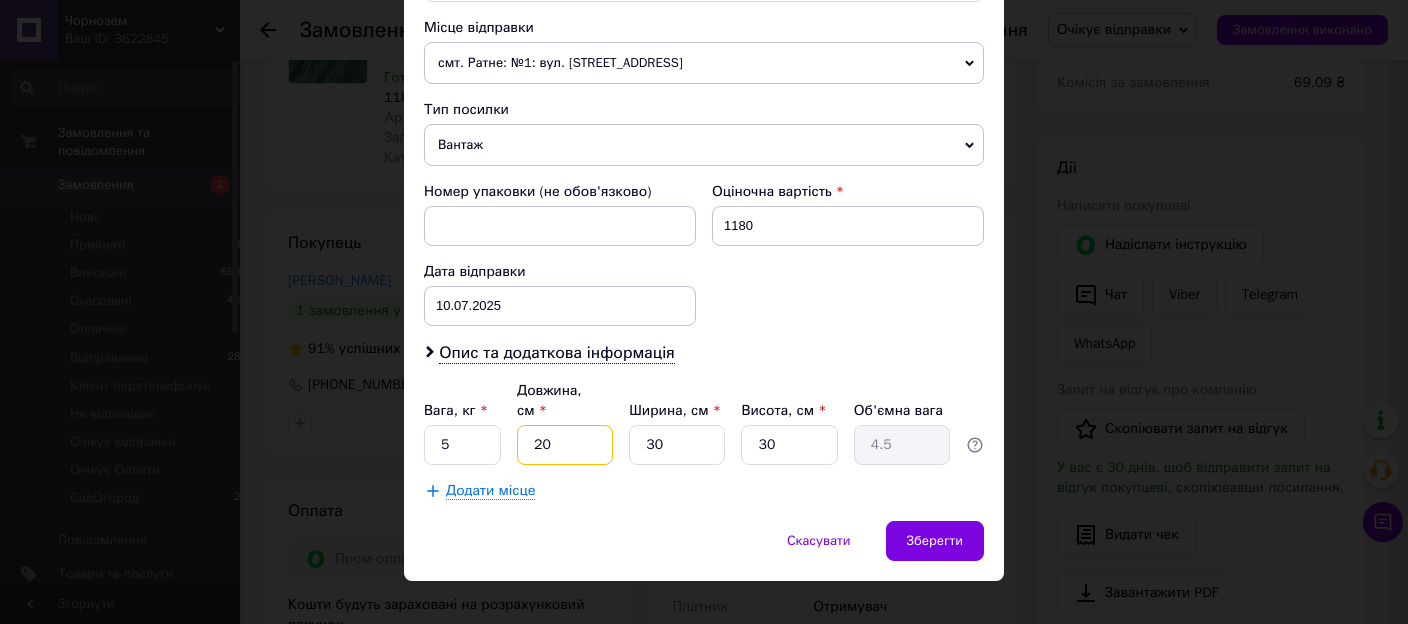 type on "2" 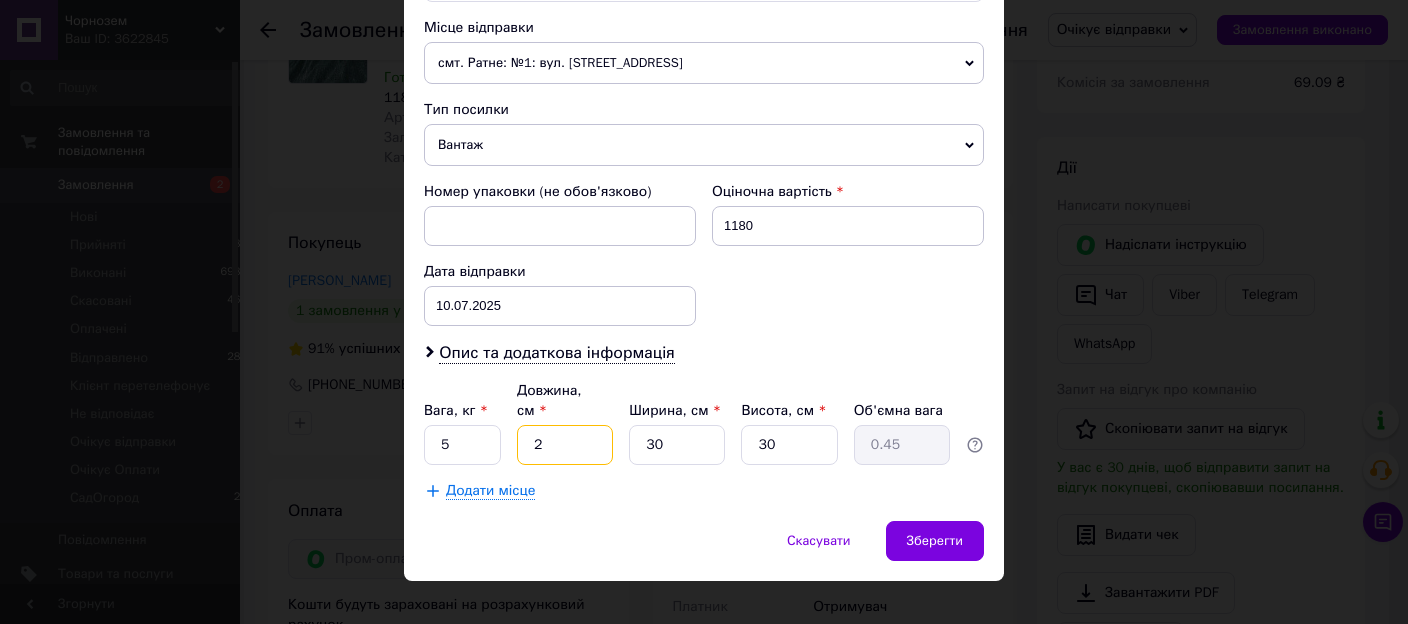 type 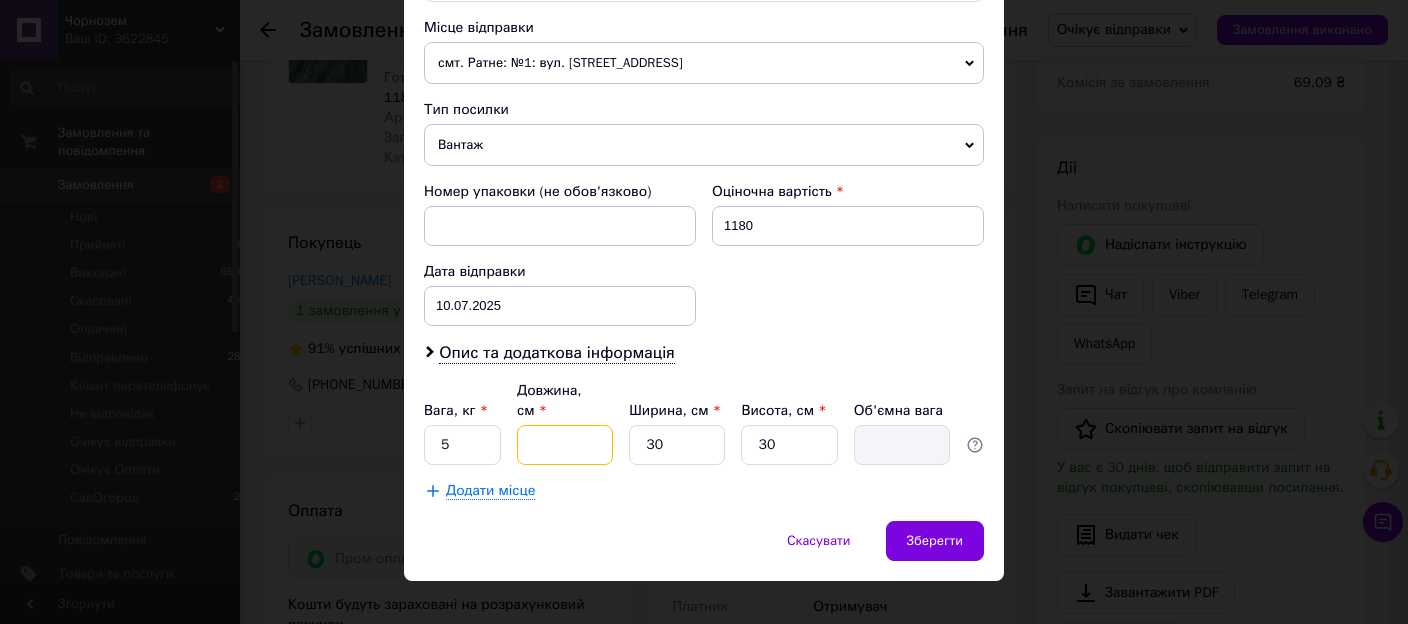 type on "4" 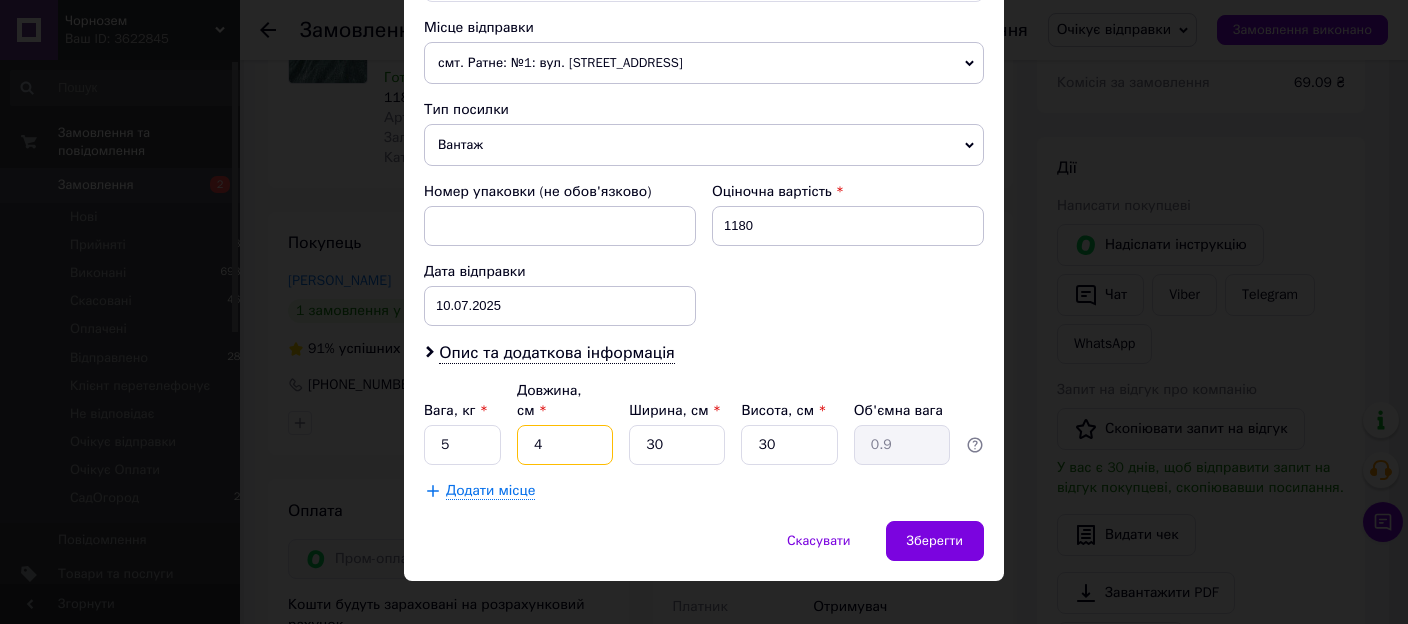 type on "40" 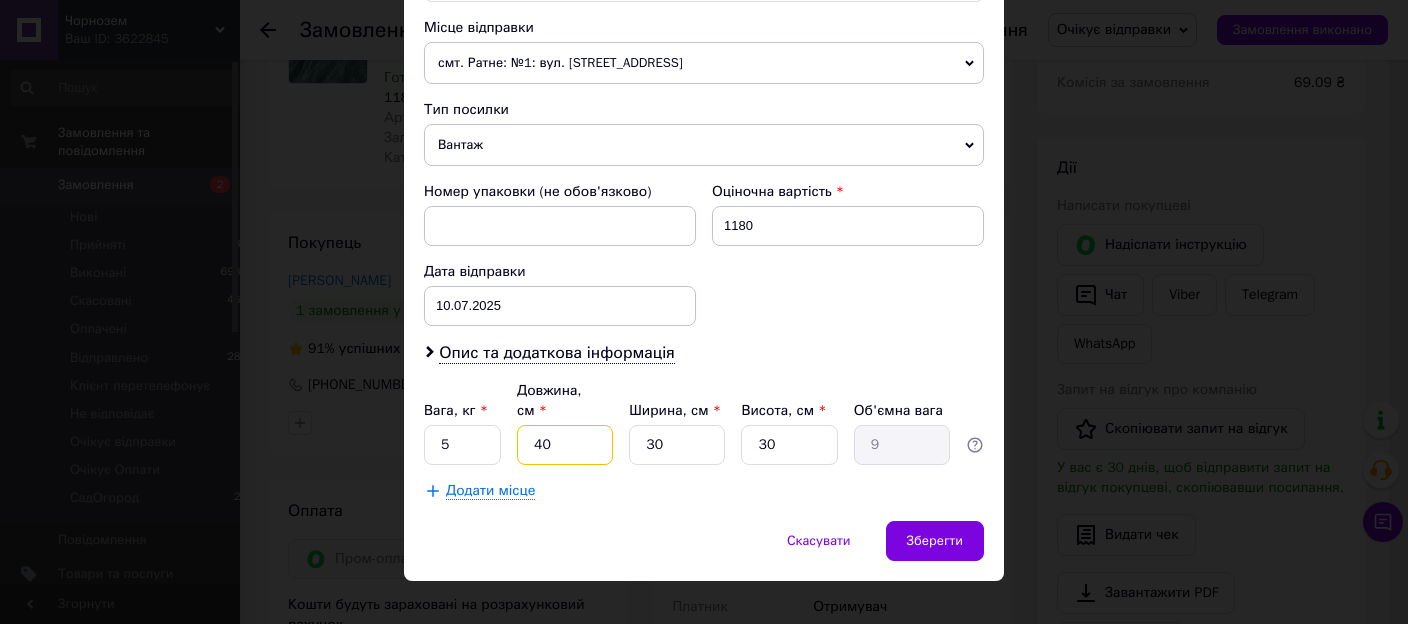 type on "40" 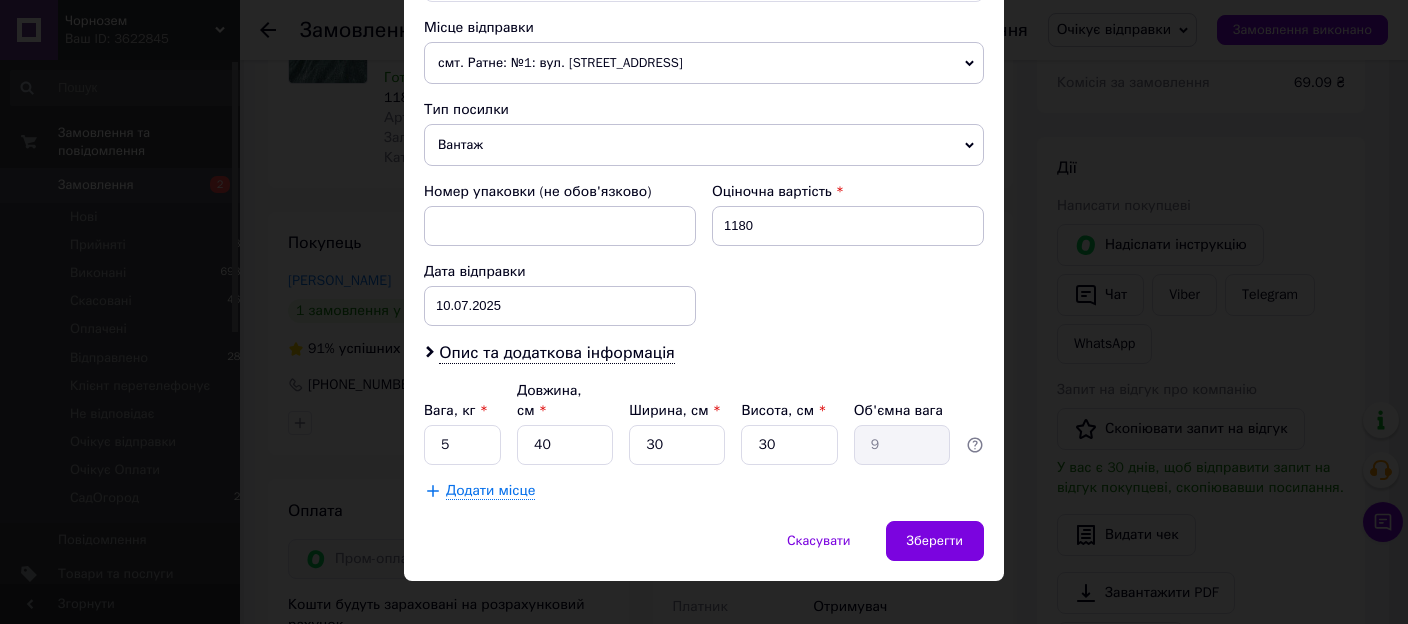 click on "Додати місце" at bounding box center [704, 491] 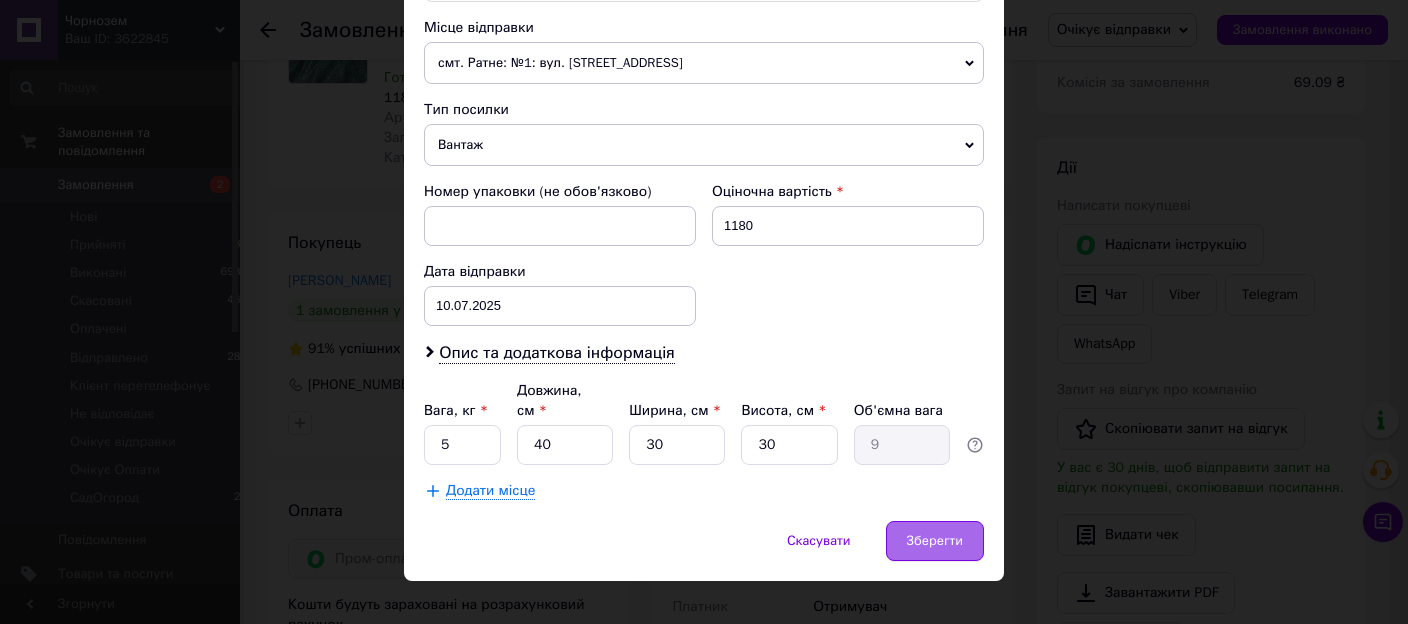 click on "Зберегти" at bounding box center [935, 541] 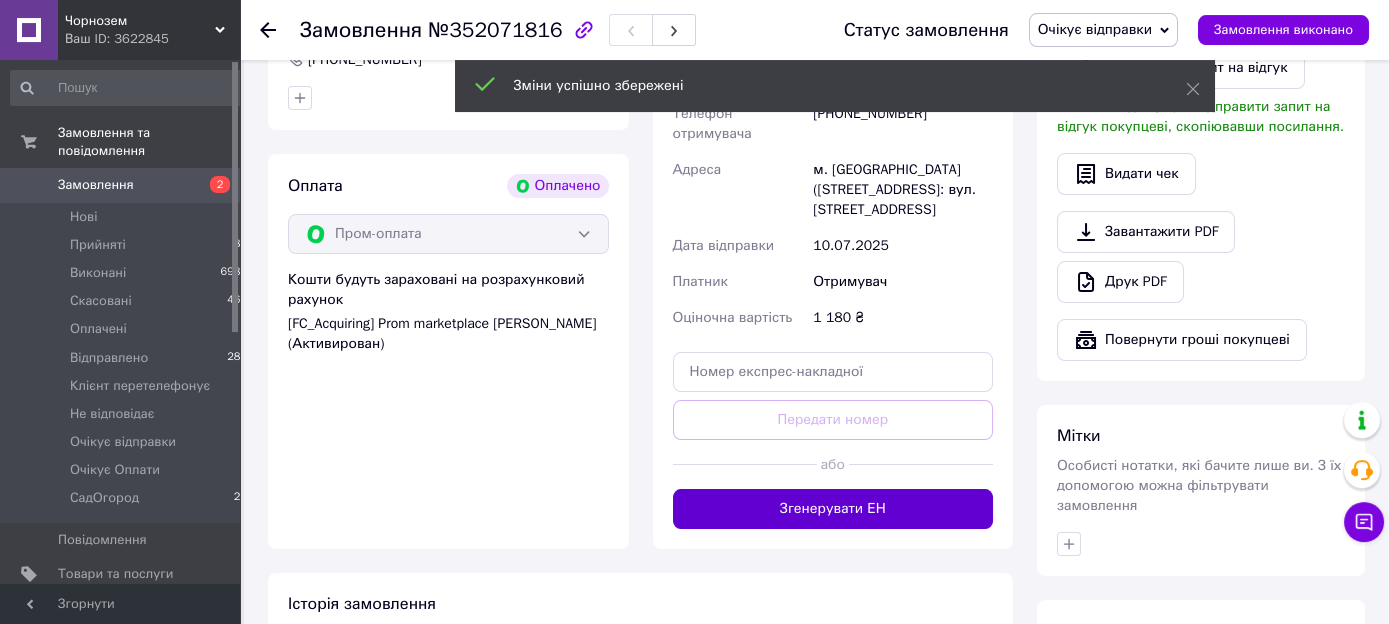 scroll, scrollTop: 712, scrollLeft: 0, axis: vertical 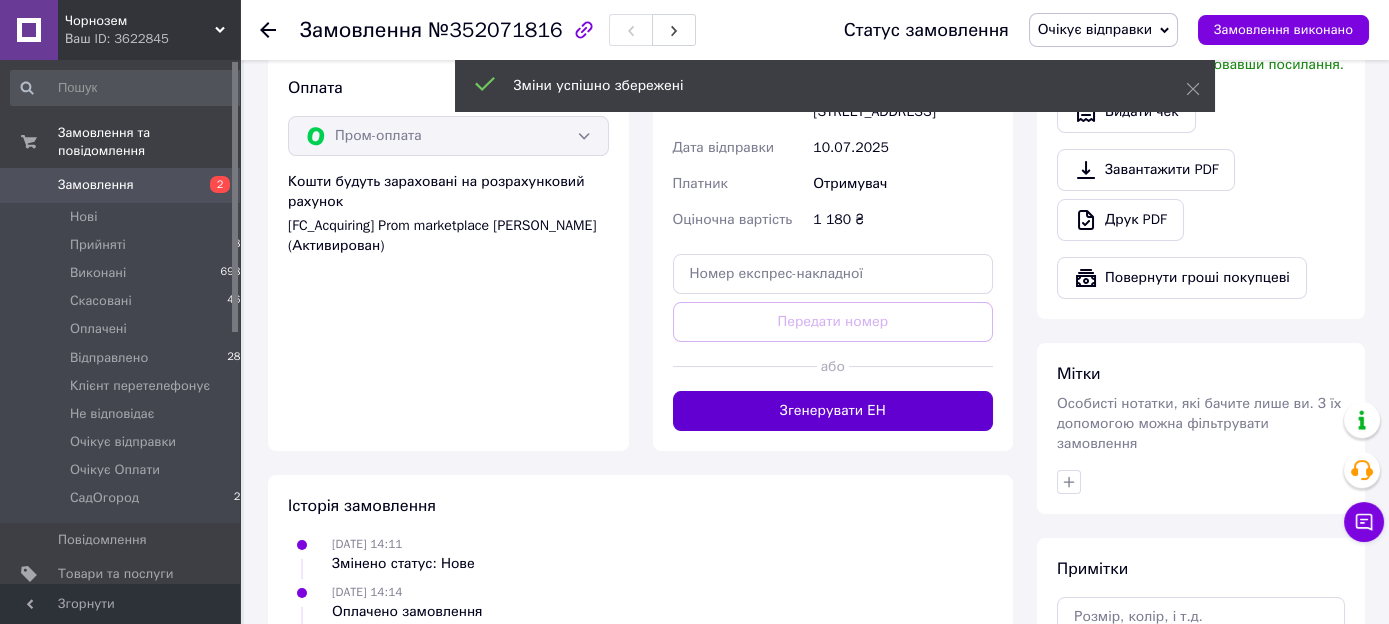 click on "Згенерувати ЕН" at bounding box center [833, 411] 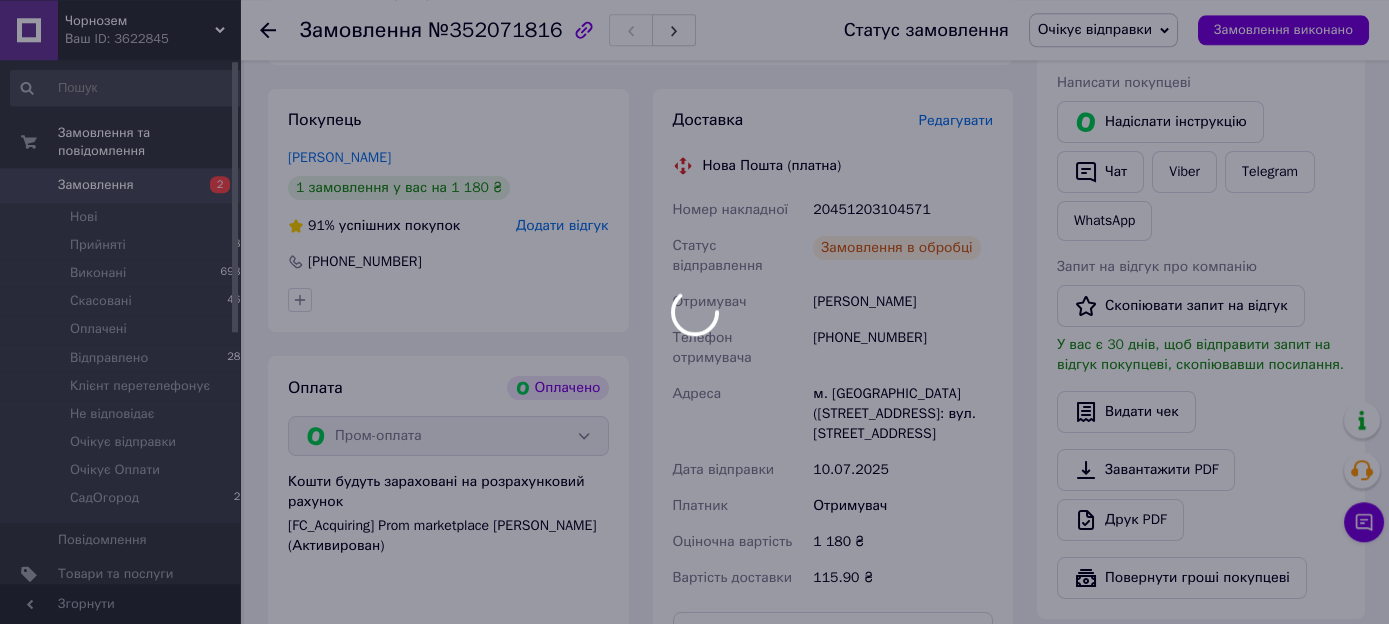 scroll, scrollTop: 528, scrollLeft: 0, axis: vertical 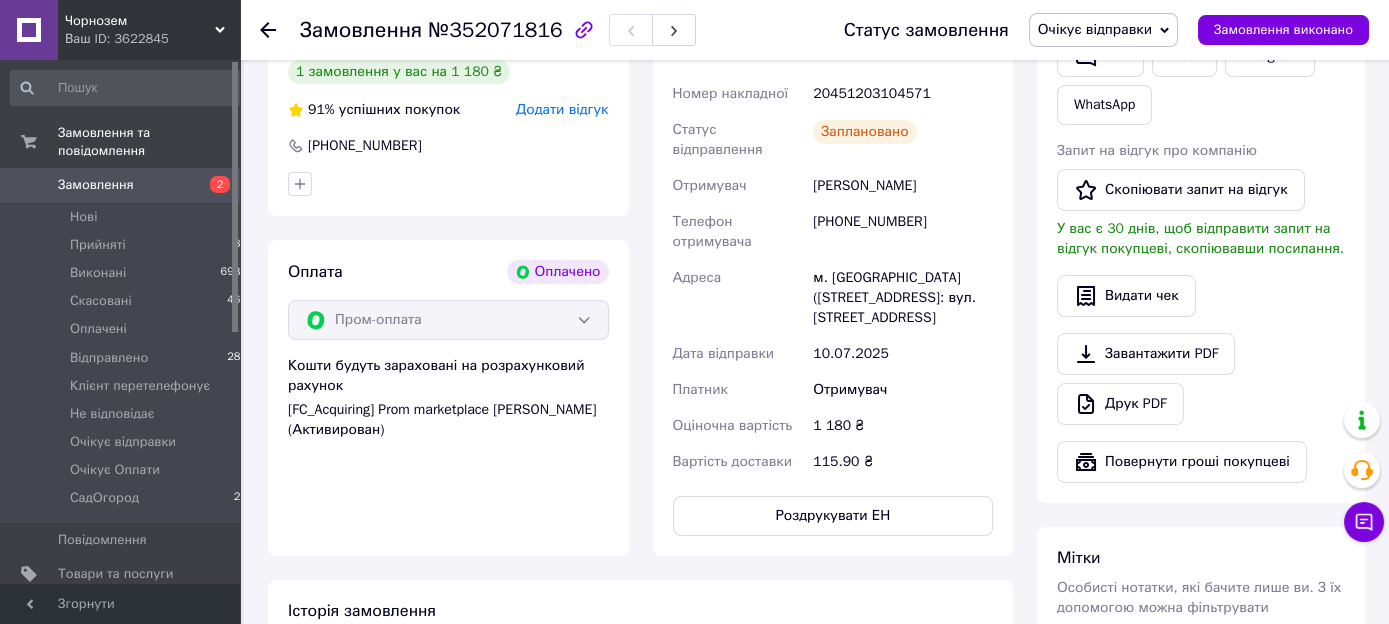drag, startPoint x: 943, startPoint y: 172, endPoint x: 803, endPoint y: 182, distance: 140.35669 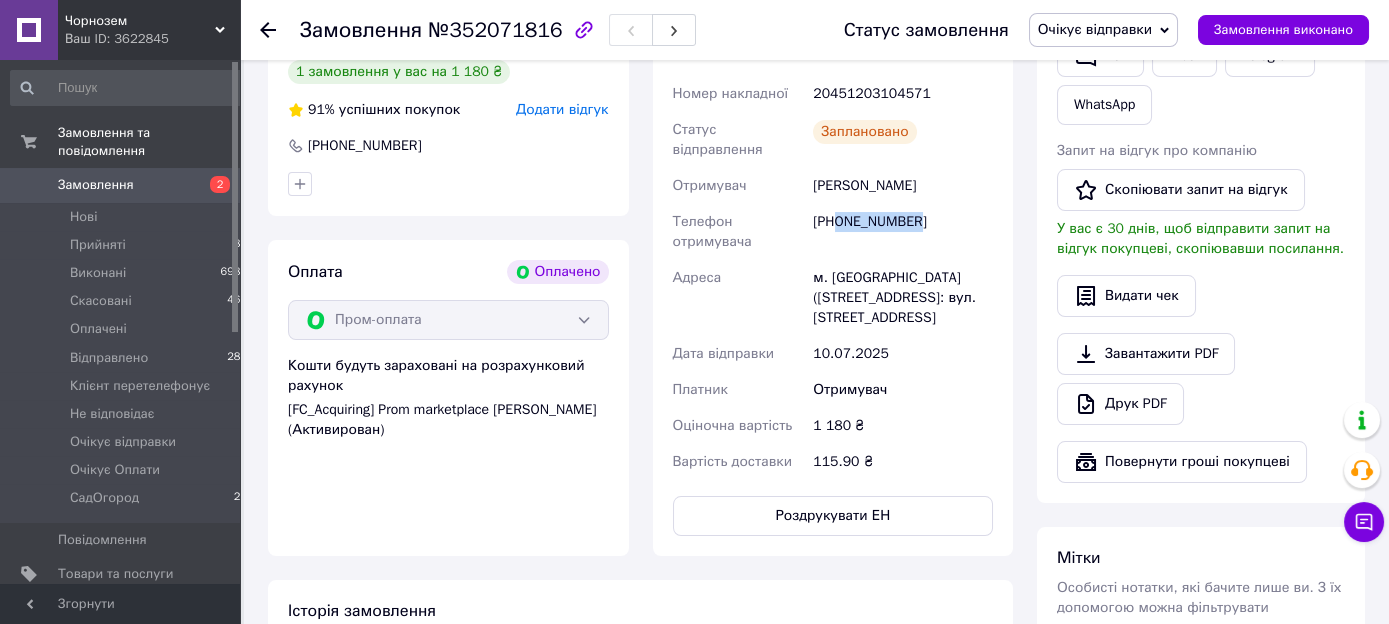 drag, startPoint x: 926, startPoint y: 209, endPoint x: 840, endPoint y: 210, distance: 86.00581 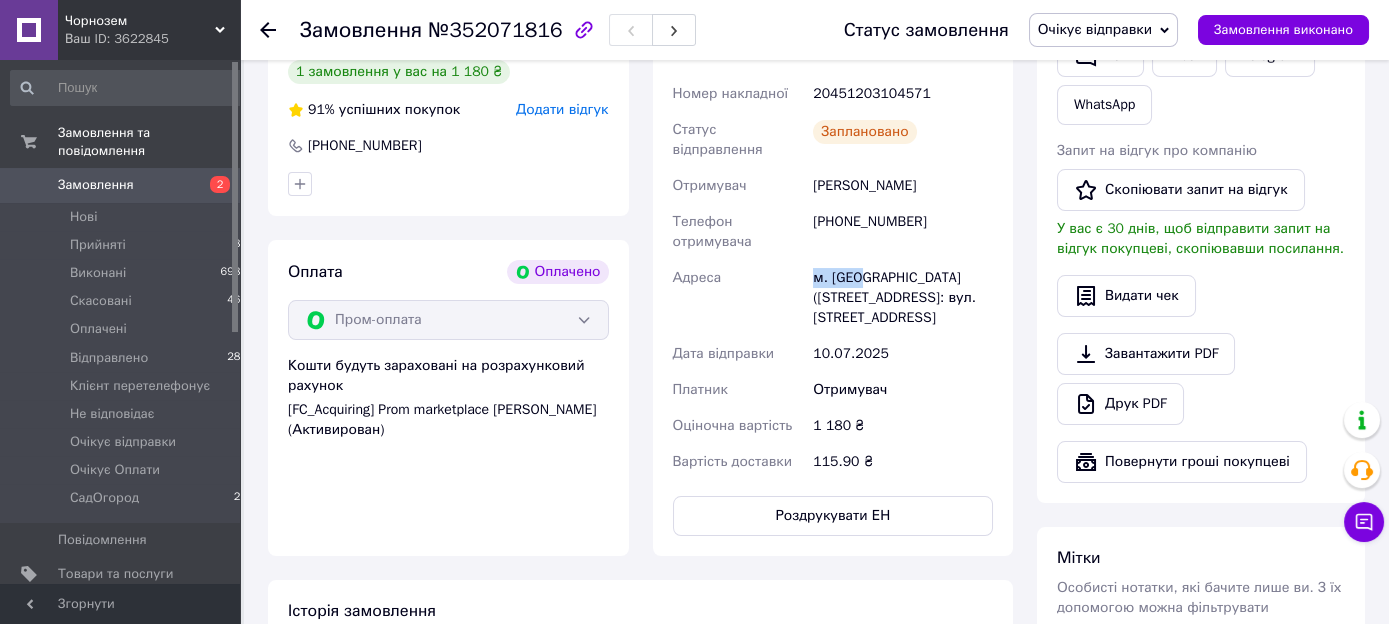 drag, startPoint x: 862, startPoint y: 264, endPoint x: 810, endPoint y: 256, distance: 52.611786 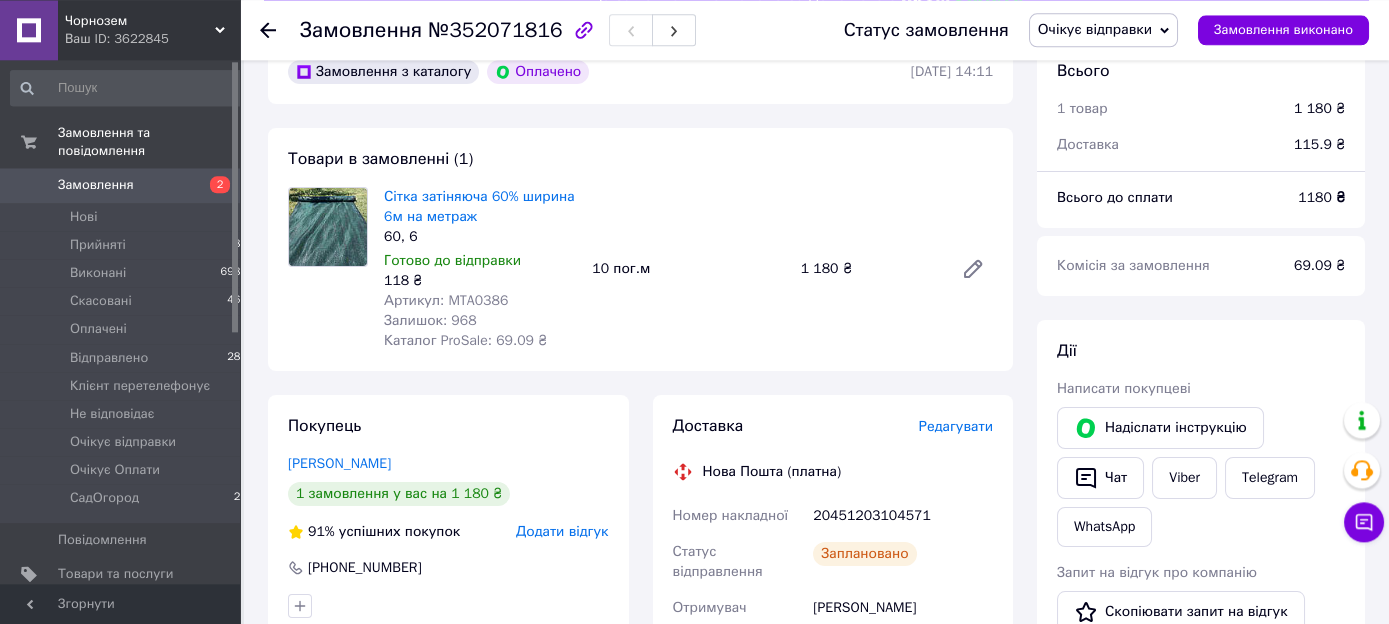 scroll, scrollTop: 105, scrollLeft: 0, axis: vertical 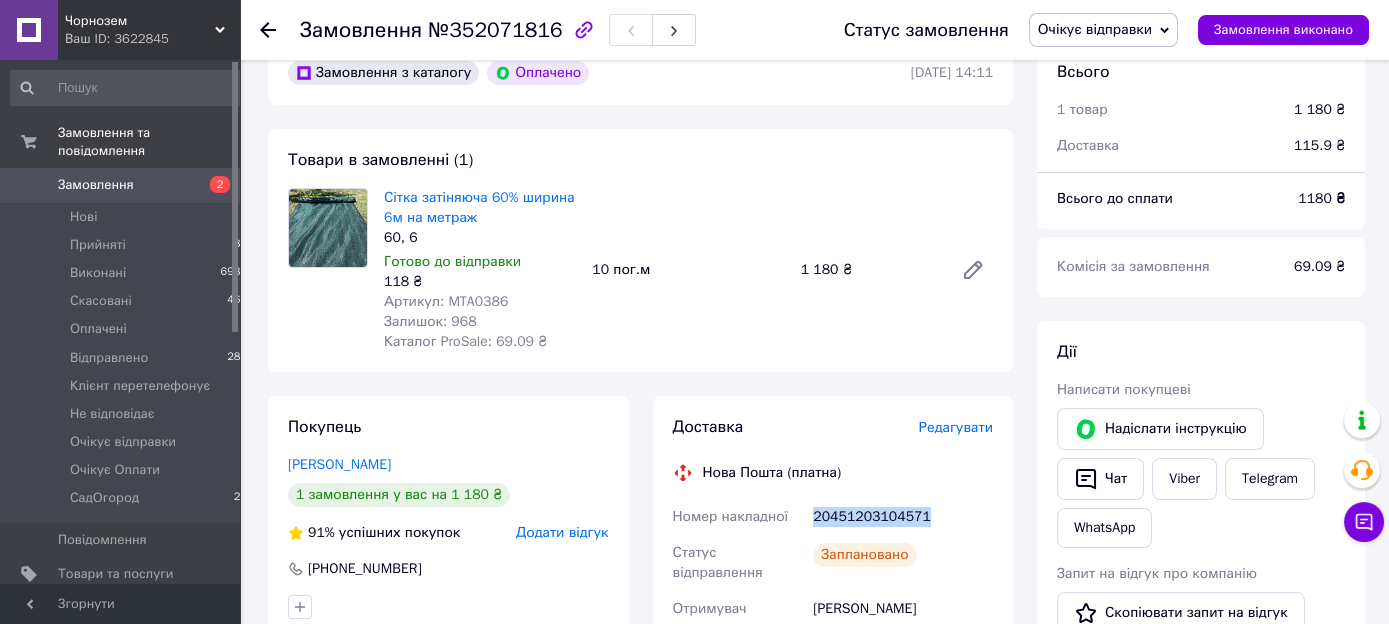 drag, startPoint x: 935, startPoint y: 513, endPoint x: 810, endPoint y: 510, distance: 125.035995 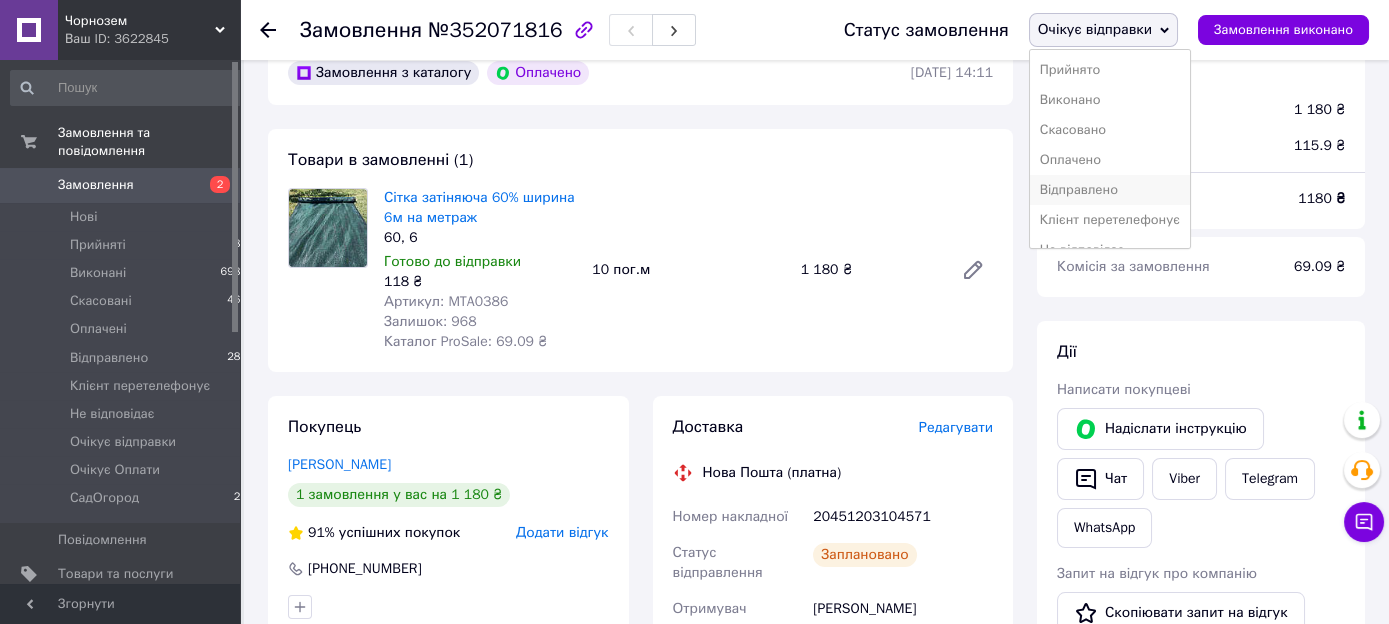 click on "Відправлено" at bounding box center [1110, 190] 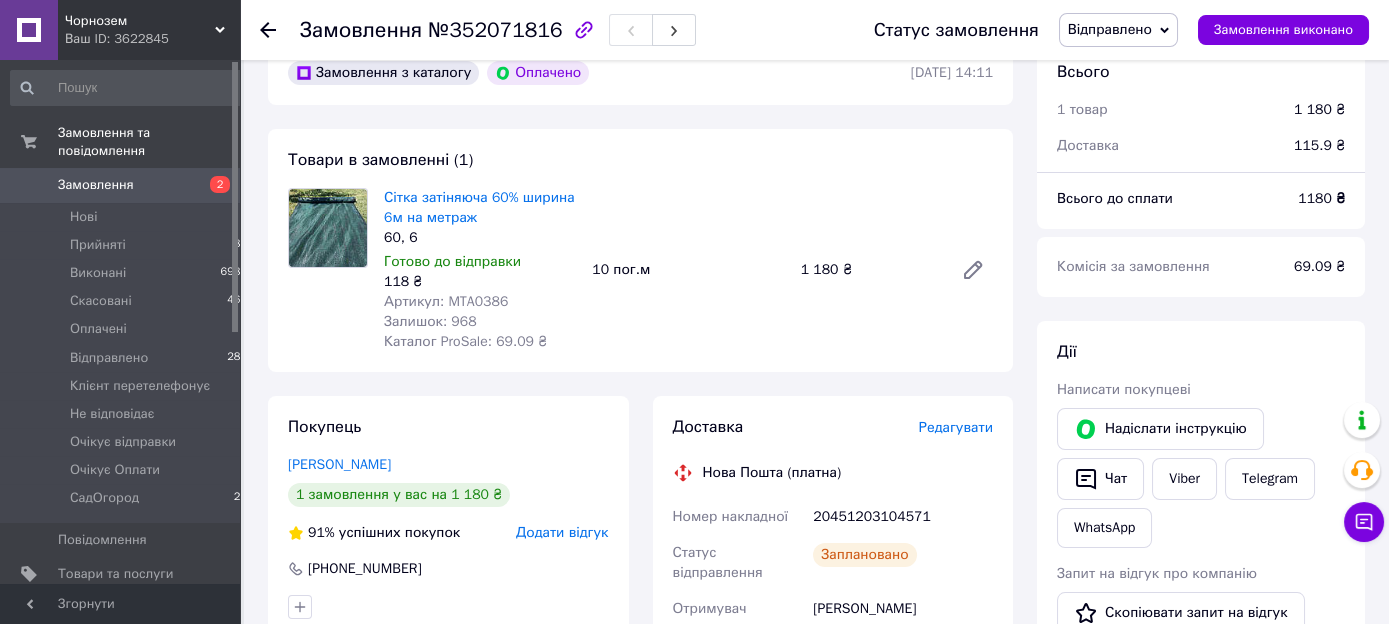 click on "Замовлення" at bounding box center [96, 185] 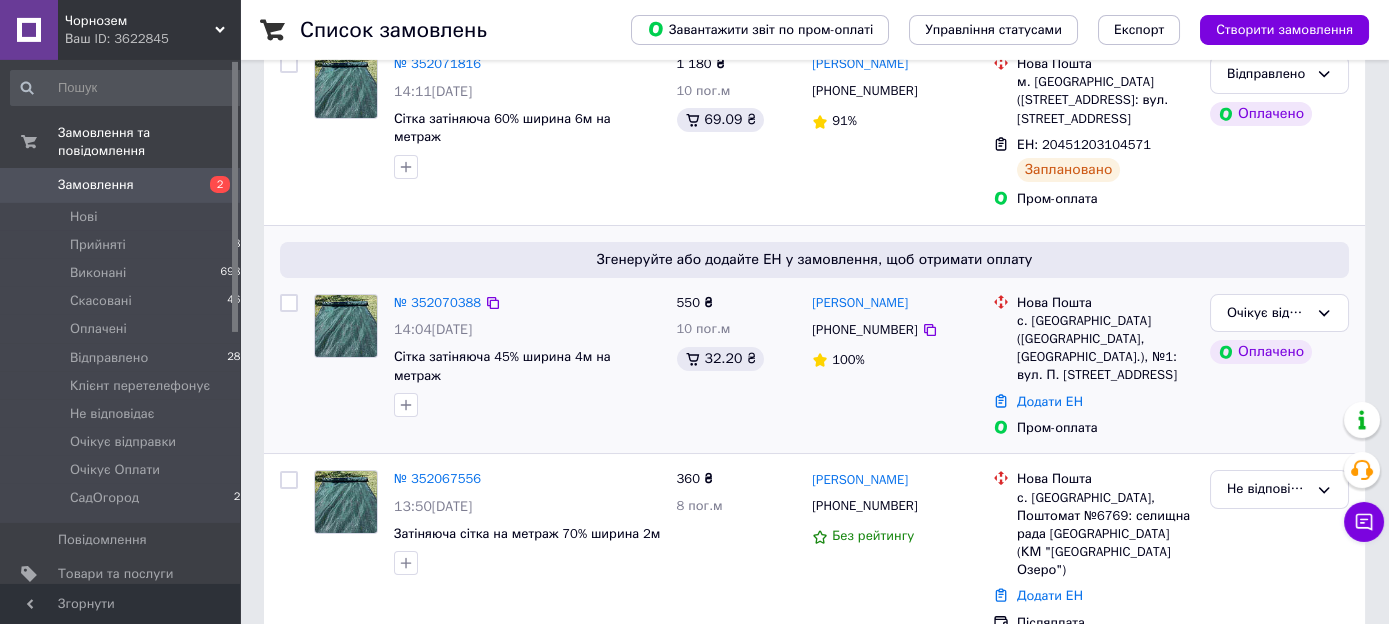 scroll, scrollTop: 422, scrollLeft: 0, axis: vertical 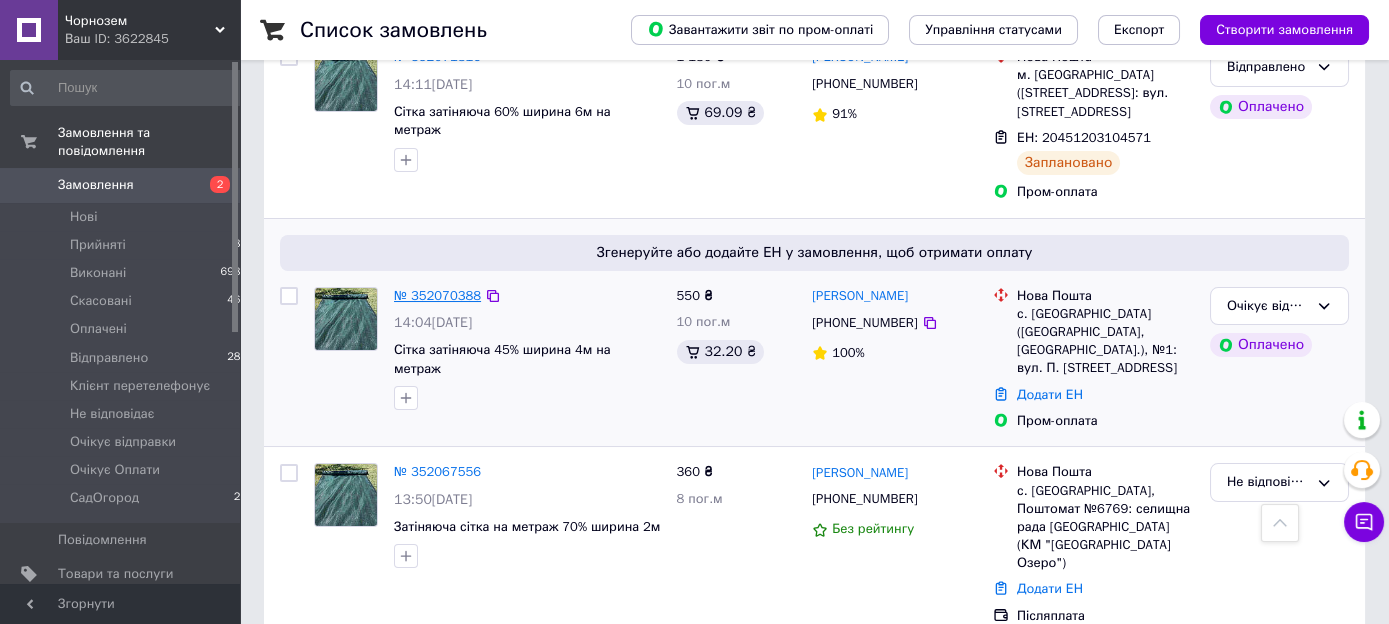 click on "№ 352070388" at bounding box center [437, 295] 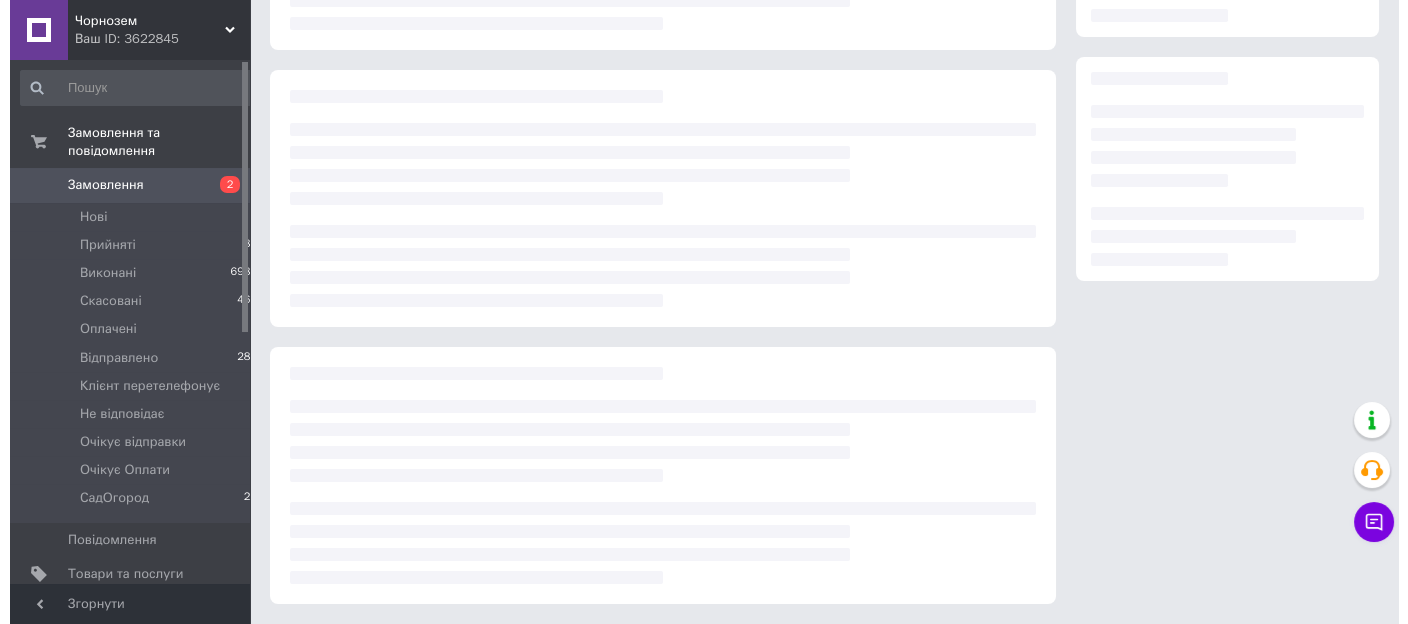 scroll, scrollTop: 289, scrollLeft: 0, axis: vertical 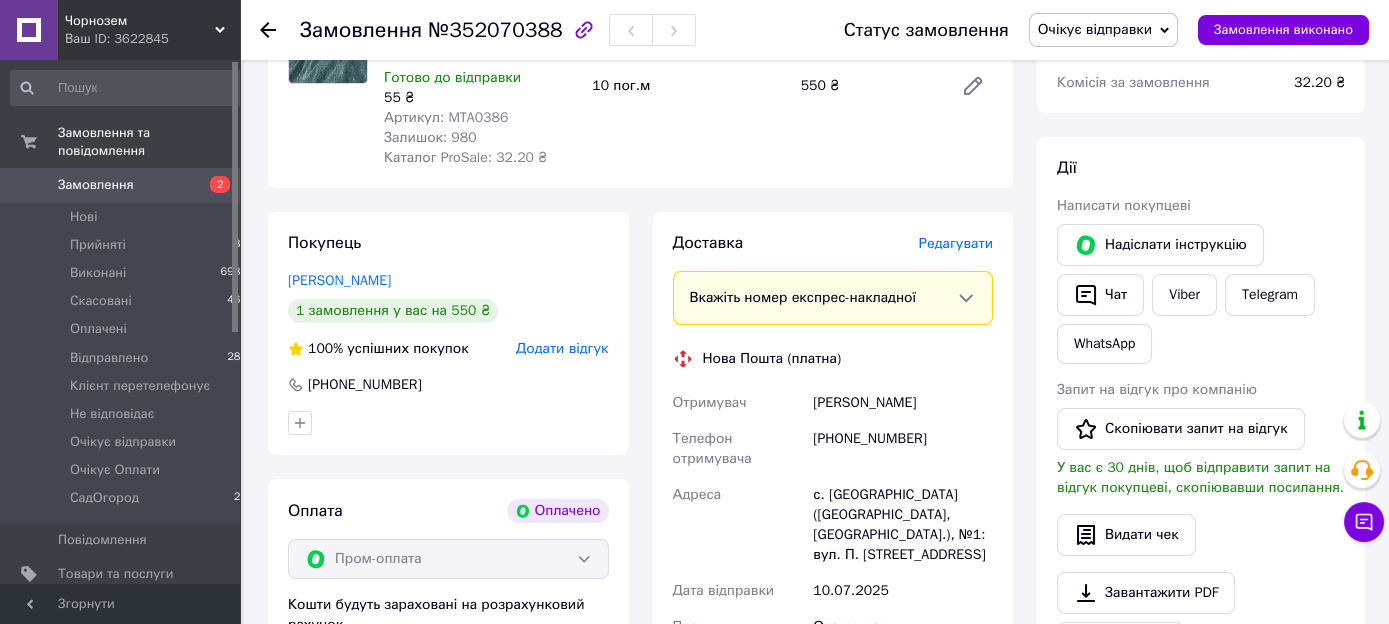 click on "Редагувати" at bounding box center (956, 243) 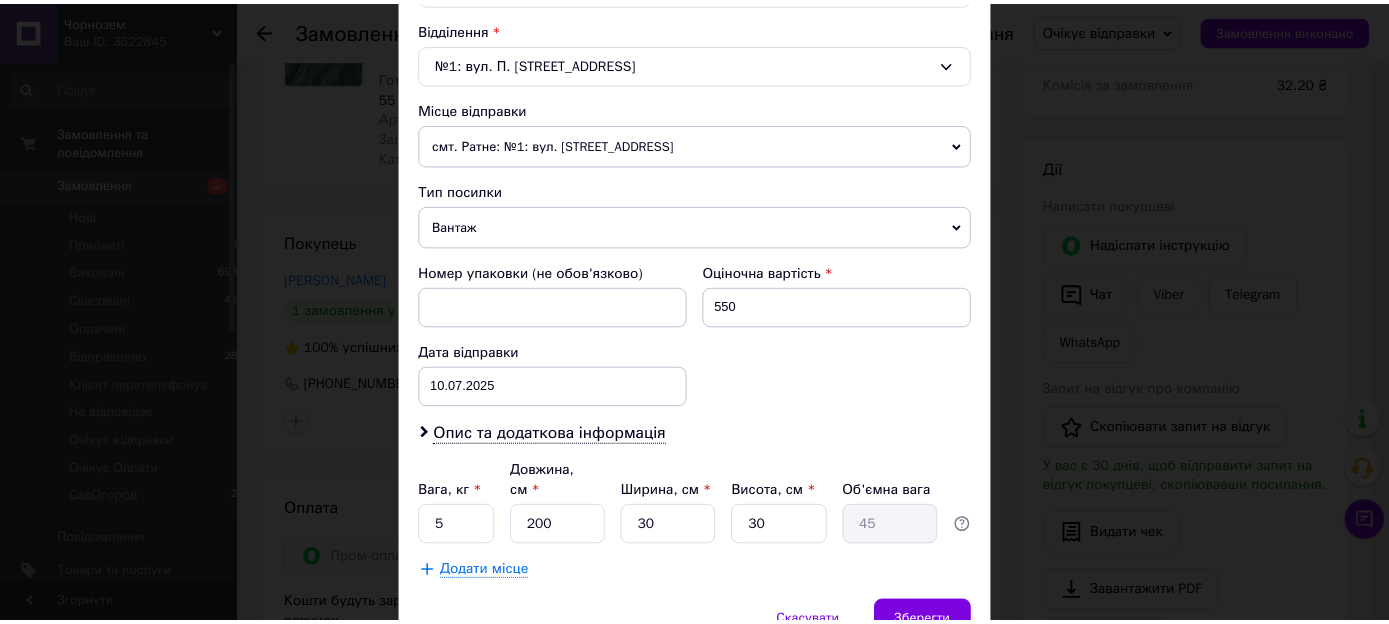 scroll, scrollTop: 686, scrollLeft: 0, axis: vertical 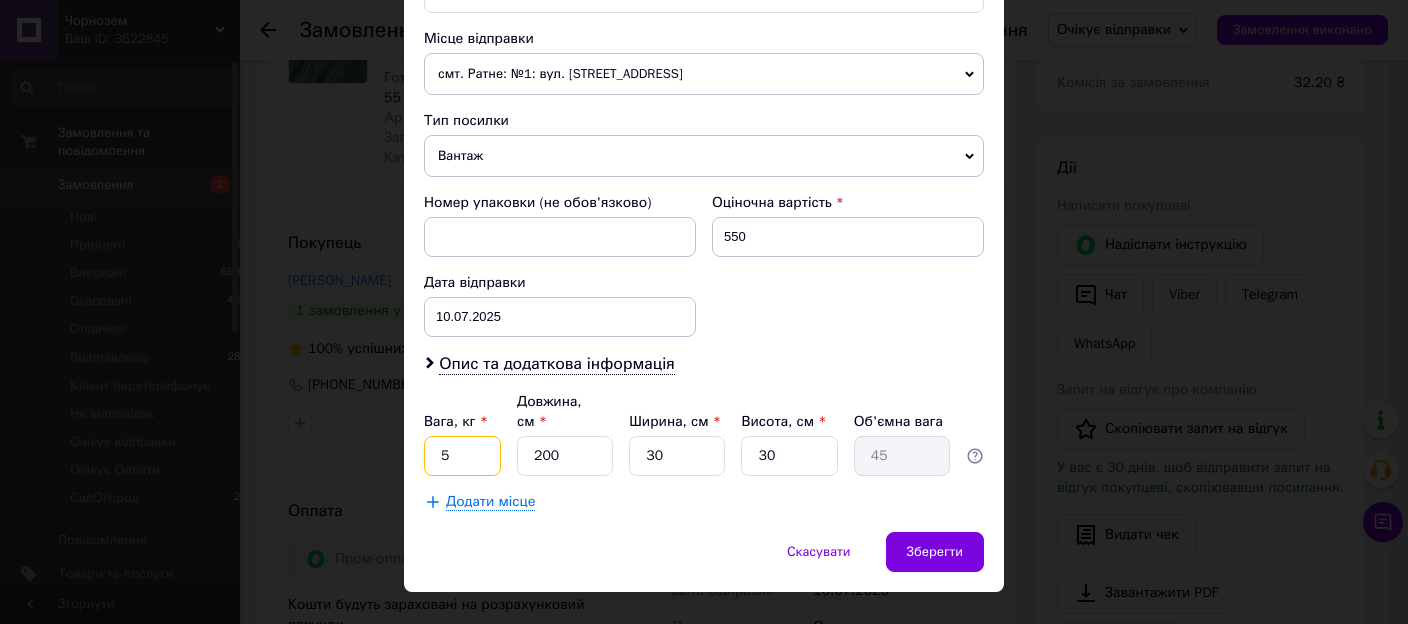click on "5" at bounding box center [462, 456] 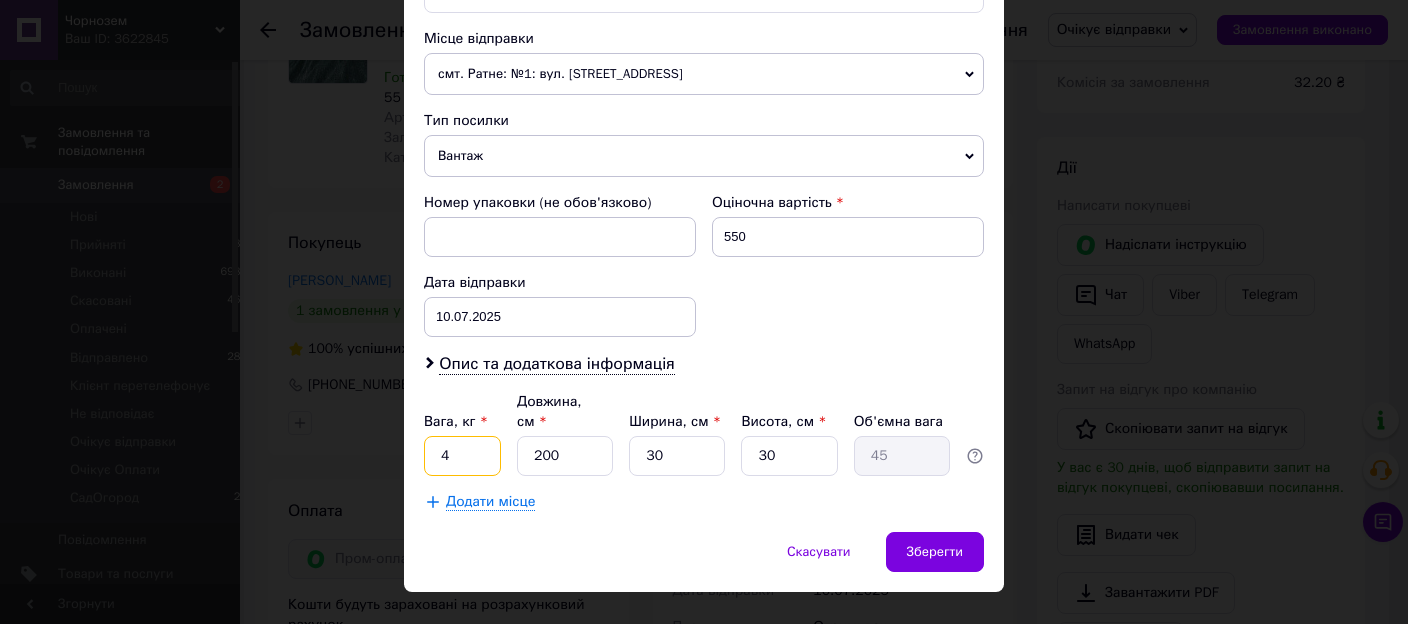 type on "4" 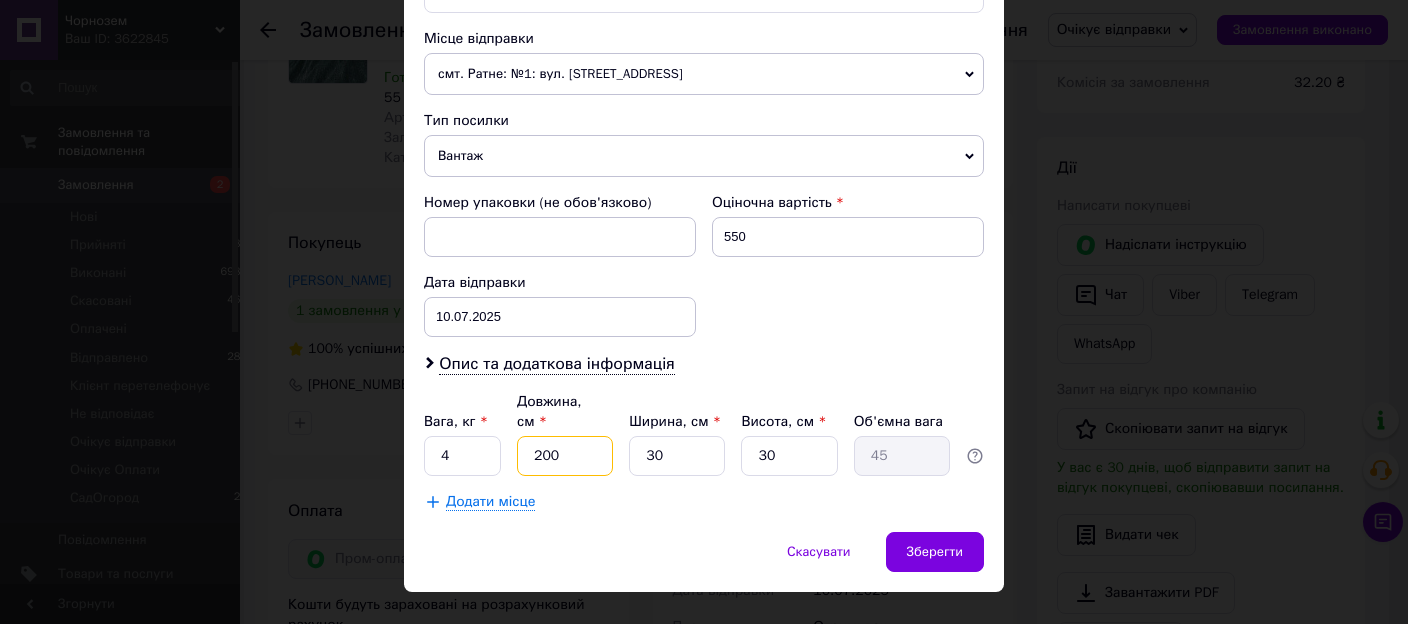 type on "4" 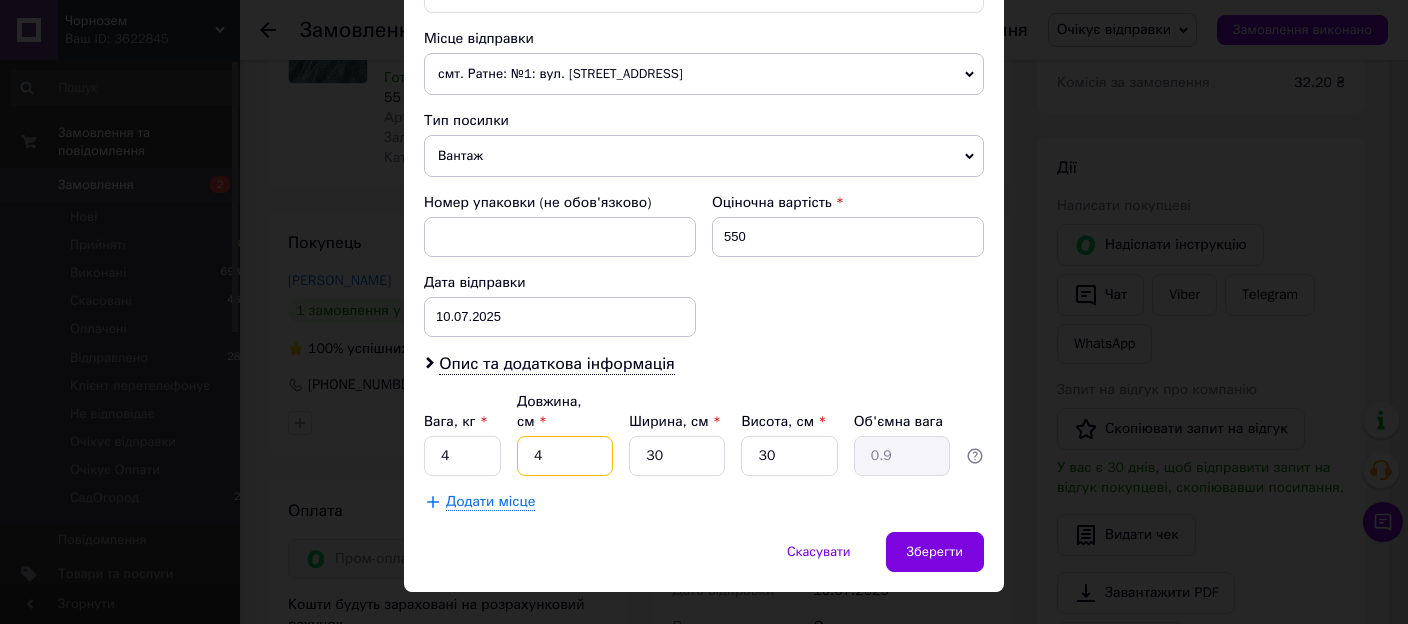 type on "40" 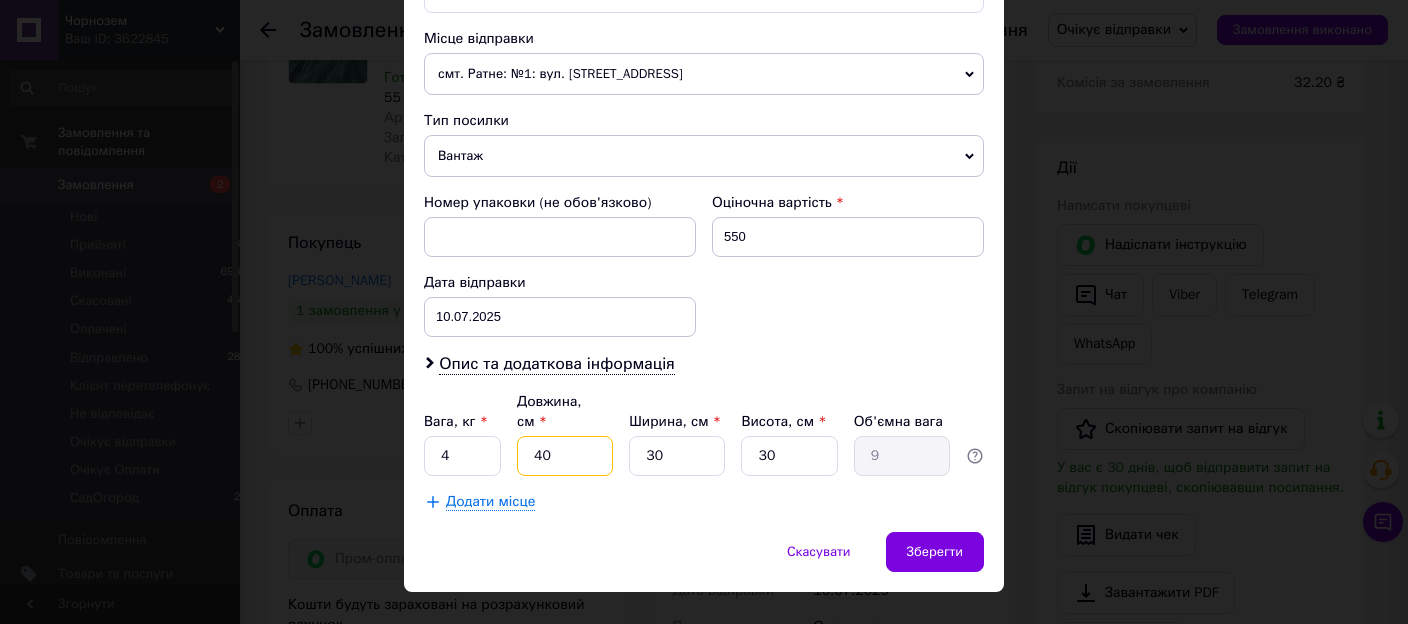type on "40" 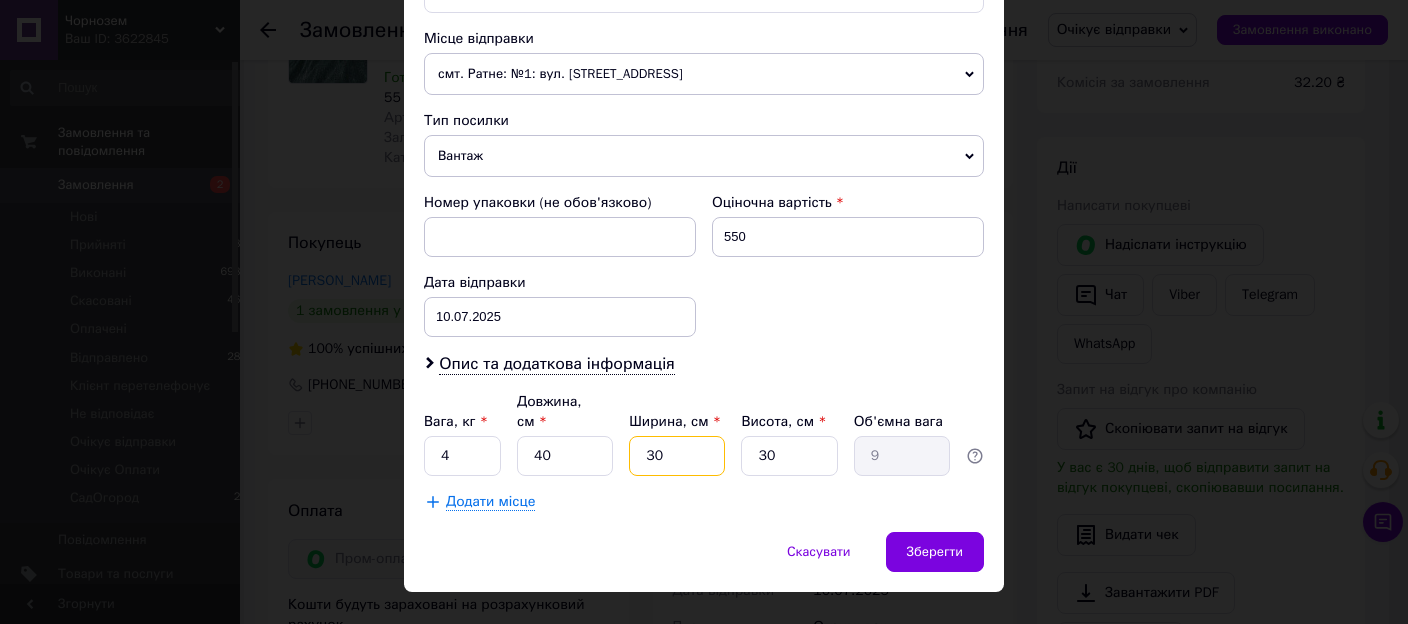 type on "4" 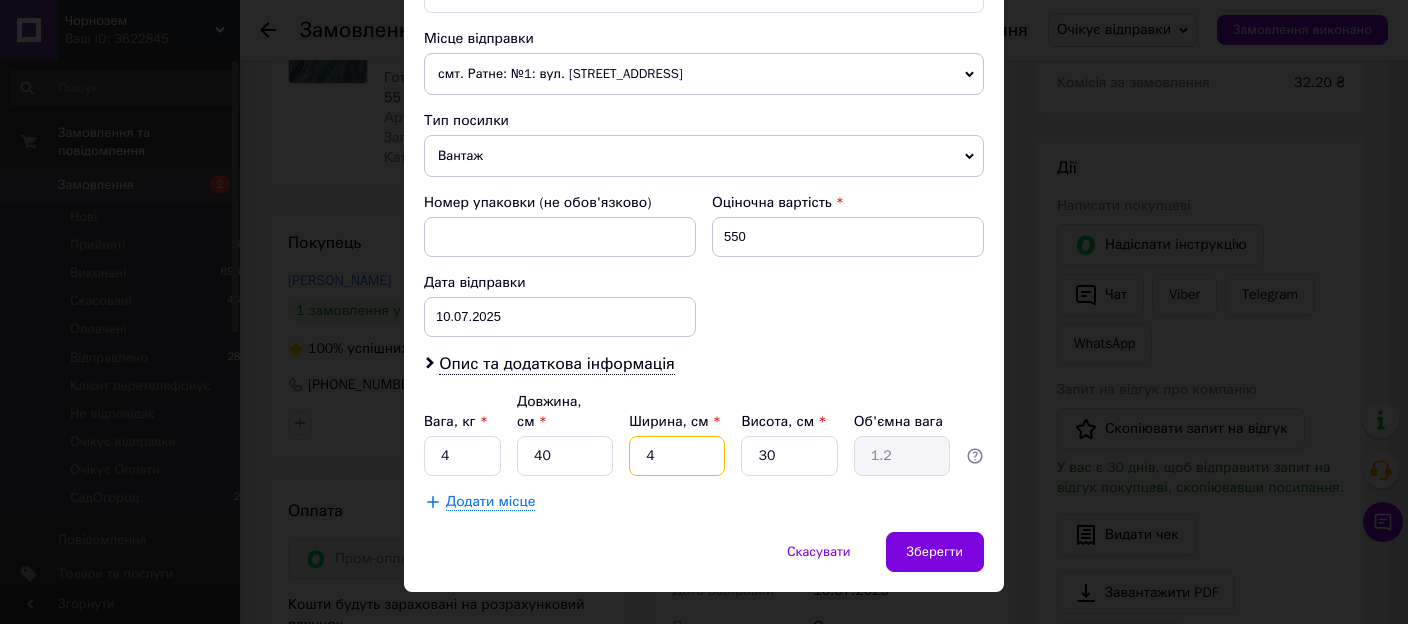 type on "40" 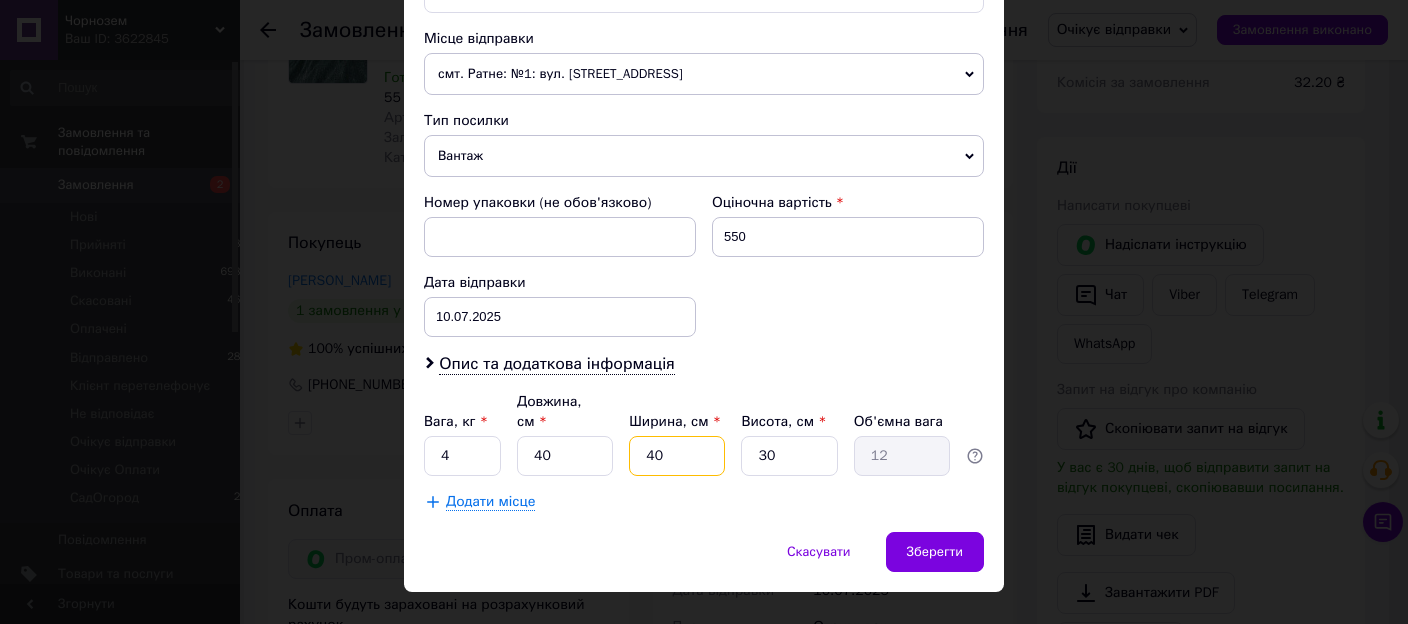 type on "40" 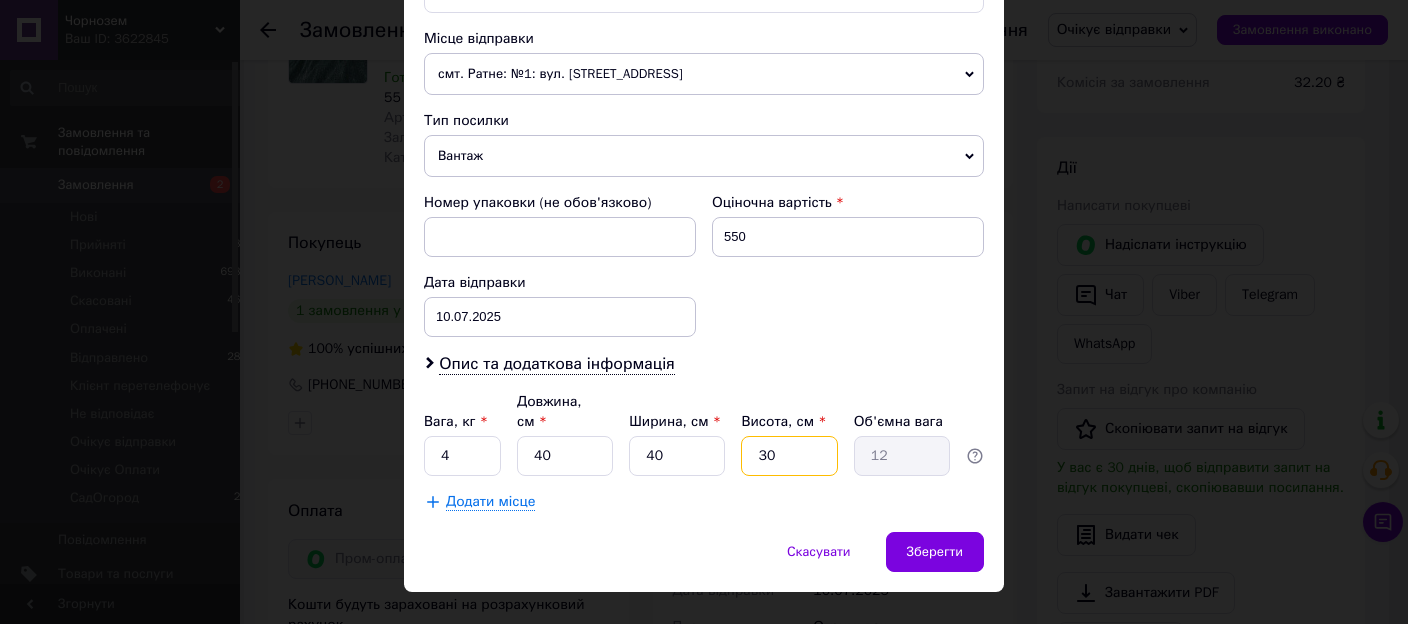 type on "1" 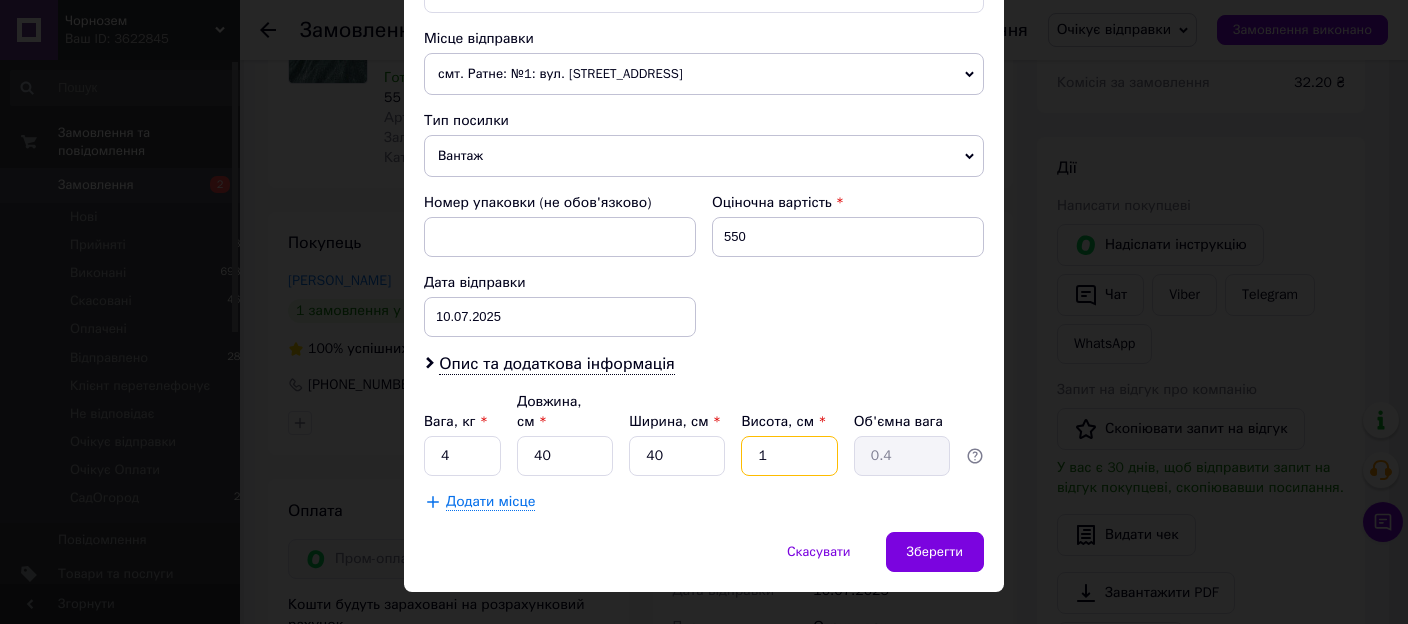type on "10" 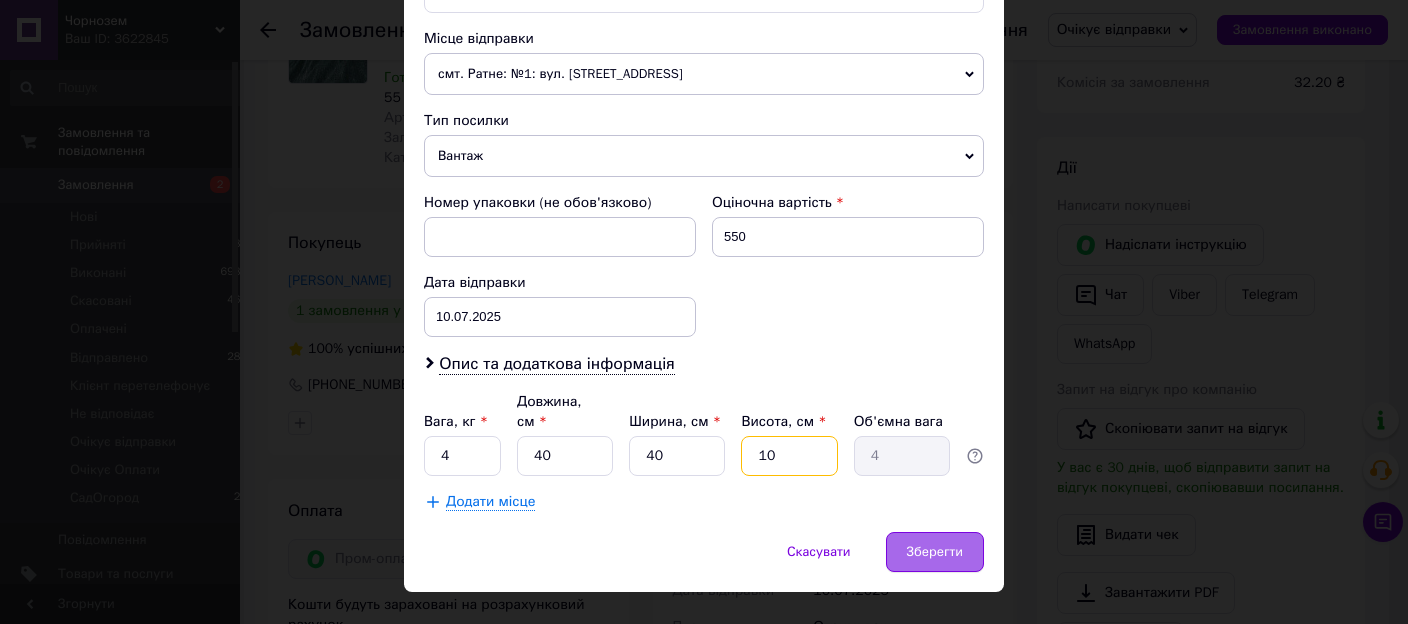 type on "10" 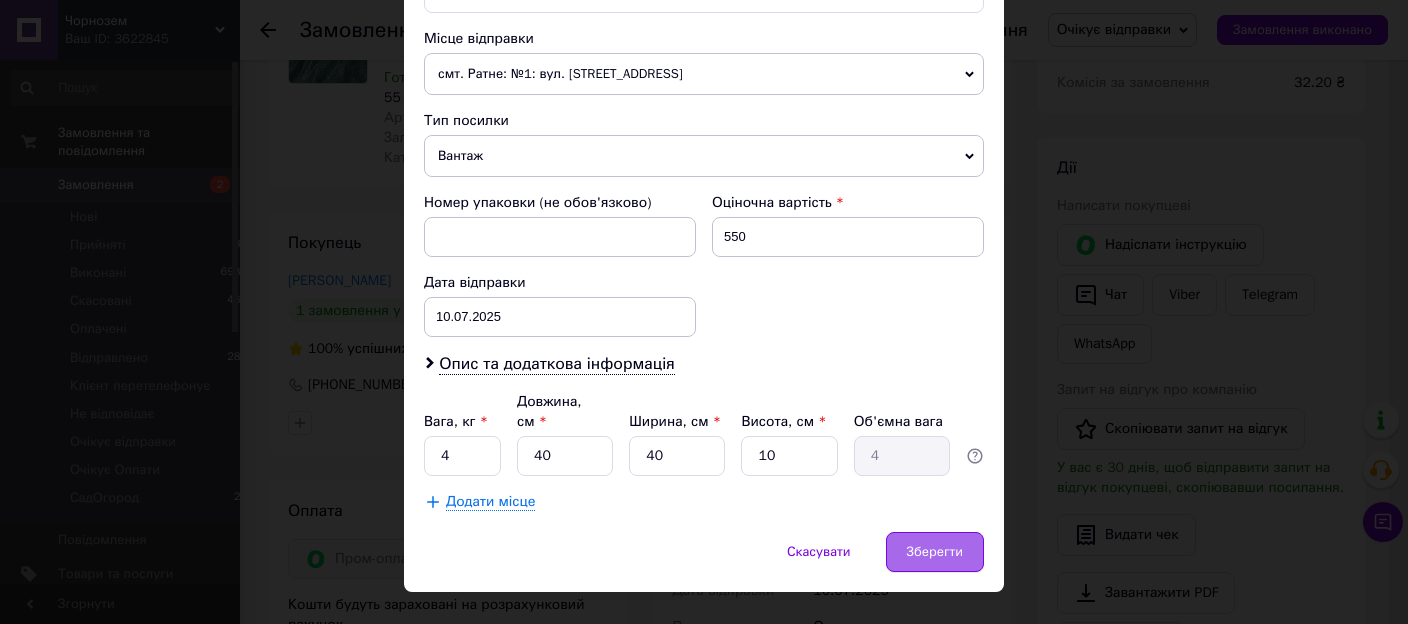 click on "Зберегти" at bounding box center [935, 552] 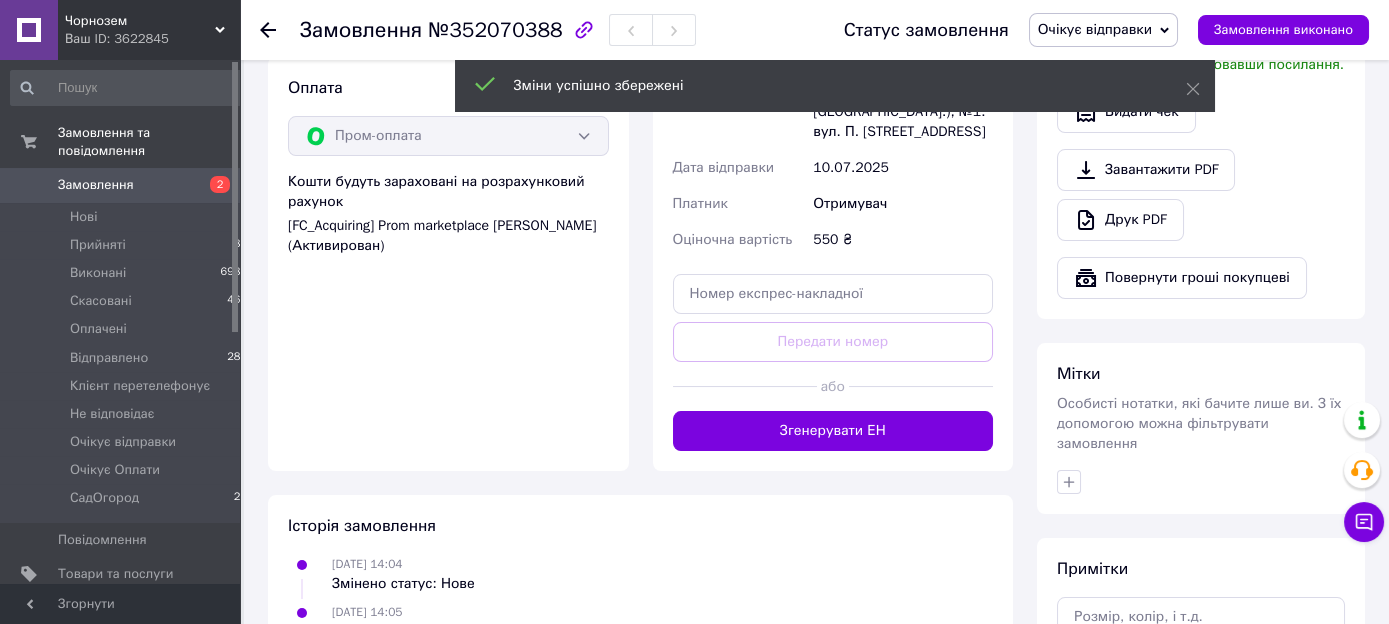 click on "Згенерувати ЕН" at bounding box center (833, 431) 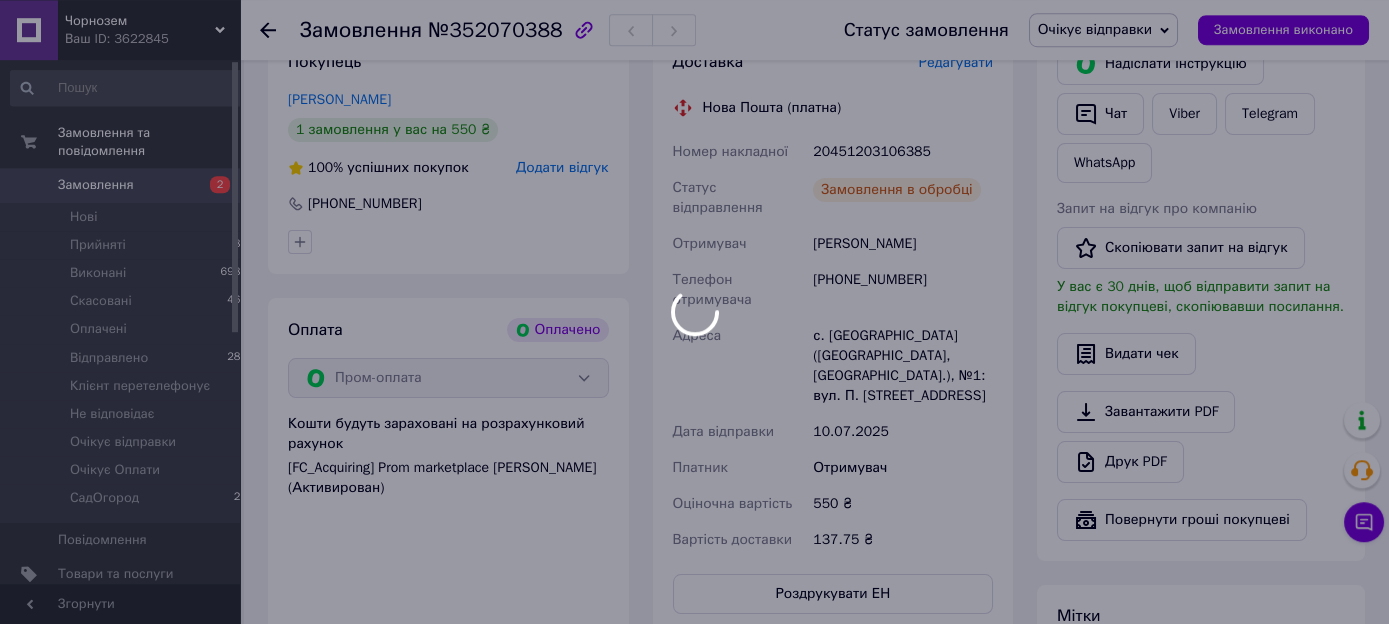 scroll, scrollTop: 528, scrollLeft: 0, axis: vertical 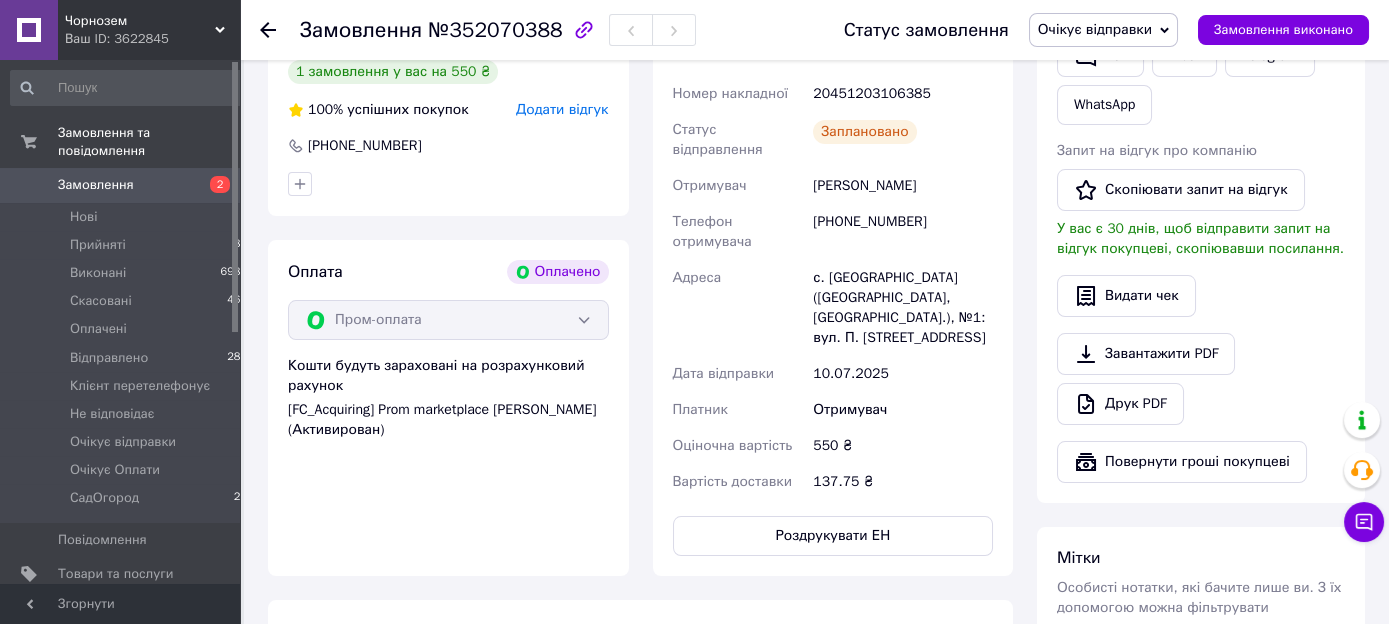 drag, startPoint x: 934, startPoint y: 169, endPoint x: 815, endPoint y: 177, distance: 119.26861 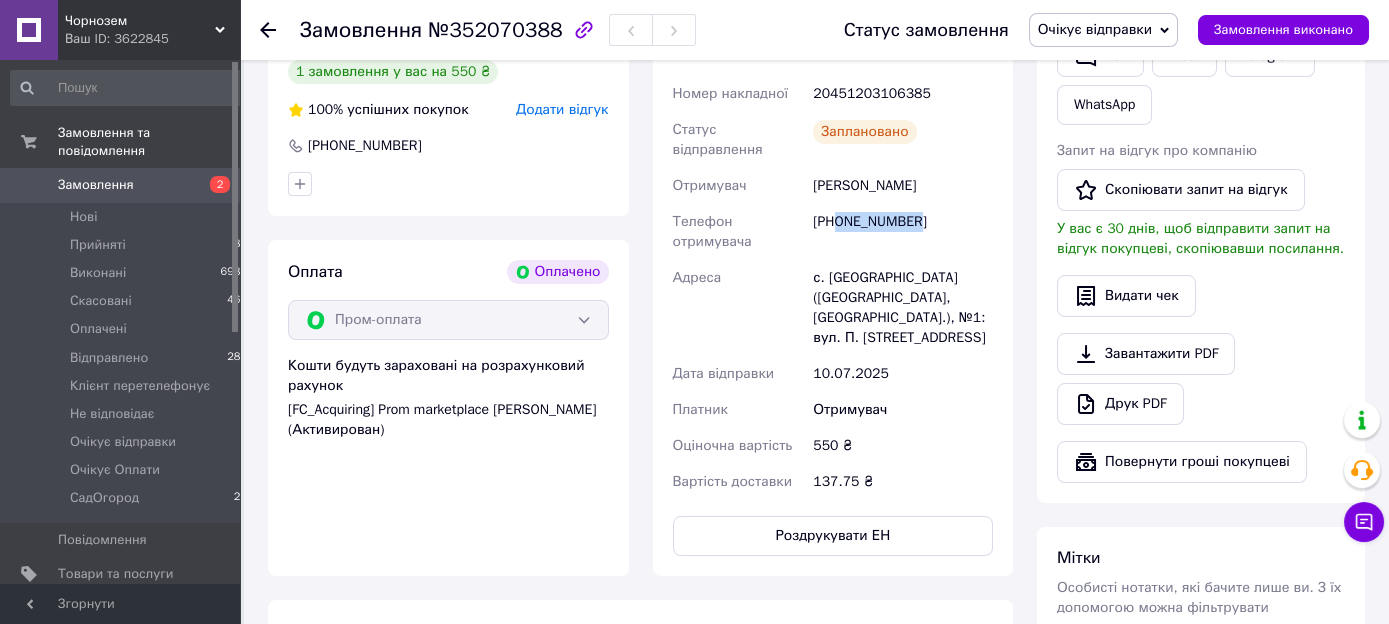 drag, startPoint x: 919, startPoint y: 208, endPoint x: 840, endPoint y: 227, distance: 81.25269 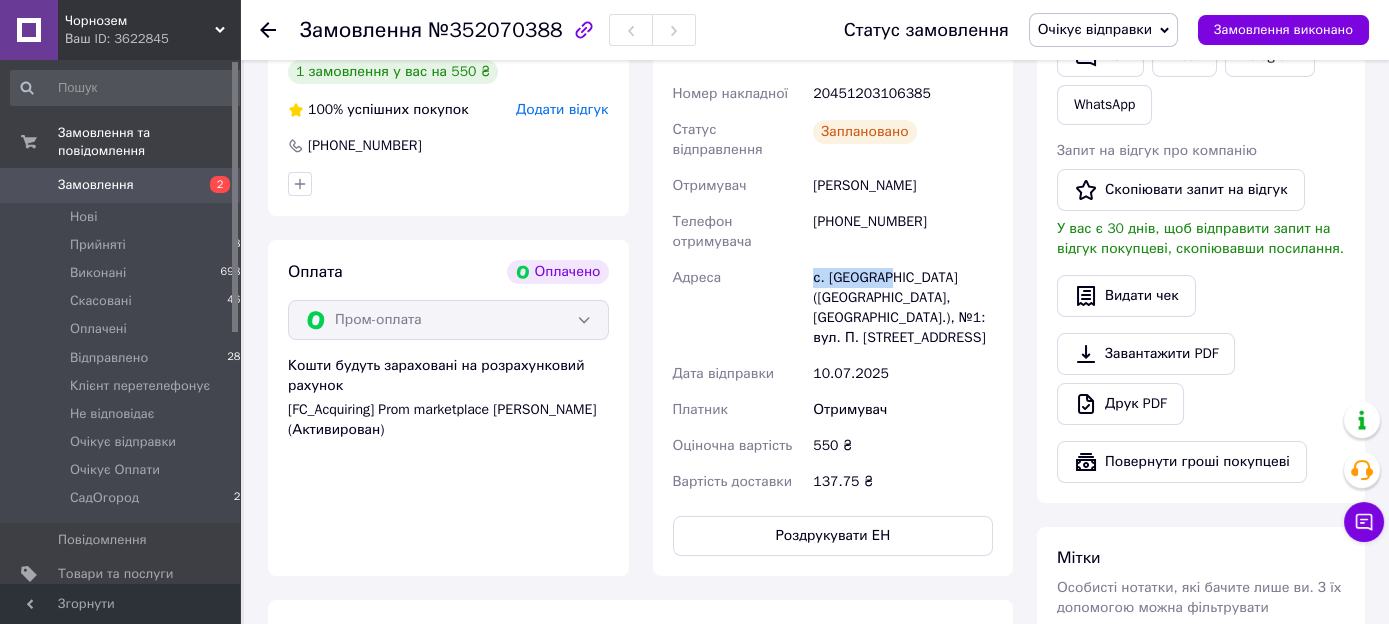 drag, startPoint x: 887, startPoint y: 263, endPoint x: 807, endPoint y: 265, distance: 80.024994 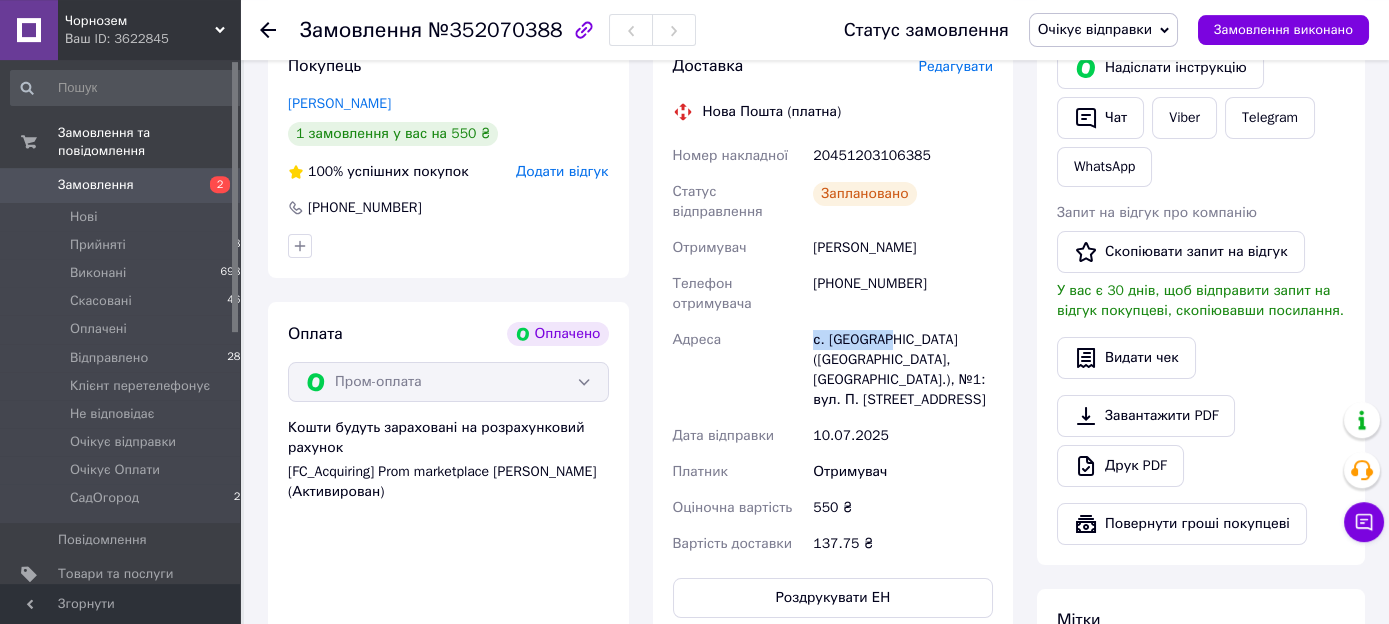 scroll, scrollTop: 422, scrollLeft: 0, axis: vertical 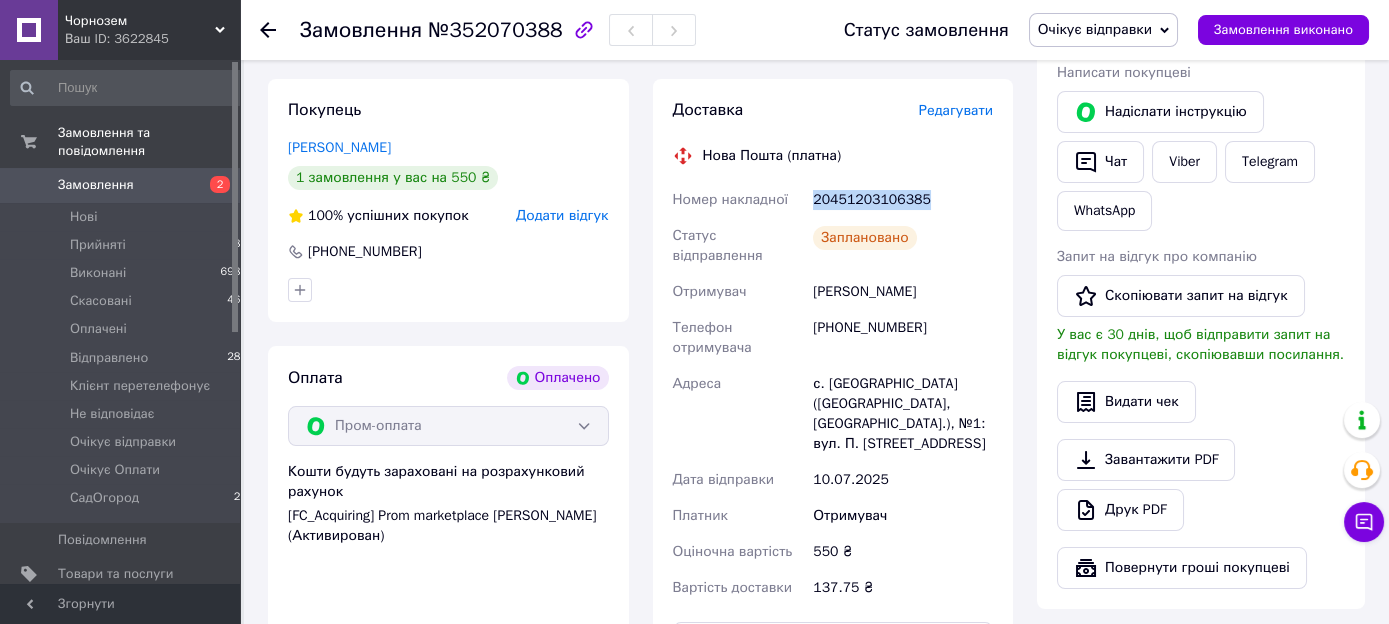 drag, startPoint x: 924, startPoint y: 200, endPoint x: 812, endPoint y: 204, distance: 112.0714 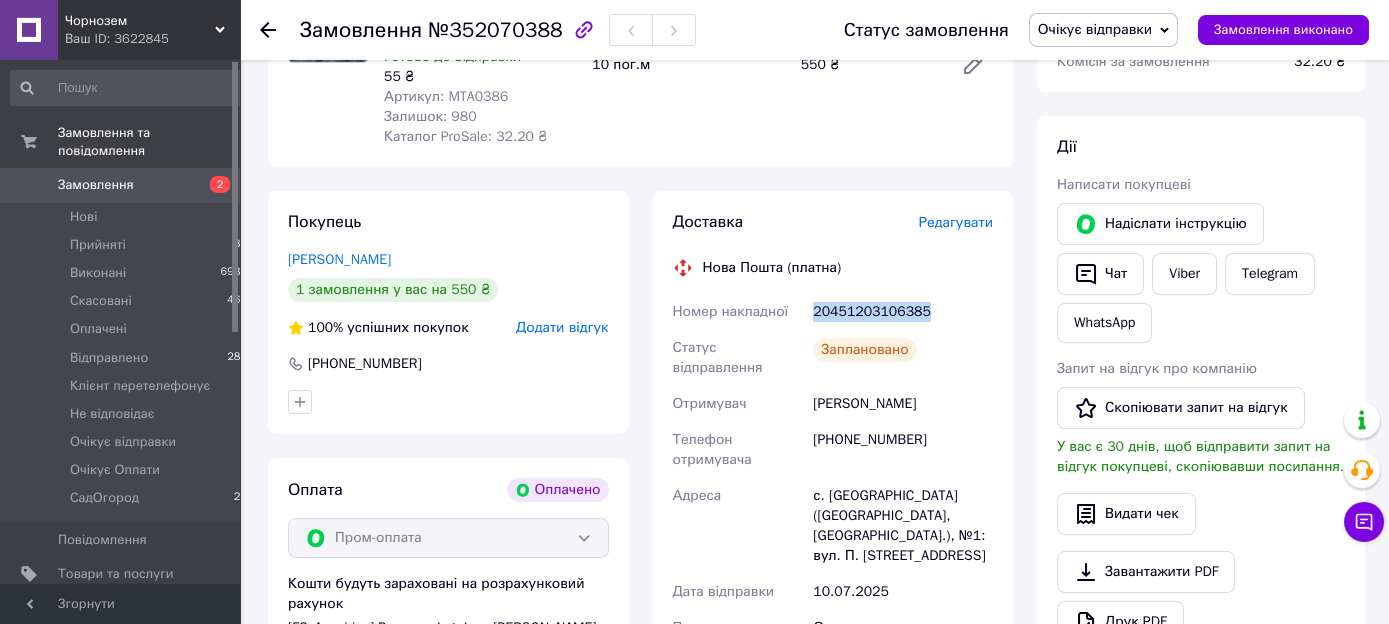 scroll, scrollTop: 211, scrollLeft: 0, axis: vertical 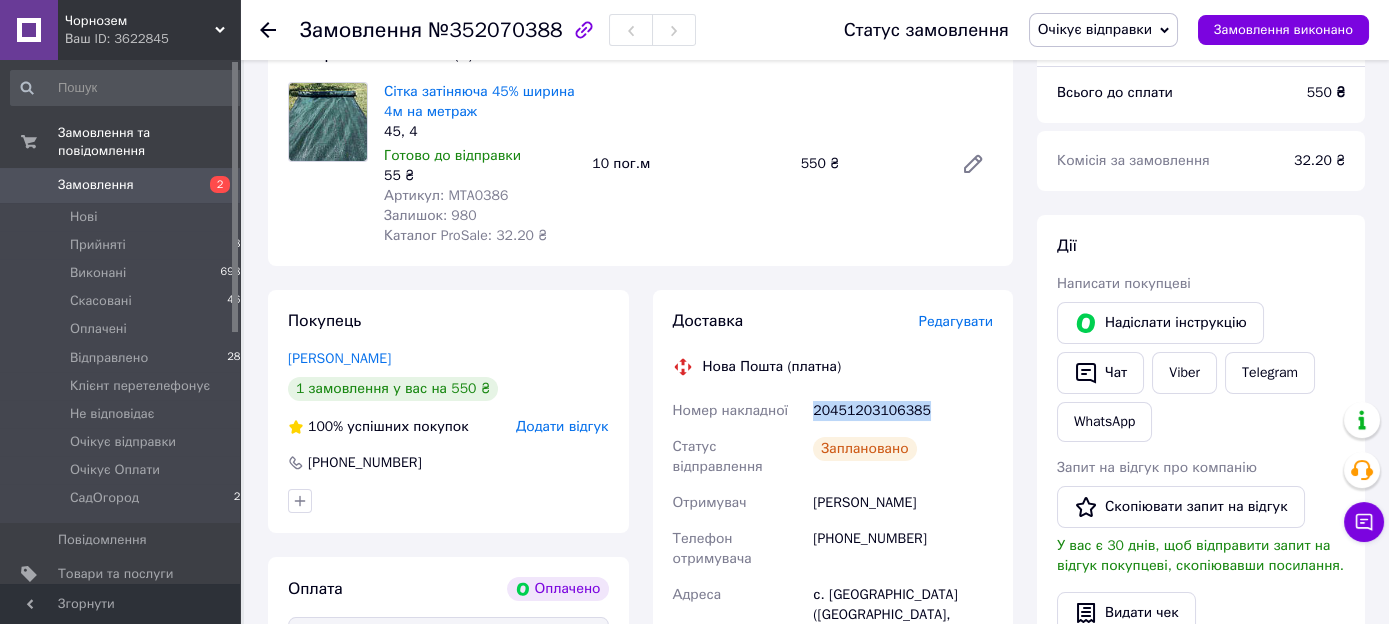 drag, startPoint x: 1095, startPoint y: 24, endPoint x: 1099, endPoint y: 37, distance: 13.601471 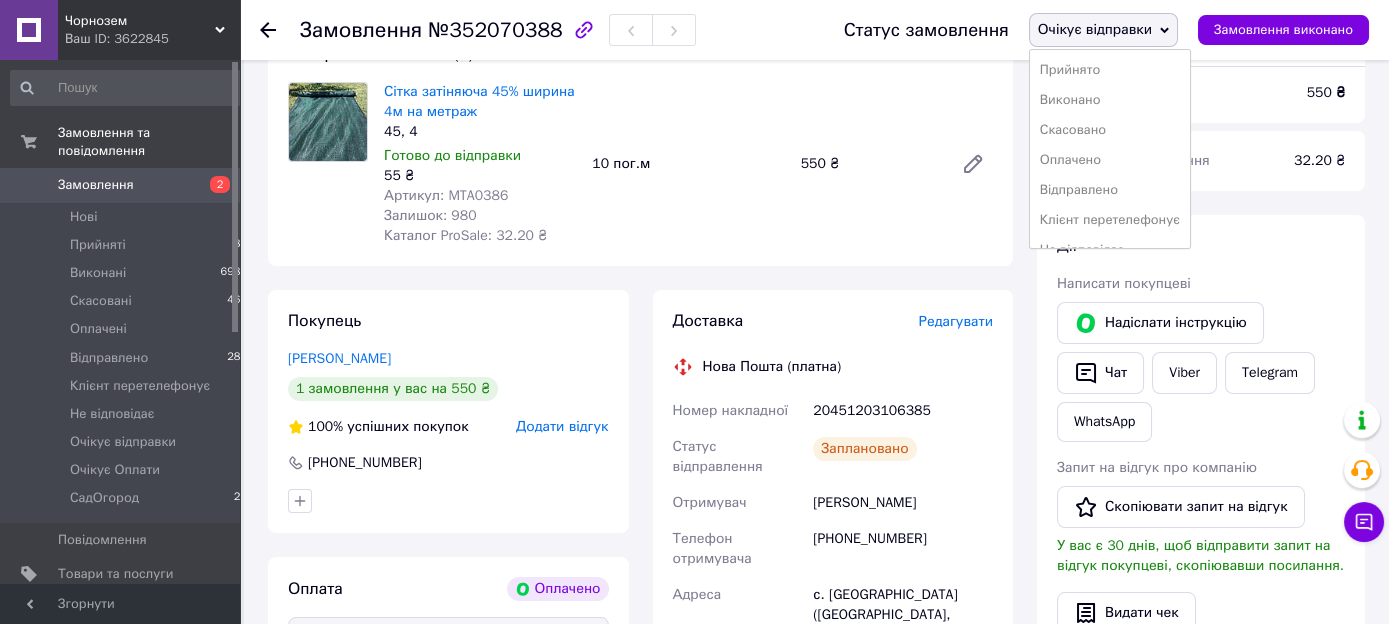 click on "Відправлено" at bounding box center [1110, 190] 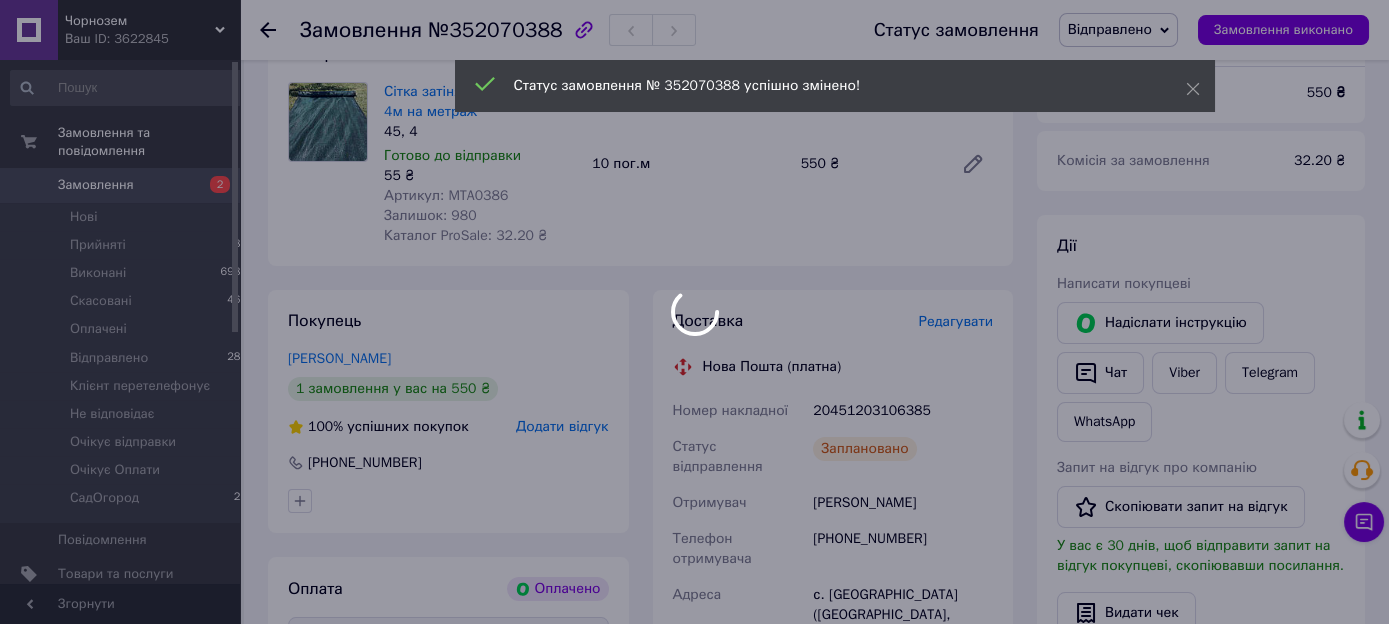 click at bounding box center [694, 312] 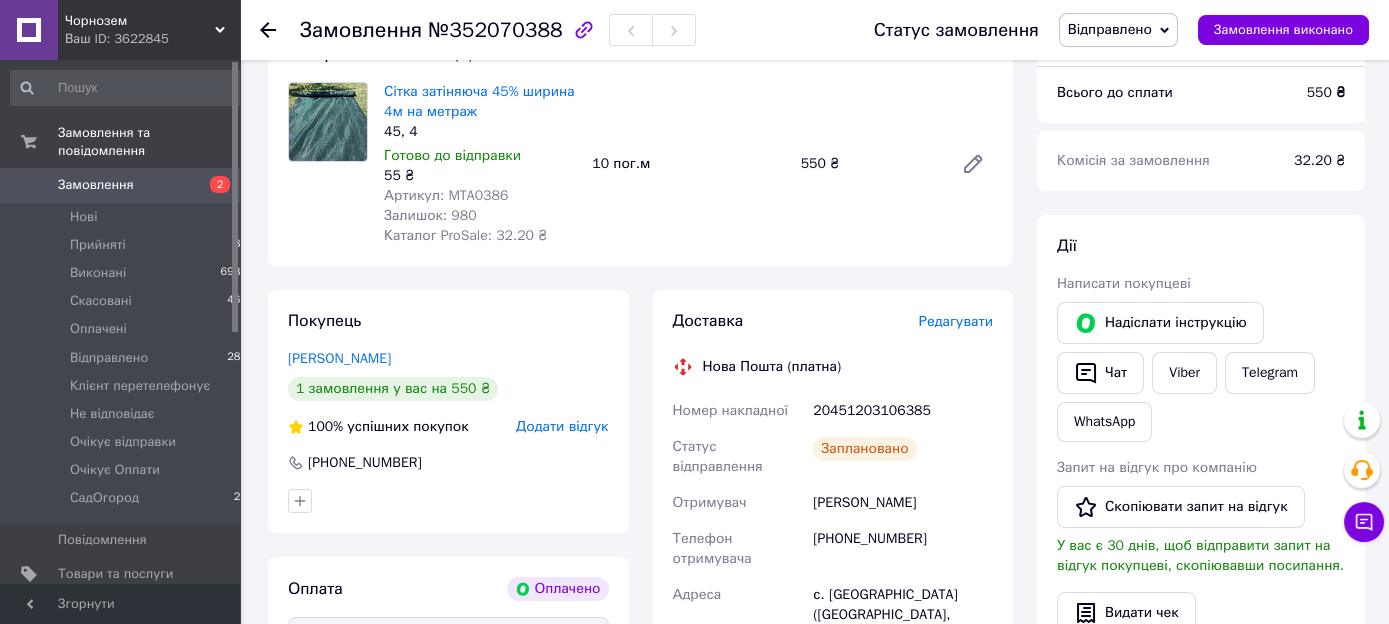 click on "Замовлення" at bounding box center (96, 185) 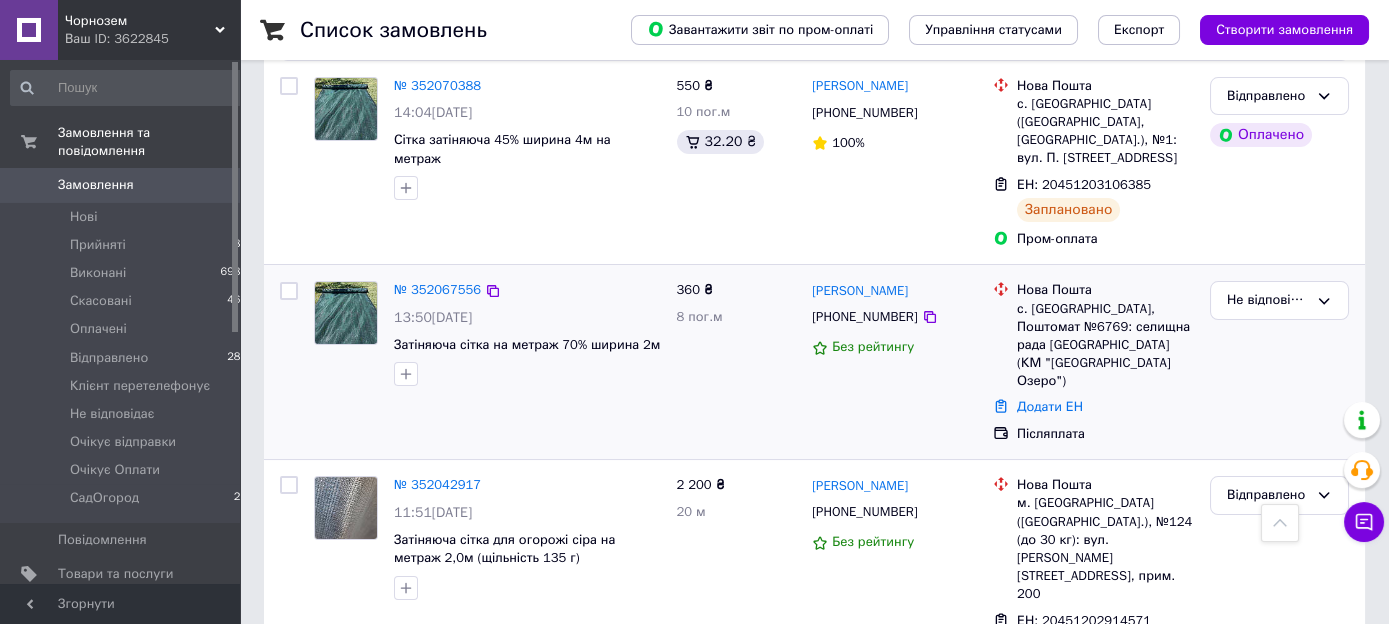 scroll, scrollTop: 633, scrollLeft: 0, axis: vertical 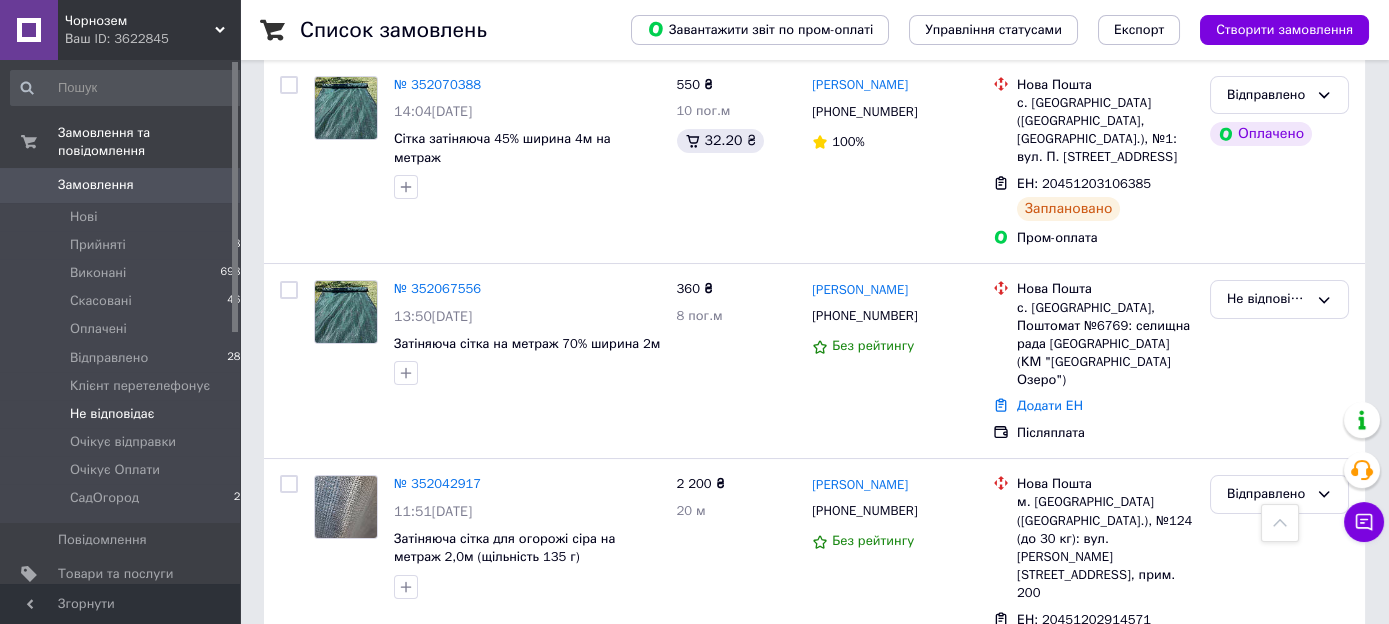 click on "Не відповідає" at bounding box center [112, 414] 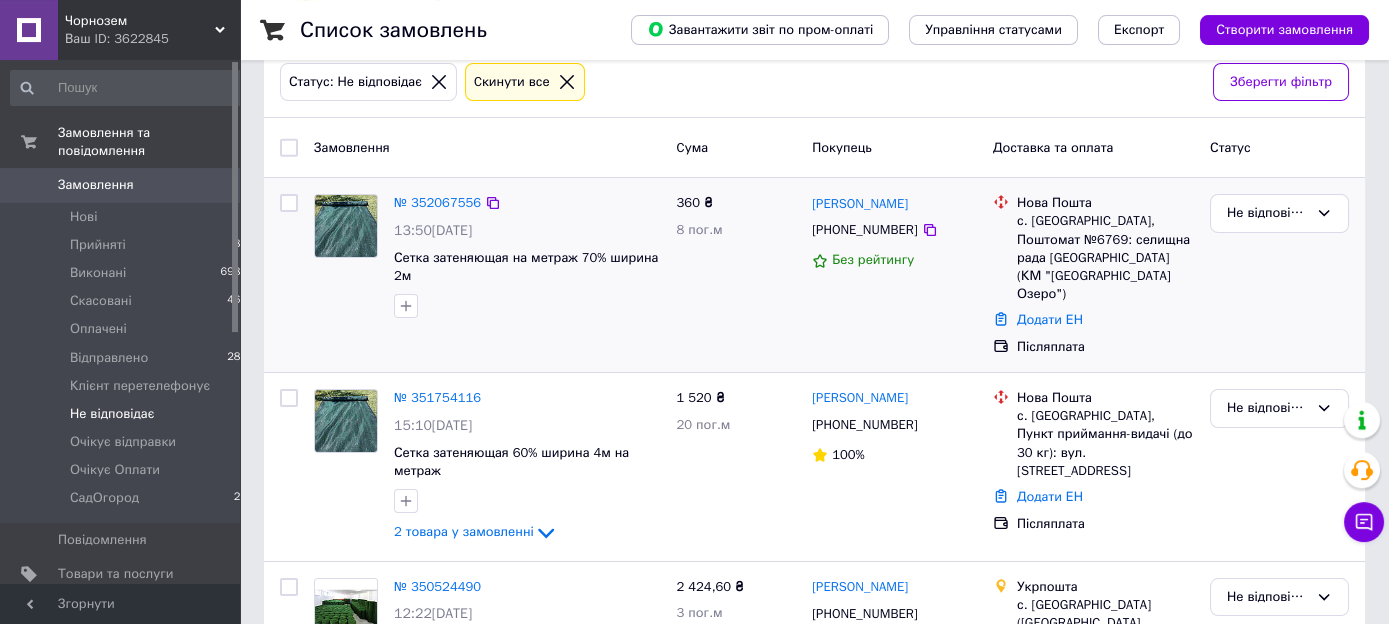 scroll, scrollTop: 208, scrollLeft: 0, axis: vertical 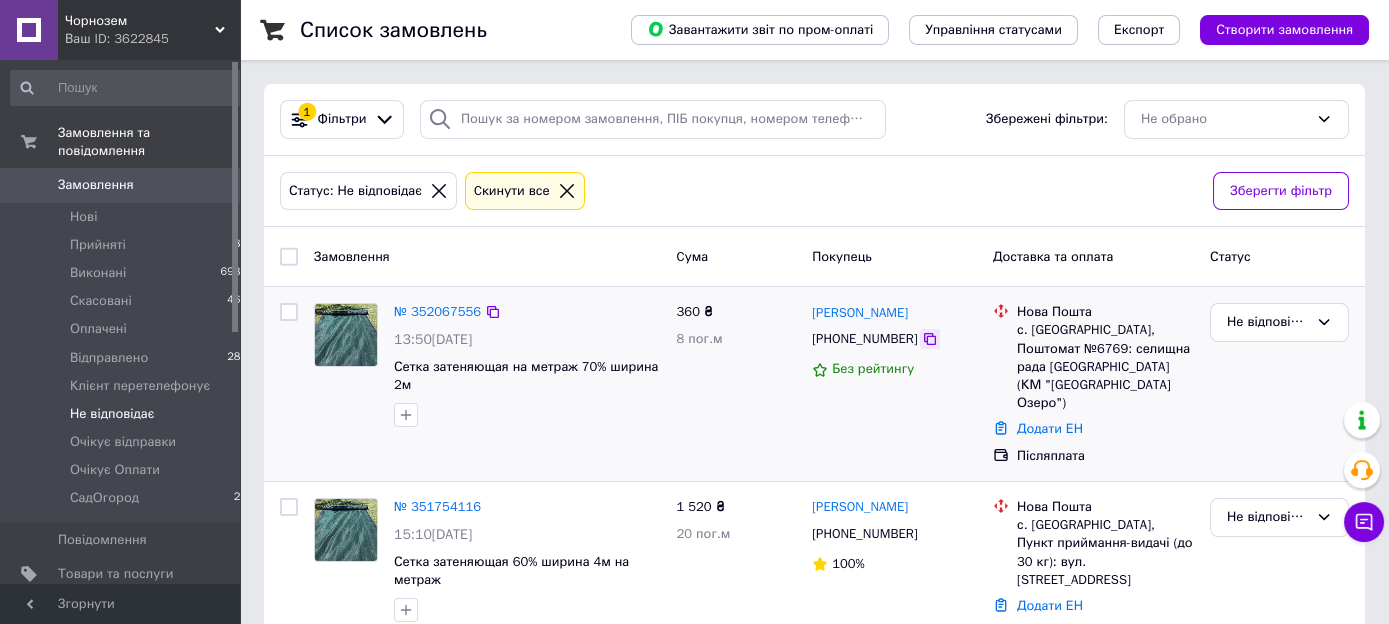 click 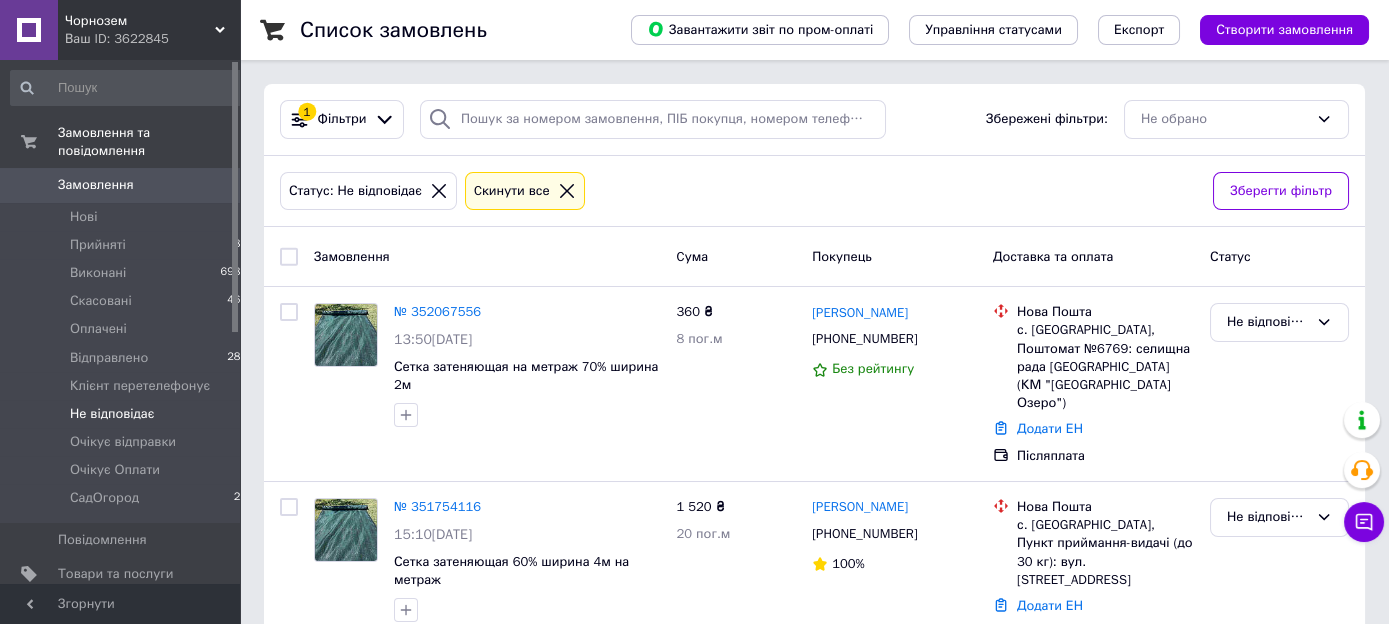click on "Замовлення" at bounding box center (96, 185) 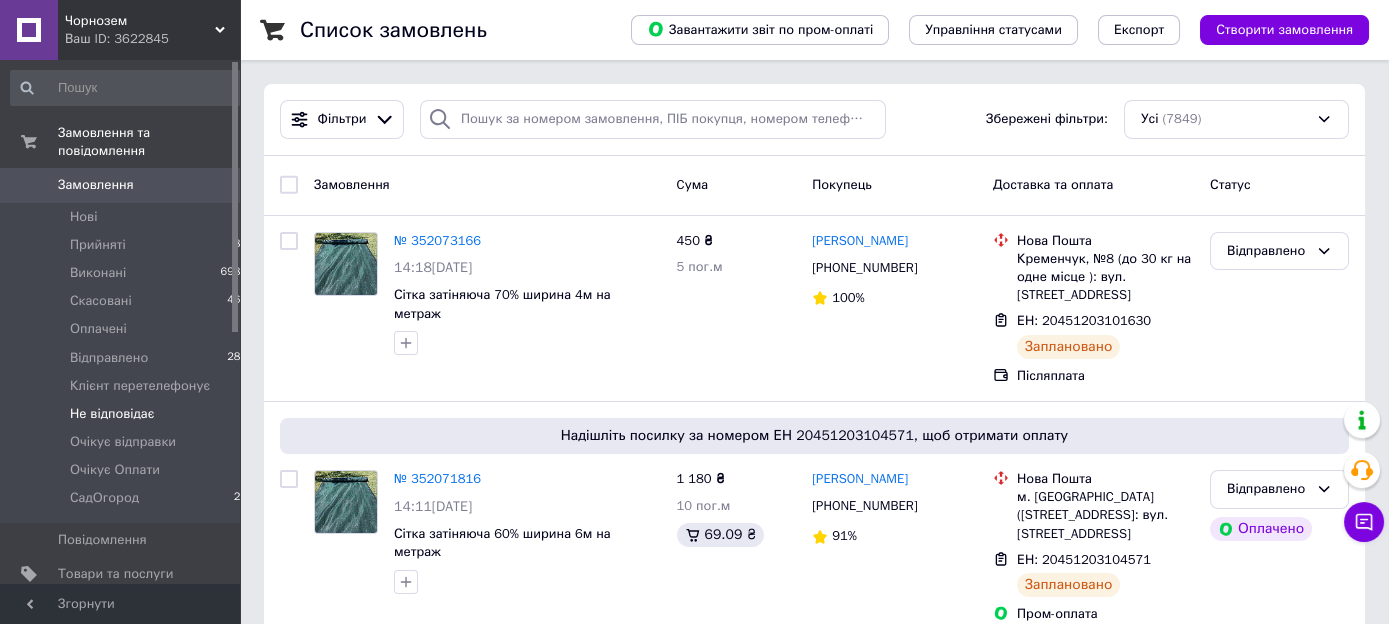 click on "Не відповідає" at bounding box center [112, 414] 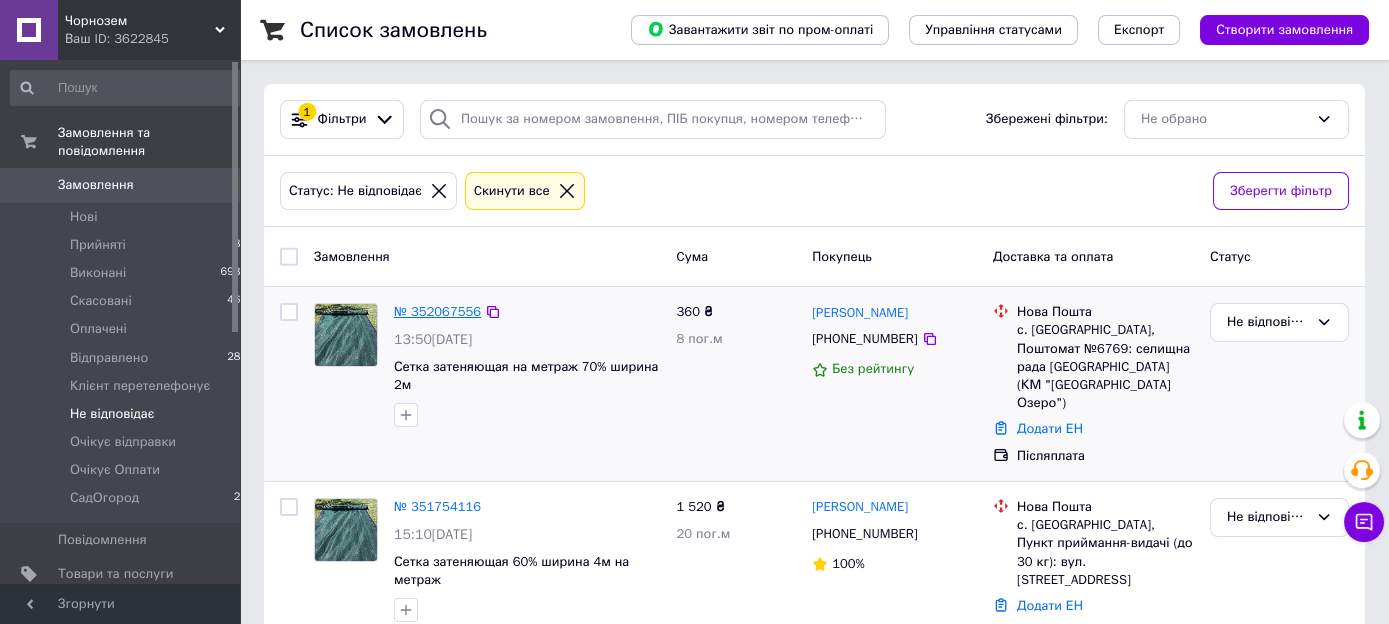 click on "№ 352067556" at bounding box center (437, 311) 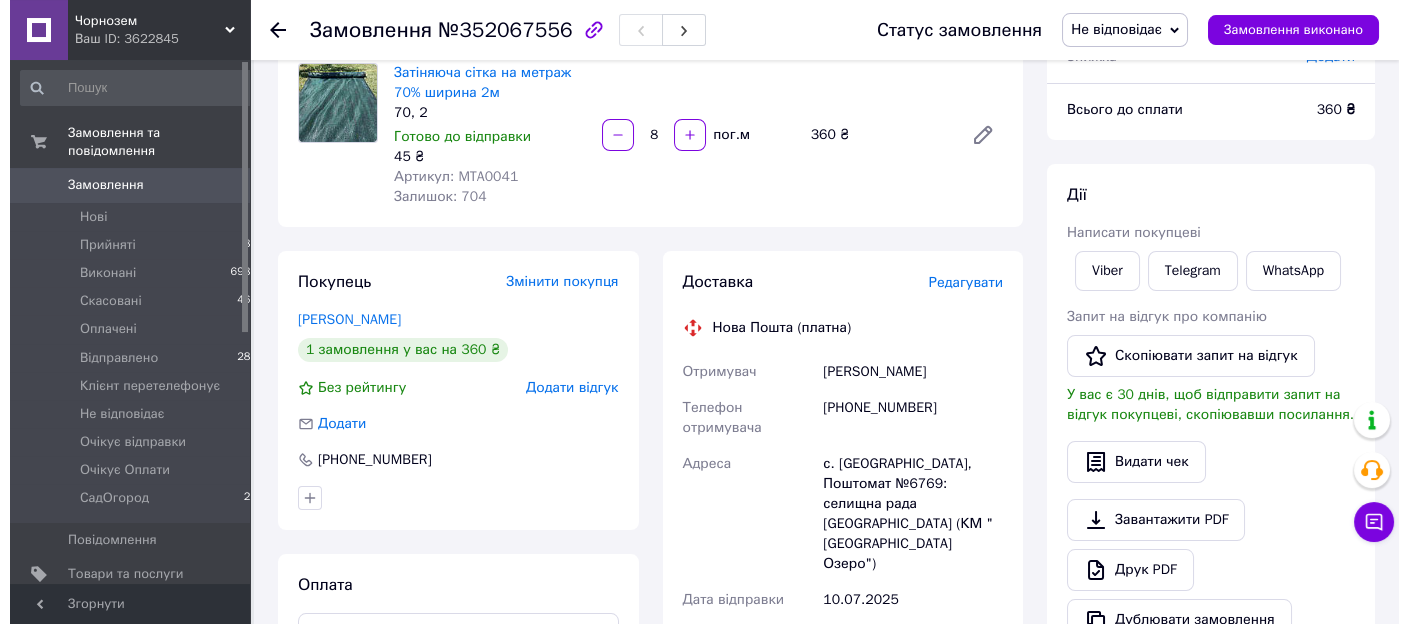 scroll, scrollTop: 211, scrollLeft: 0, axis: vertical 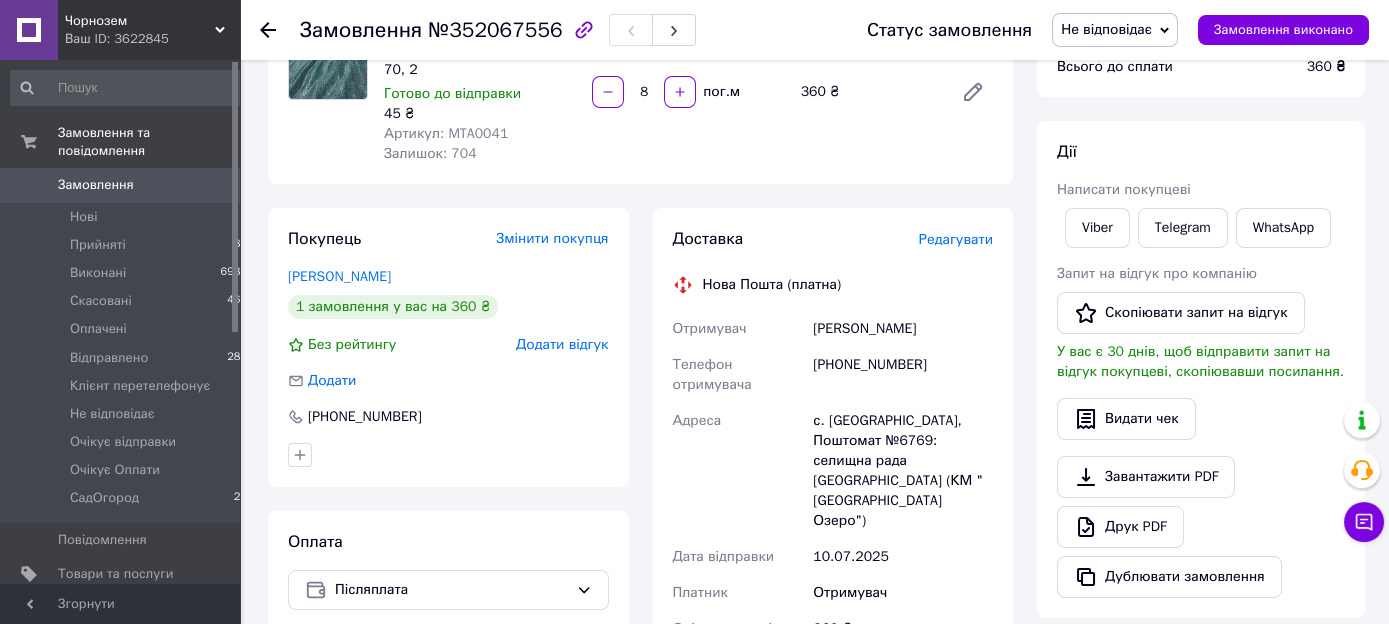 click on "Редагувати" at bounding box center (956, 239) 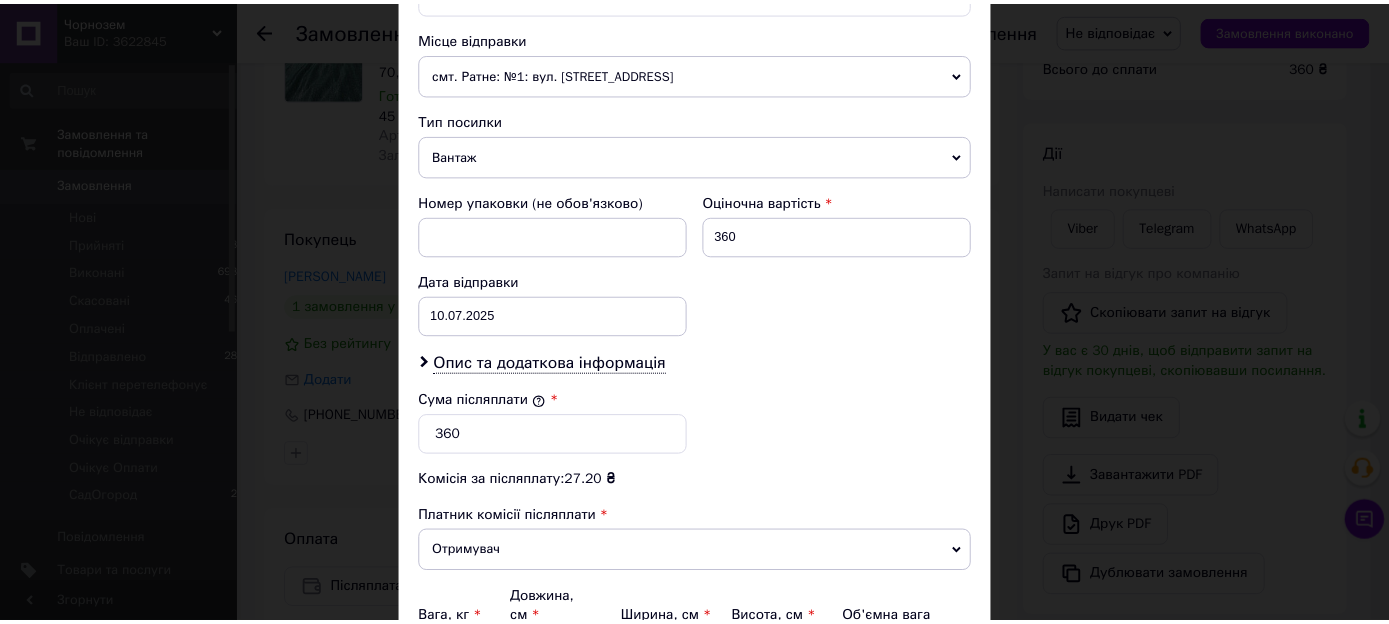 scroll, scrollTop: 801, scrollLeft: 0, axis: vertical 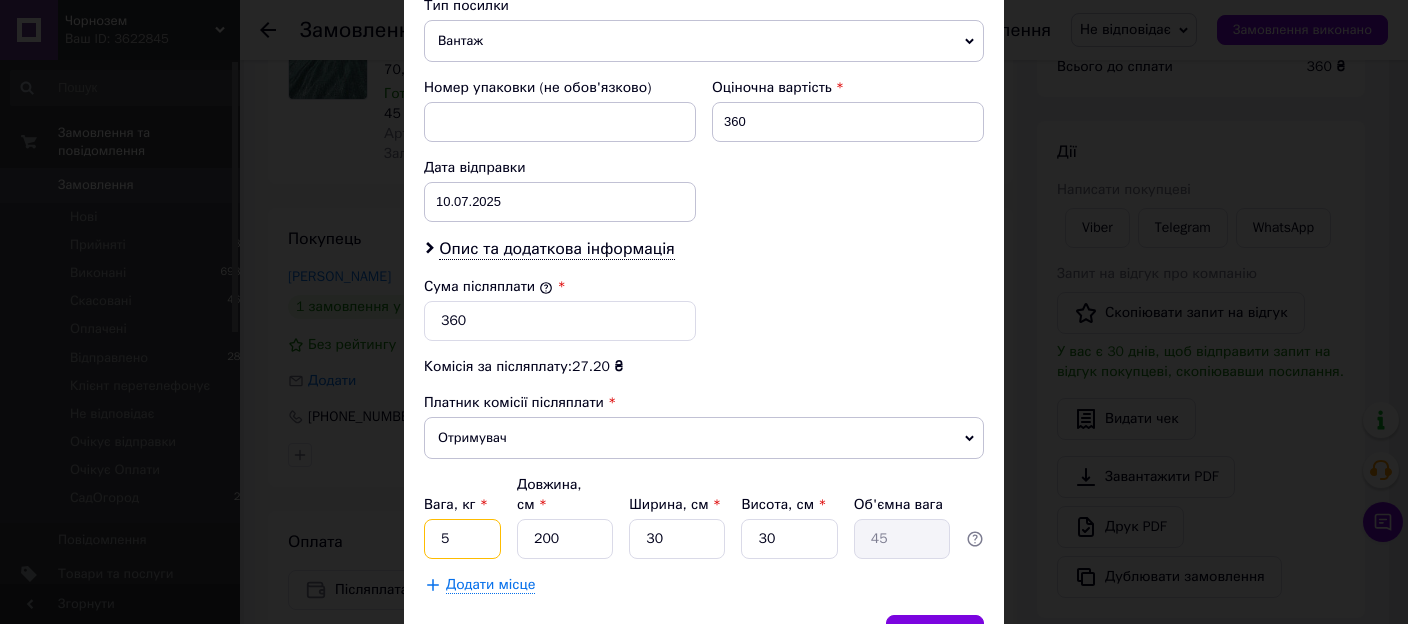 click on "5" at bounding box center [462, 539] 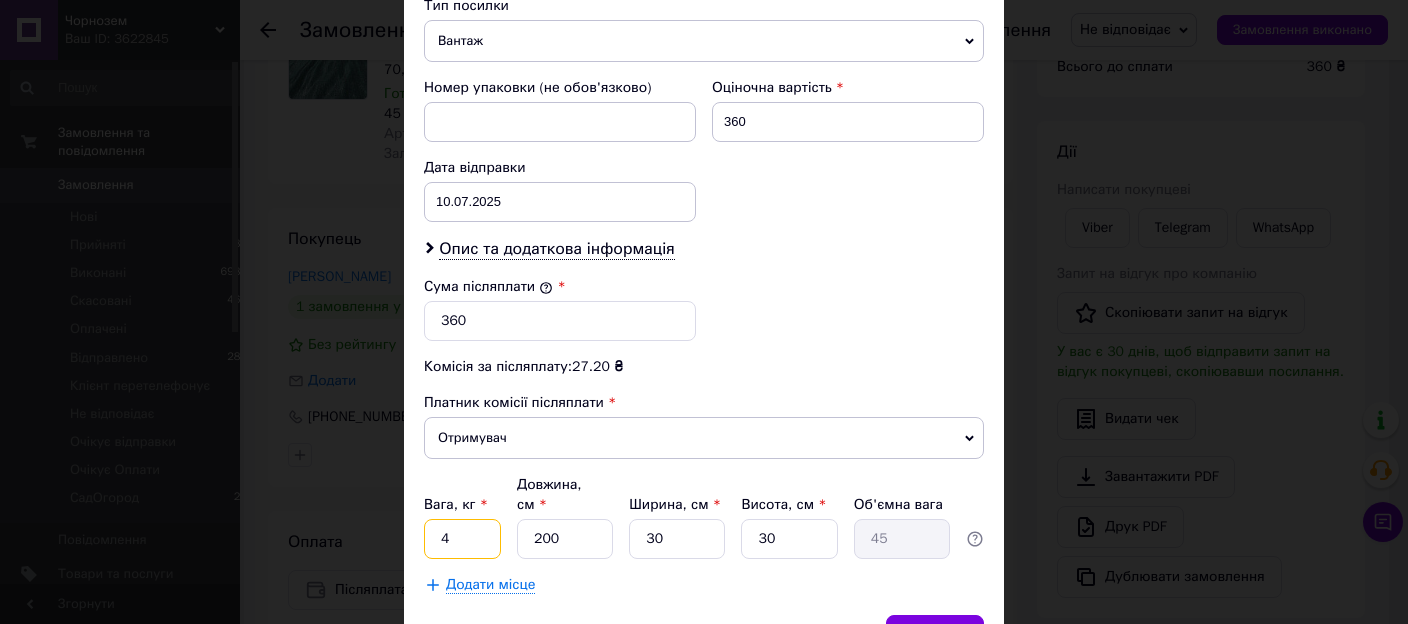 type on "4" 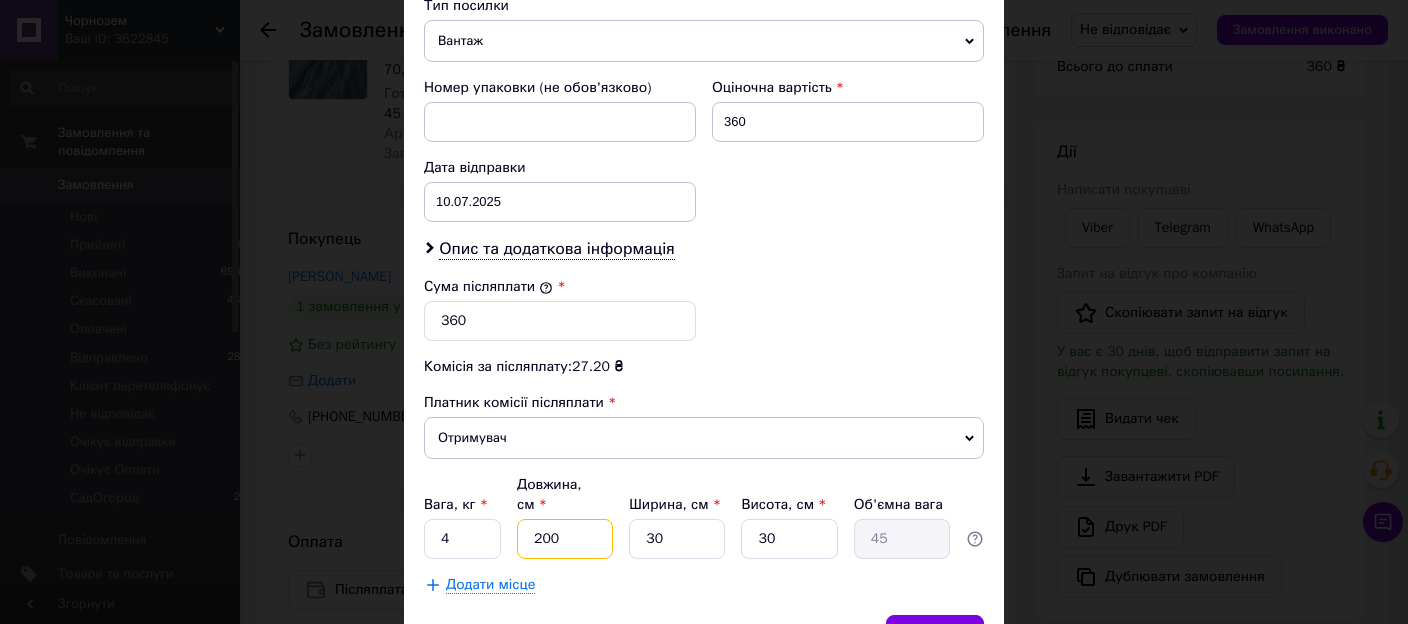type on "4" 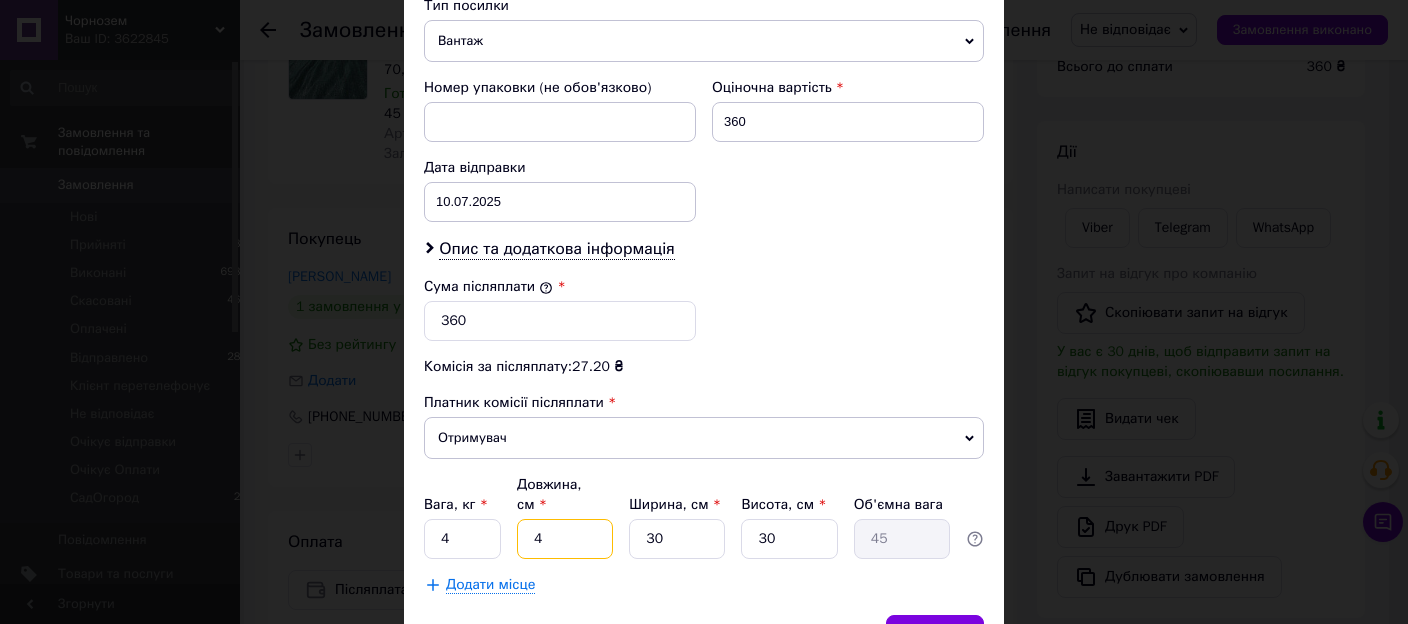 type on "0.9" 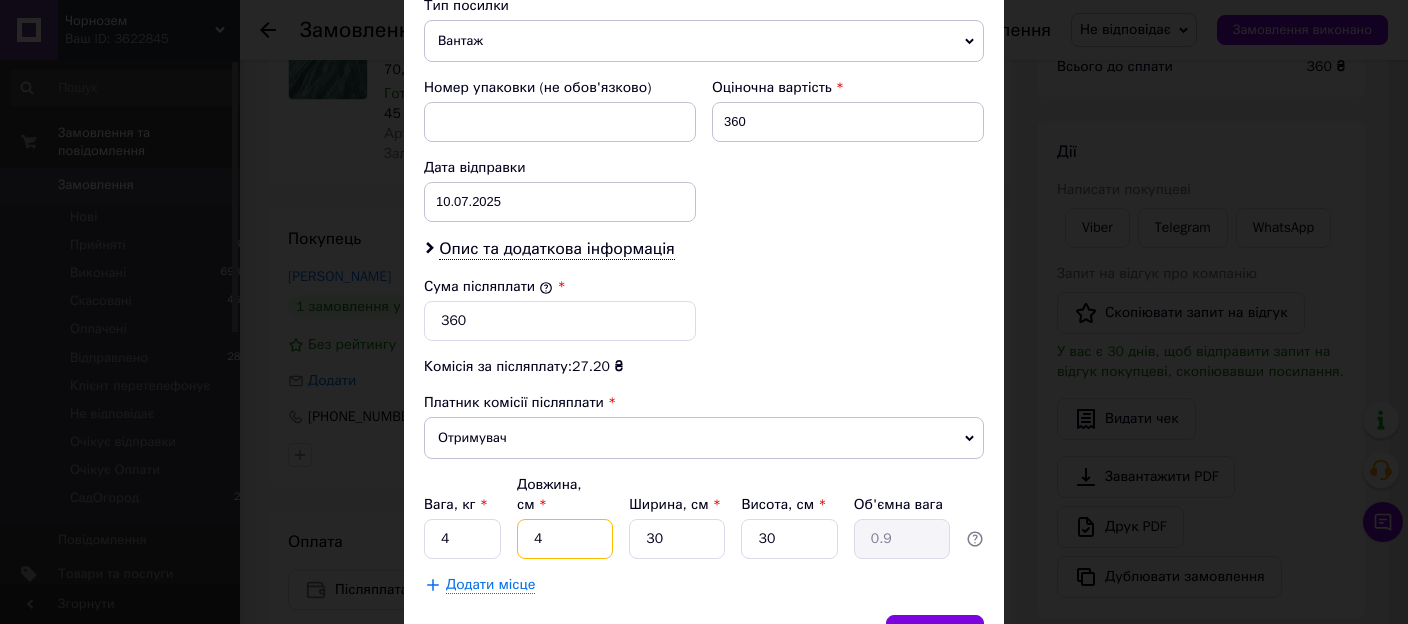 type on "40" 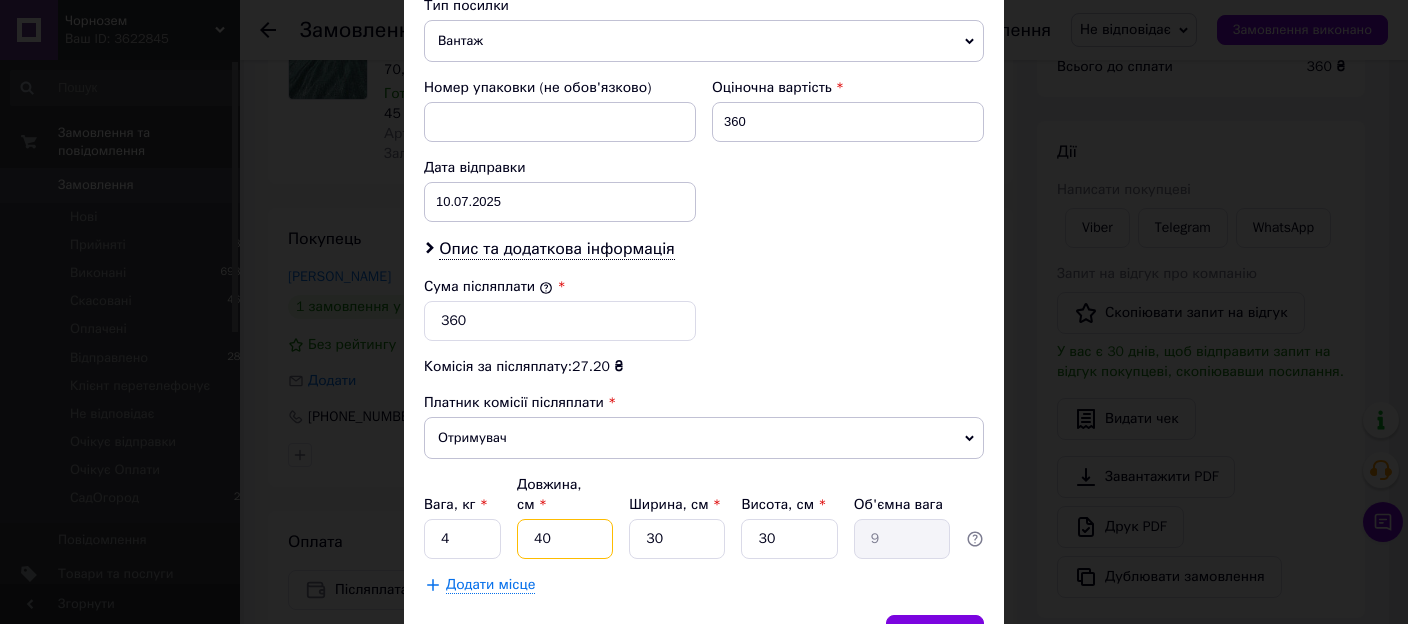 type on "40" 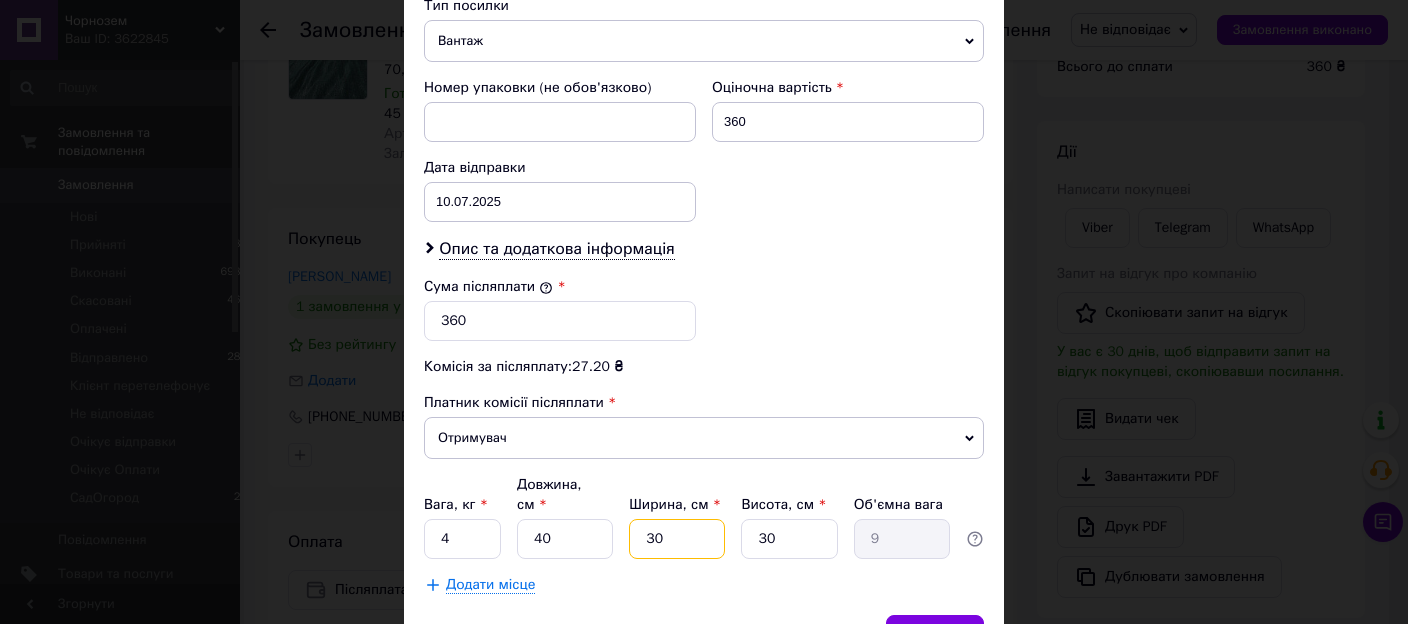 type on "4" 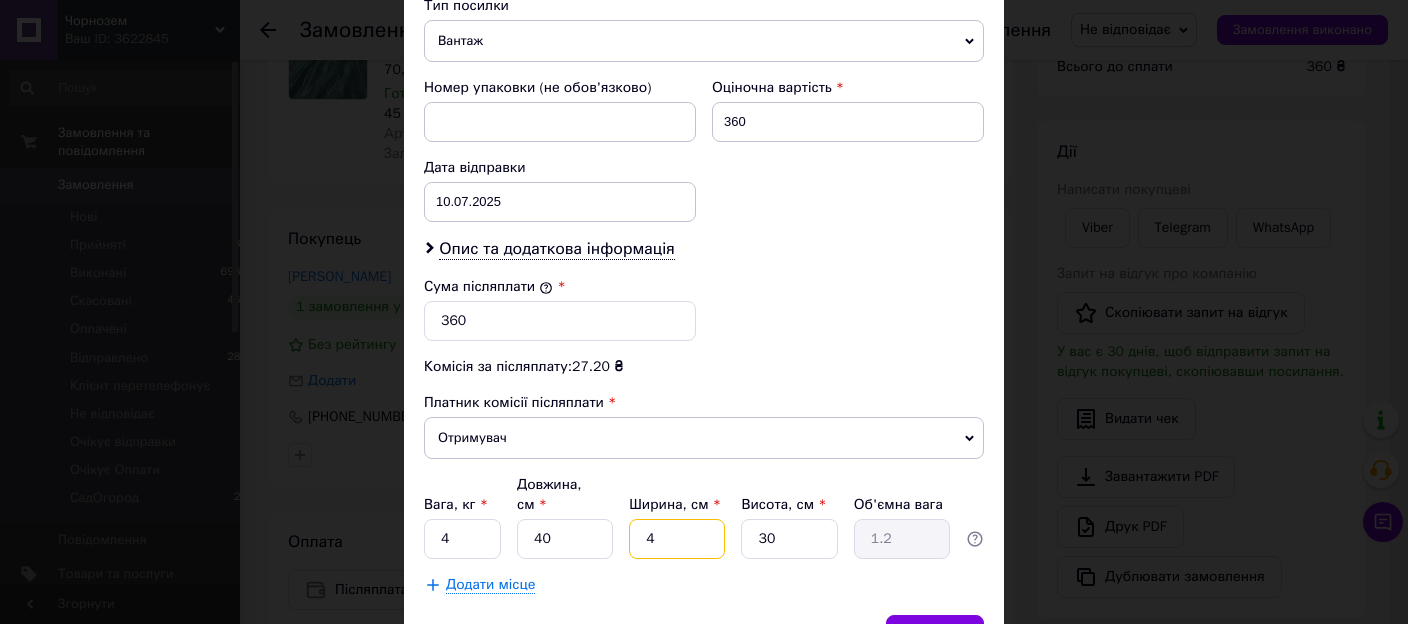 type on "40" 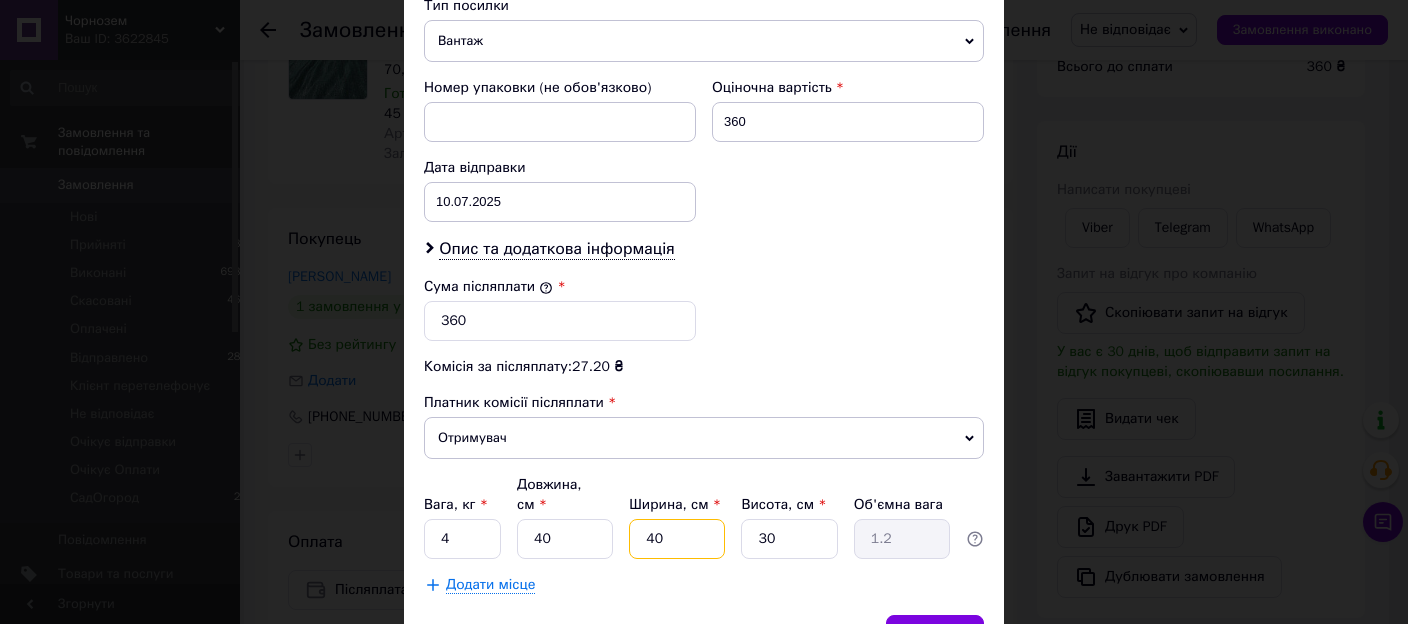 type on "12" 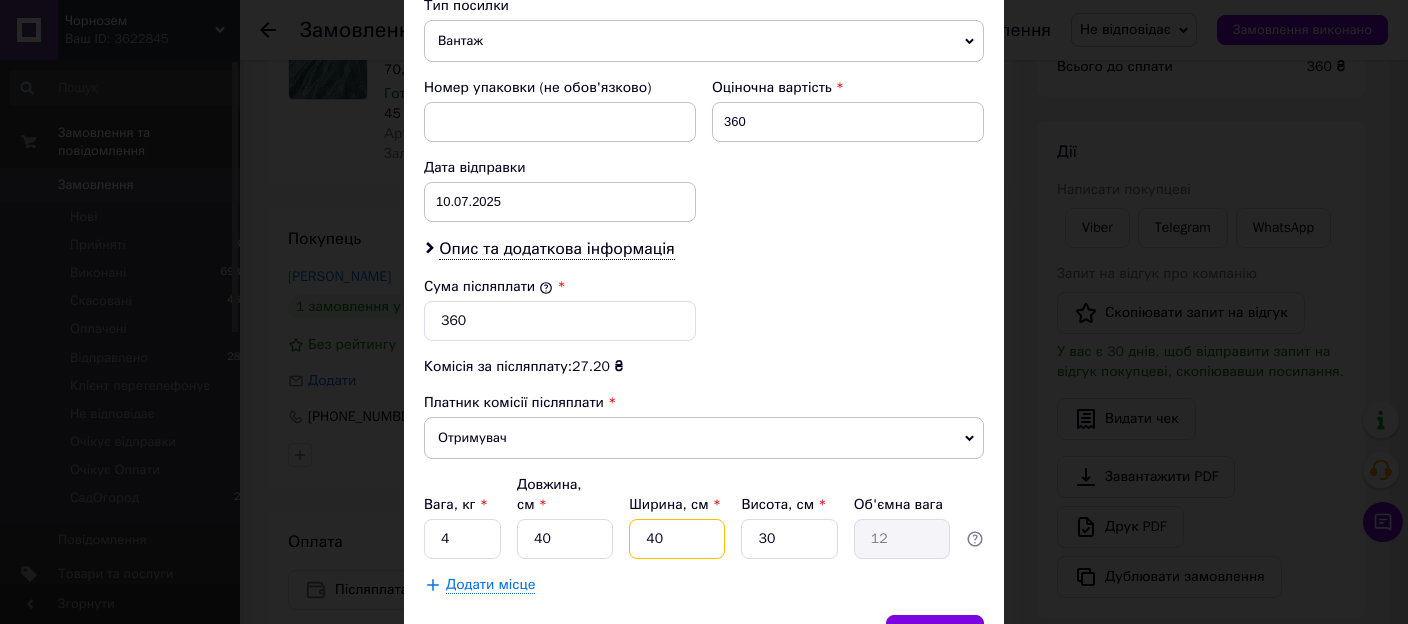 type on "40" 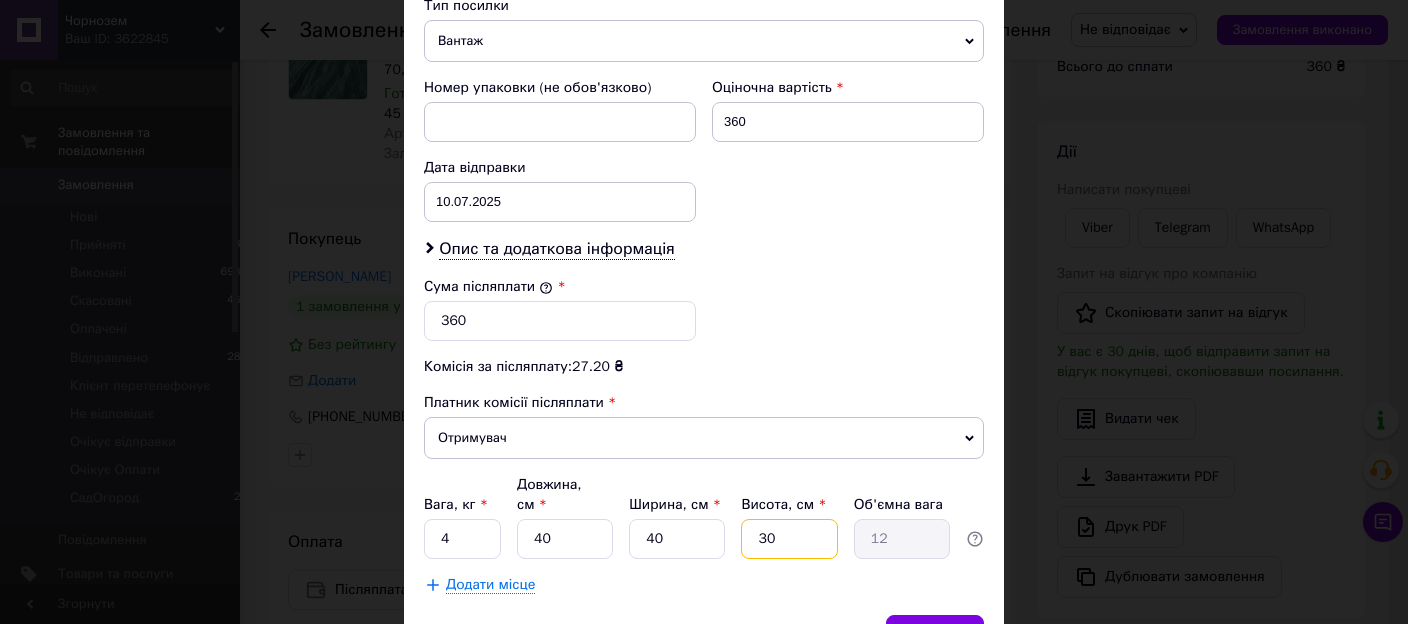 type on "1" 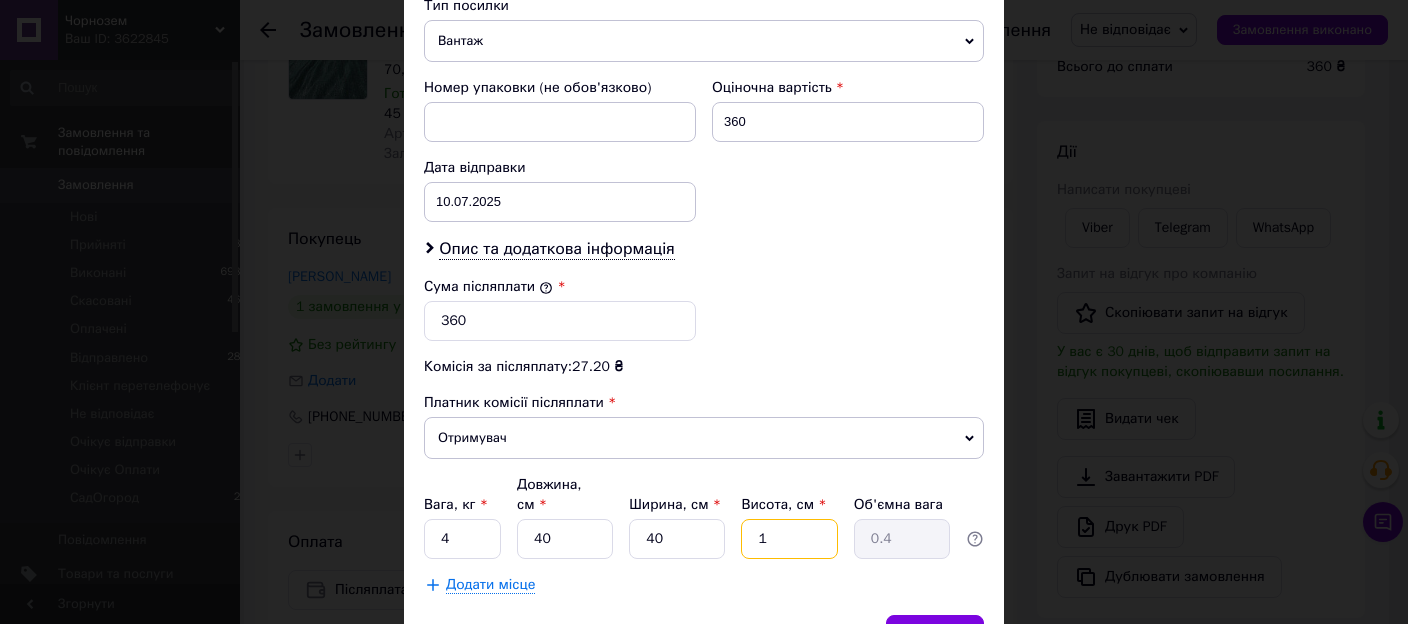 type on "10" 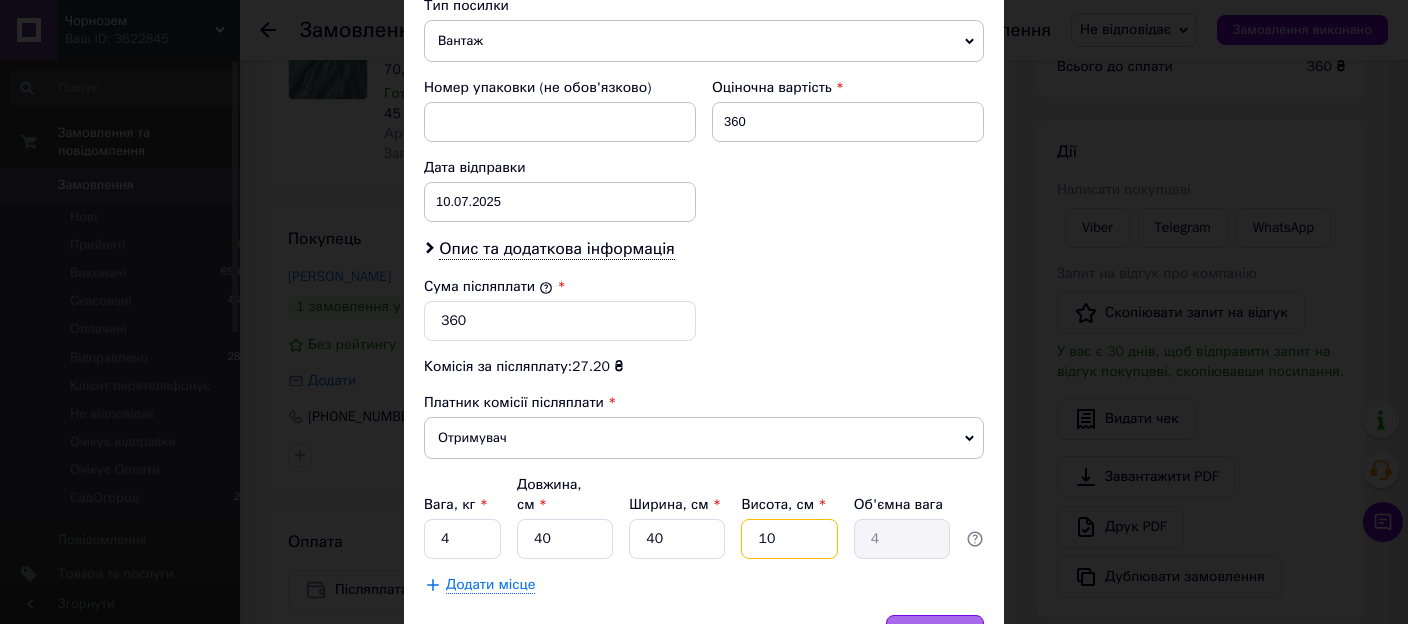 type on "10" 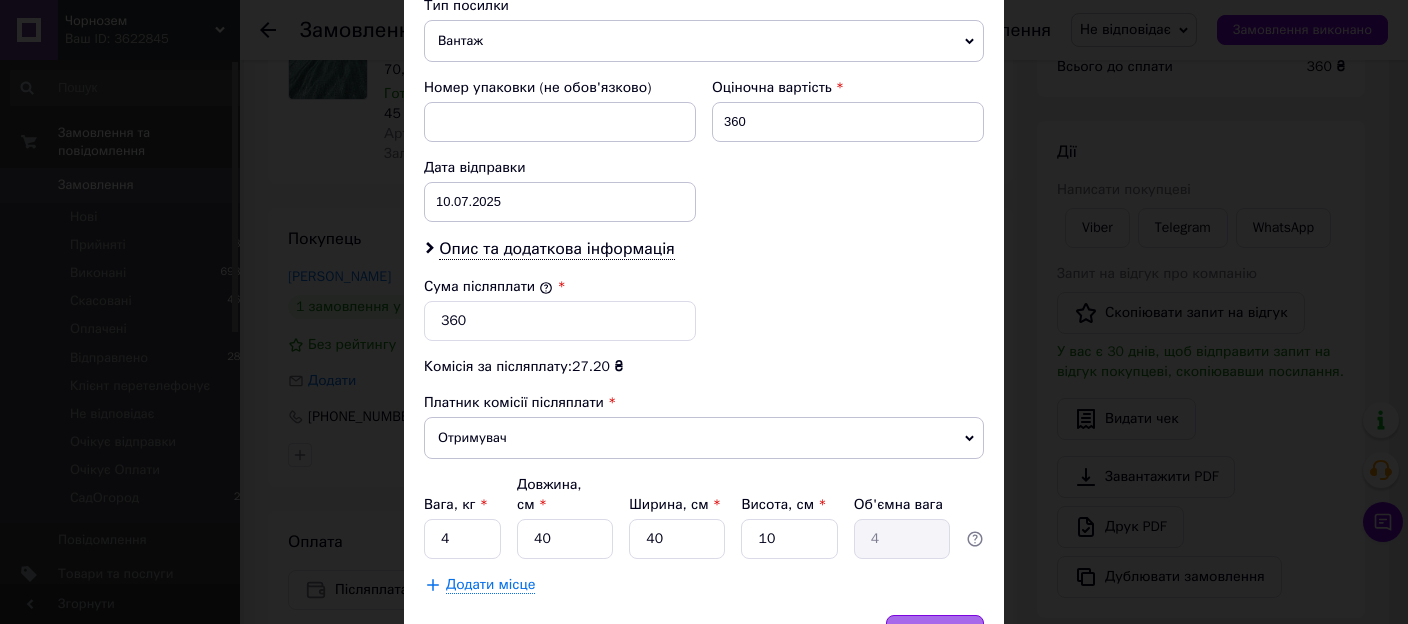click on "Зберегти" at bounding box center [935, 635] 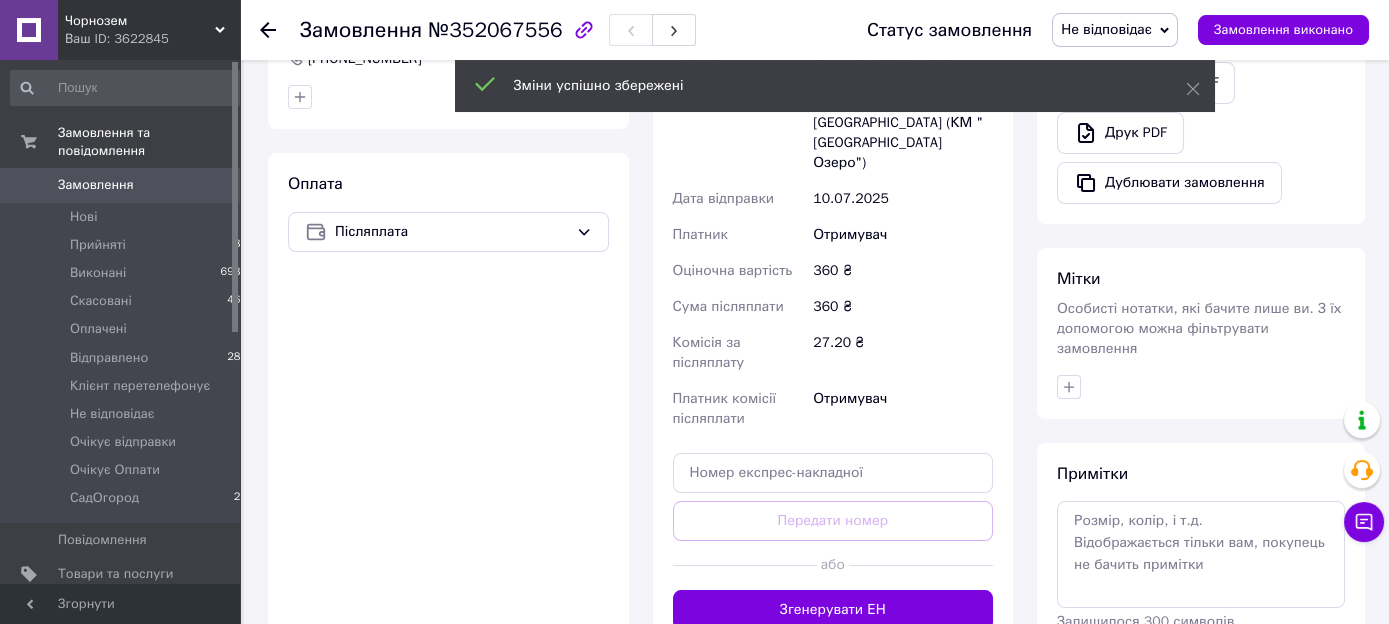 scroll, scrollTop: 633, scrollLeft: 0, axis: vertical 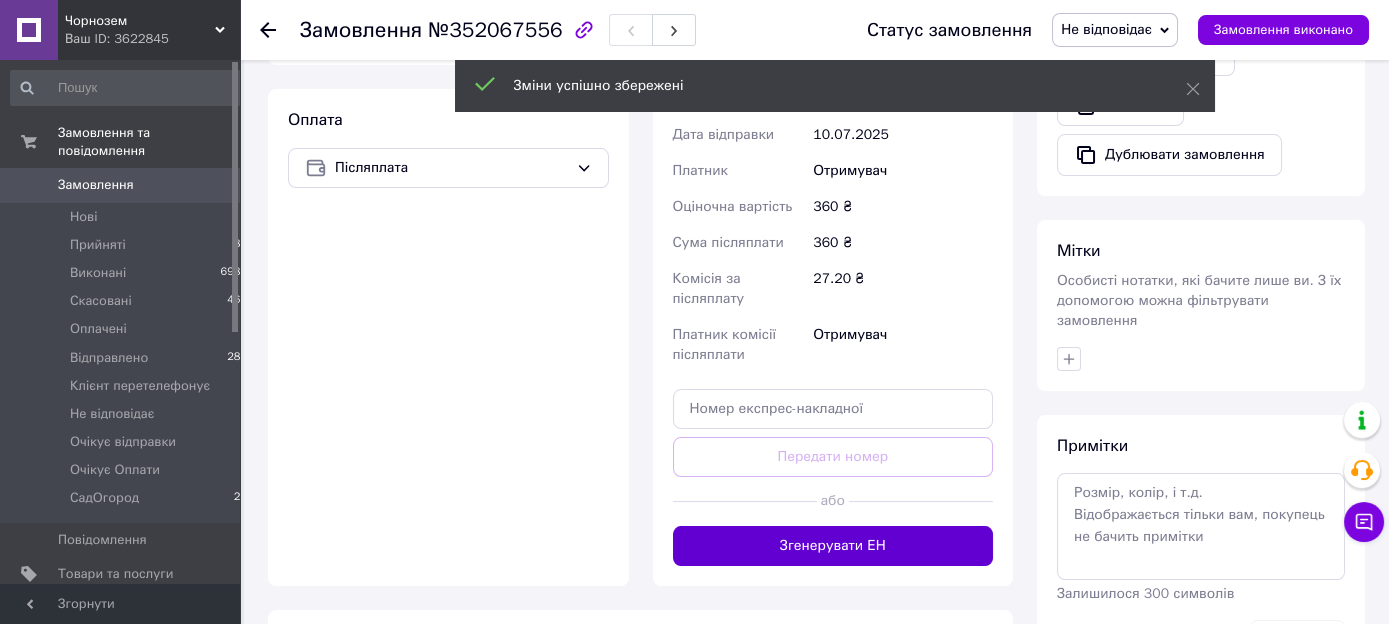 click on "Згенерувати ЕН" at bounding box center [833, 546] 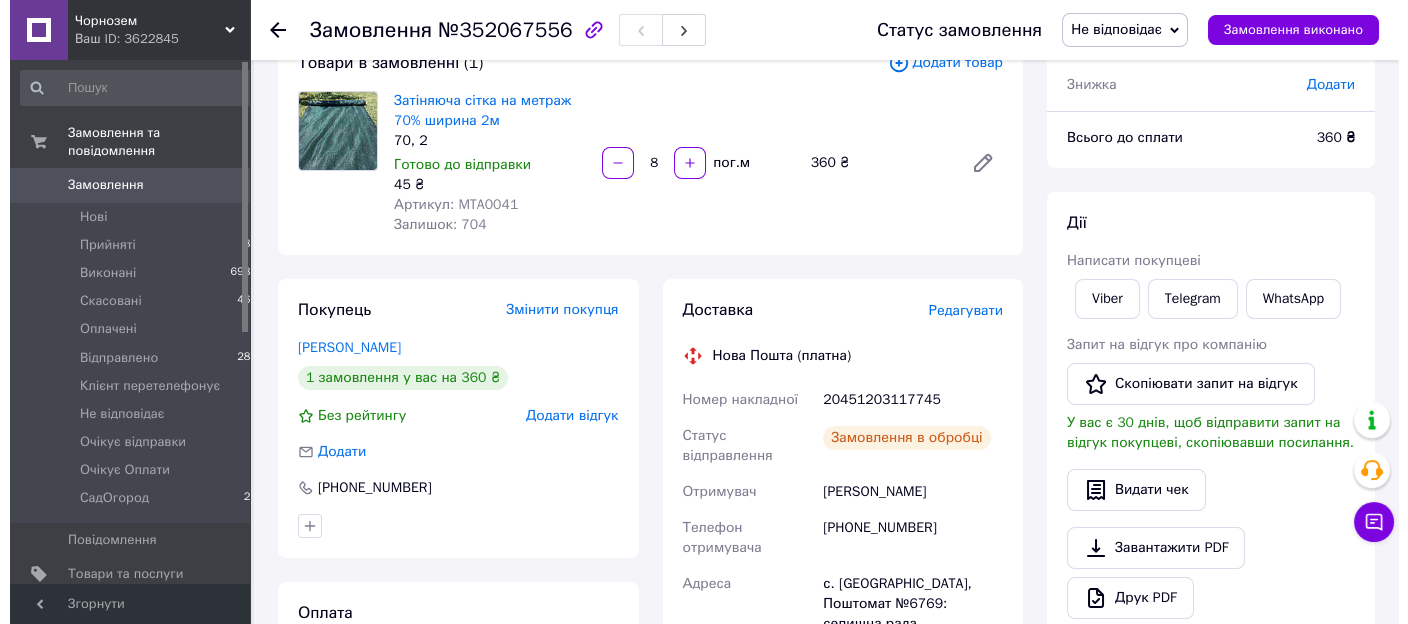 scroll, scrollTop: 0, scrollLeft: 0, axis: both 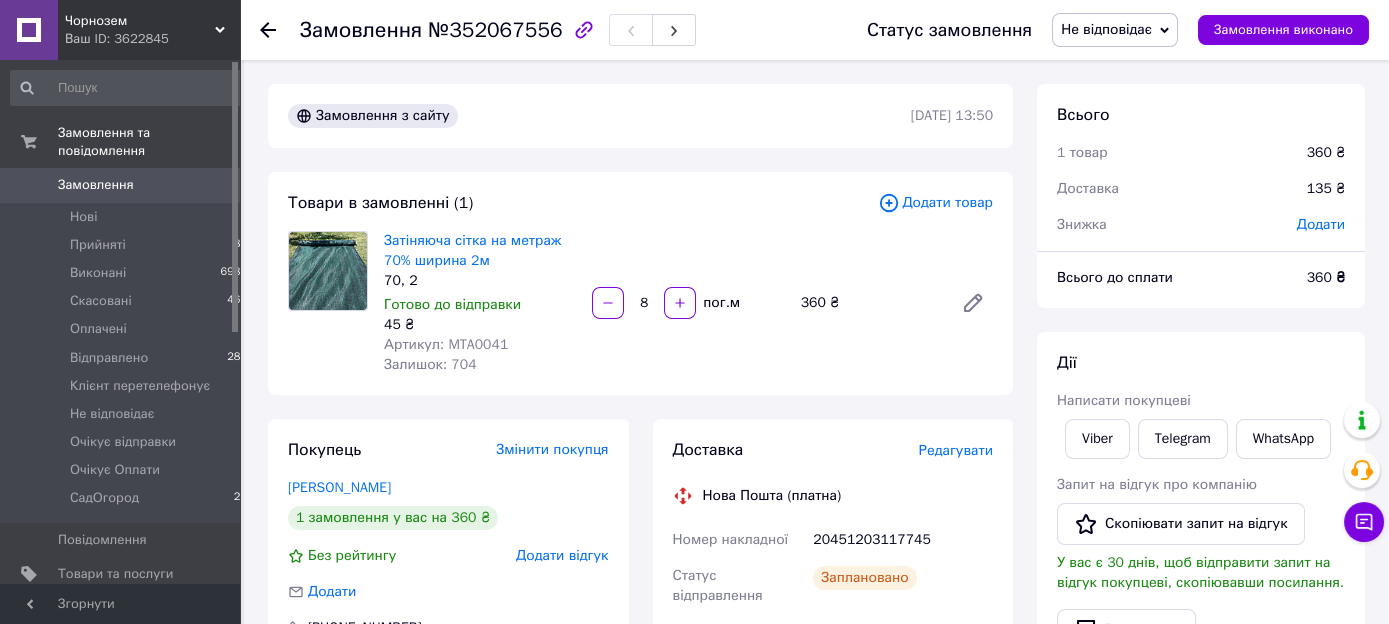 click on "Редагувати" at bounding box center (956, 450) 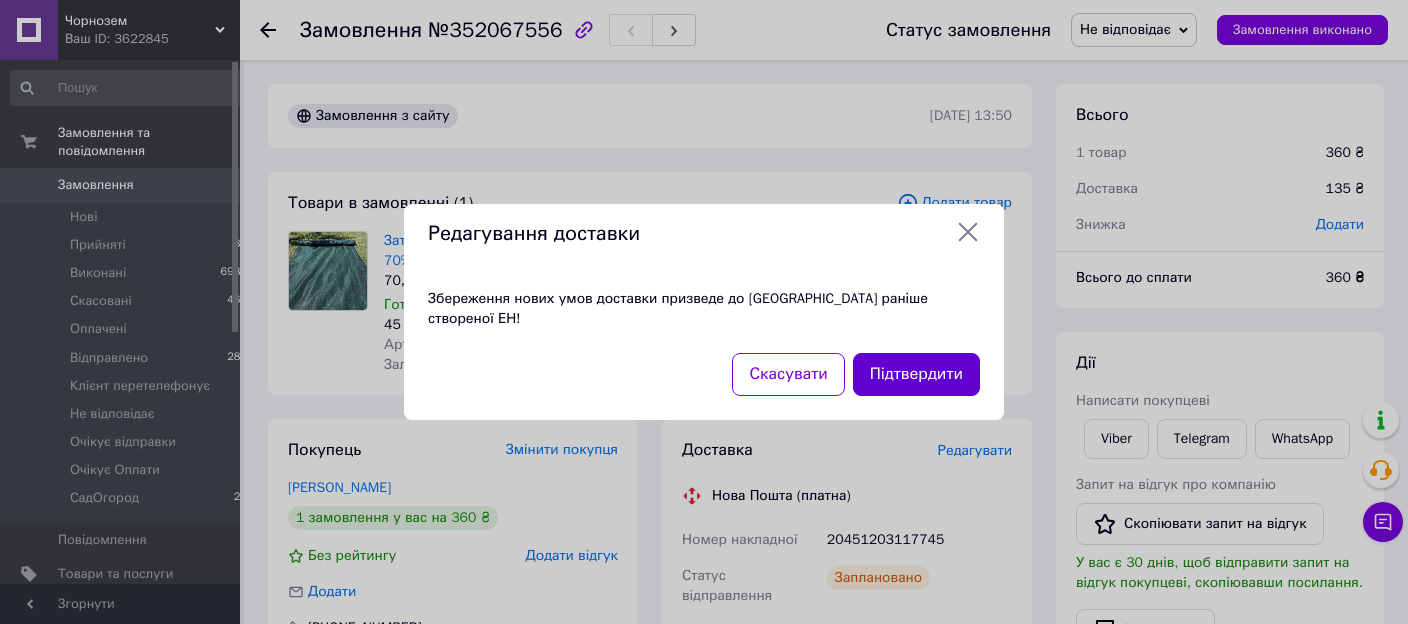 click on "Підтвердити" at bounding box center (916, 374) 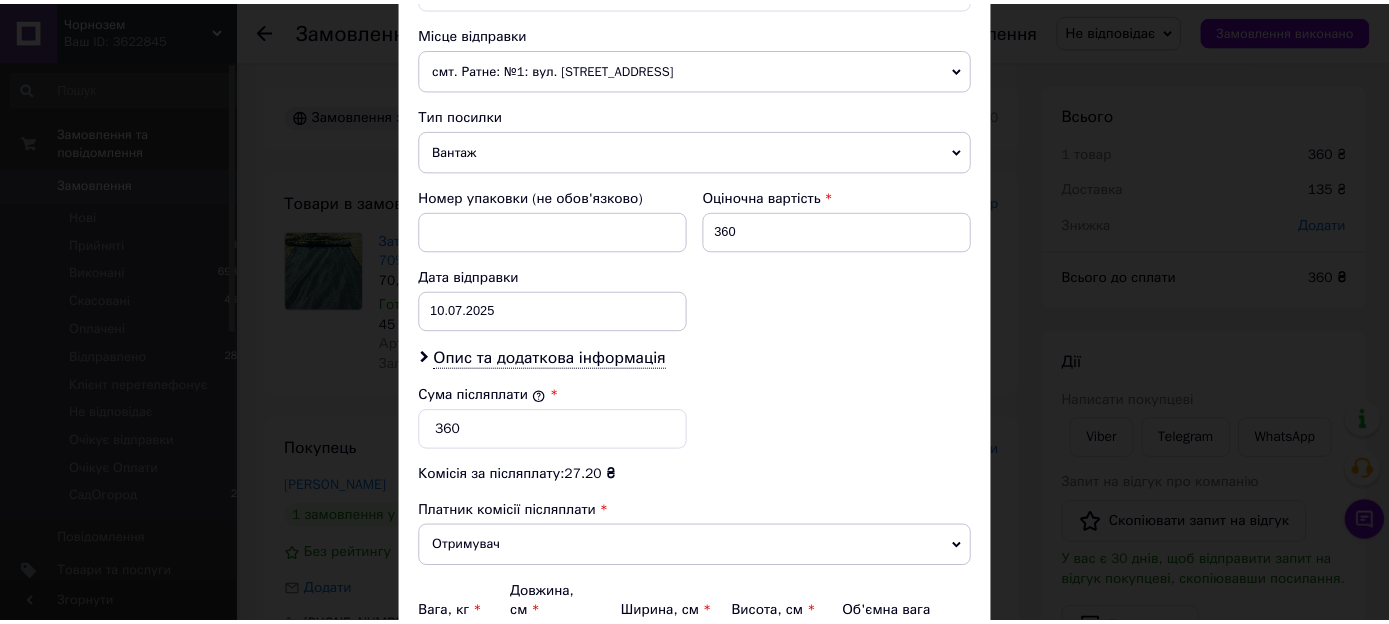 scroll, scrollTop: 801, scrollLeft: 0, axis: vertical 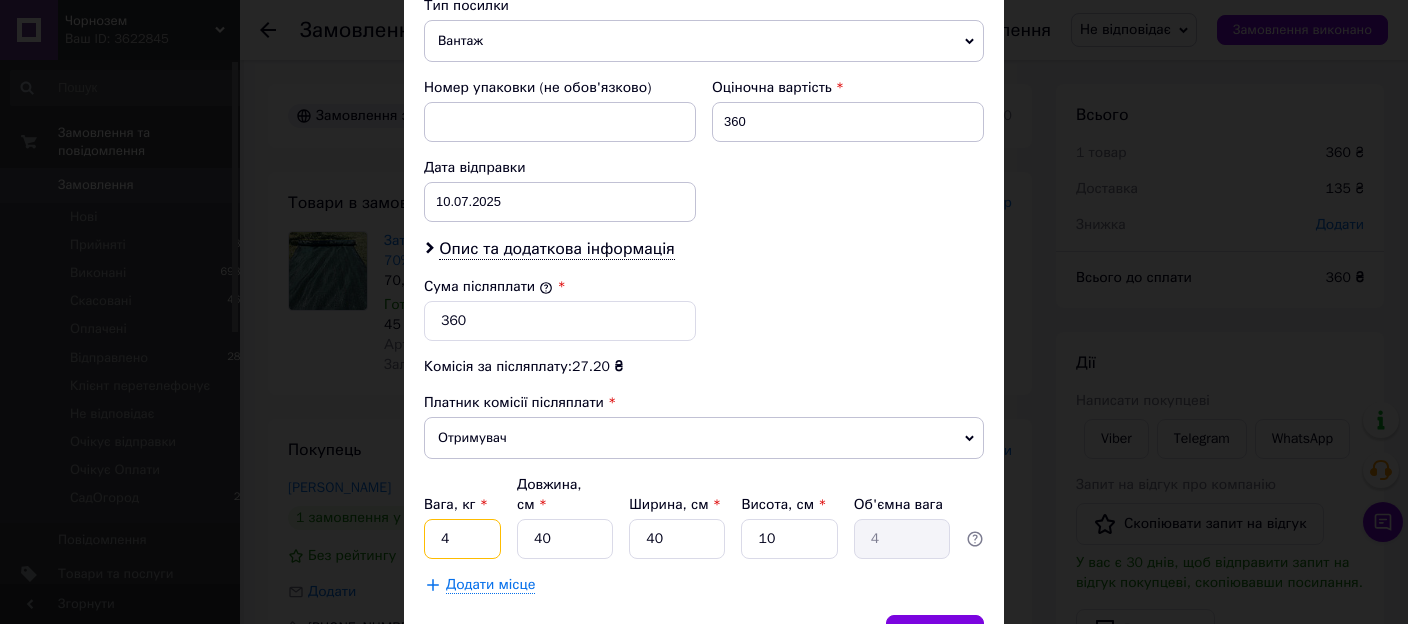 click on "4" at bounding box center (462, 539) 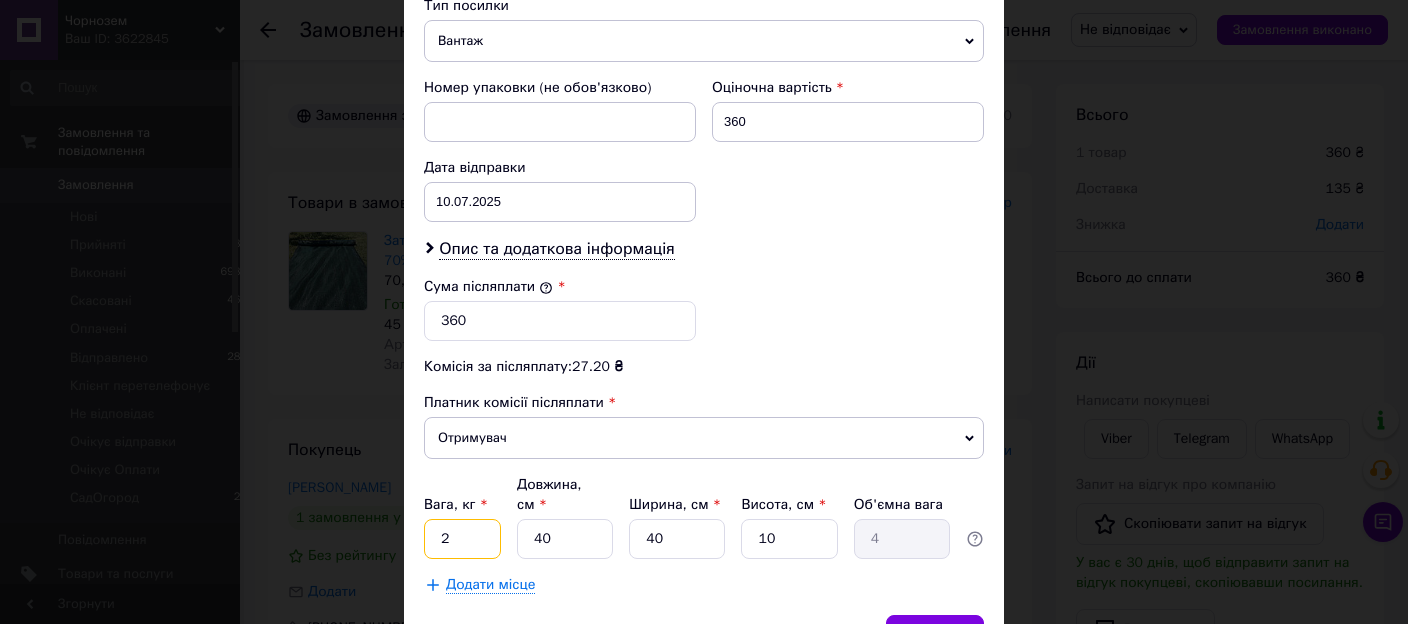 type on "2" 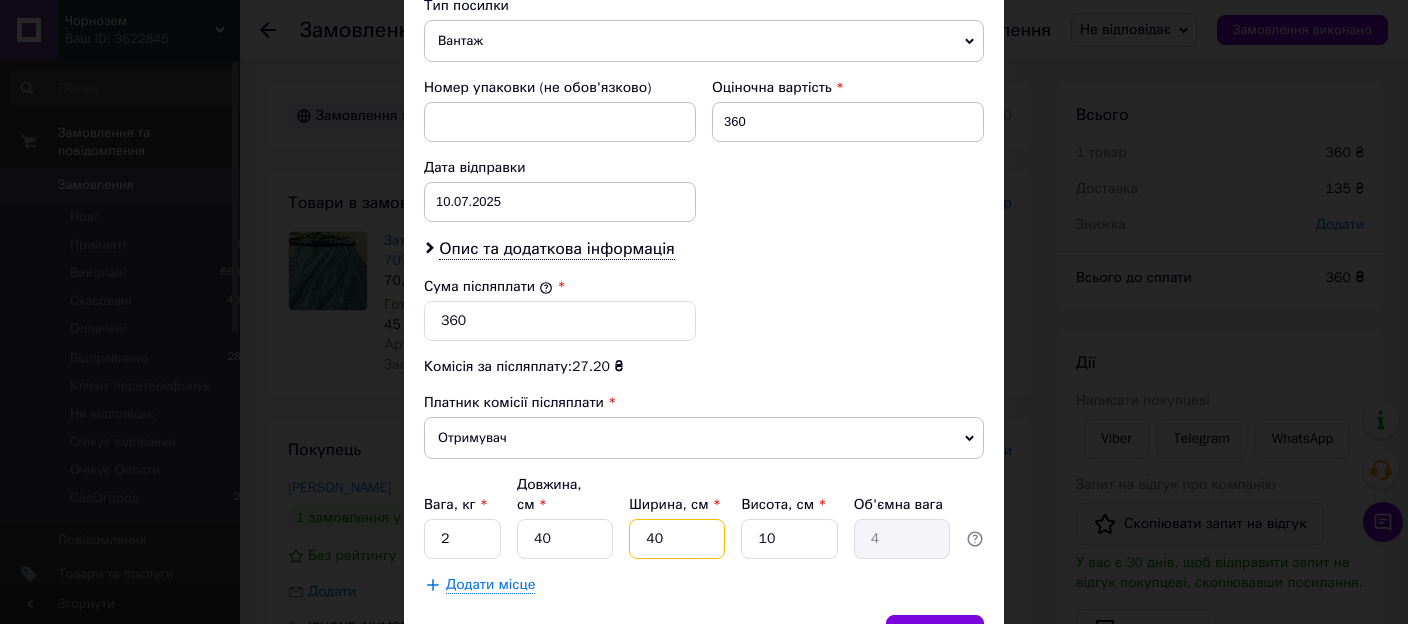 drag, startPoint x: 663, startPoint y: 513, endPoint x: 626, endPoint y: 511, distance: 37.054016 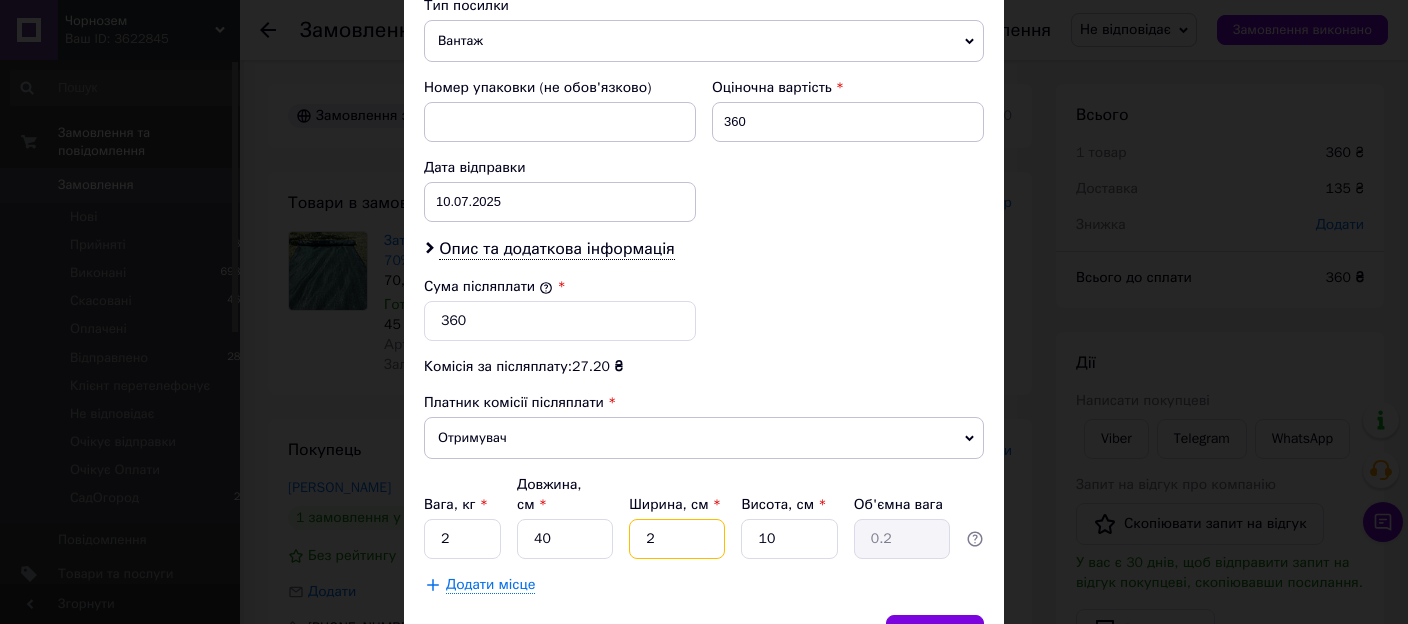 type on "20" 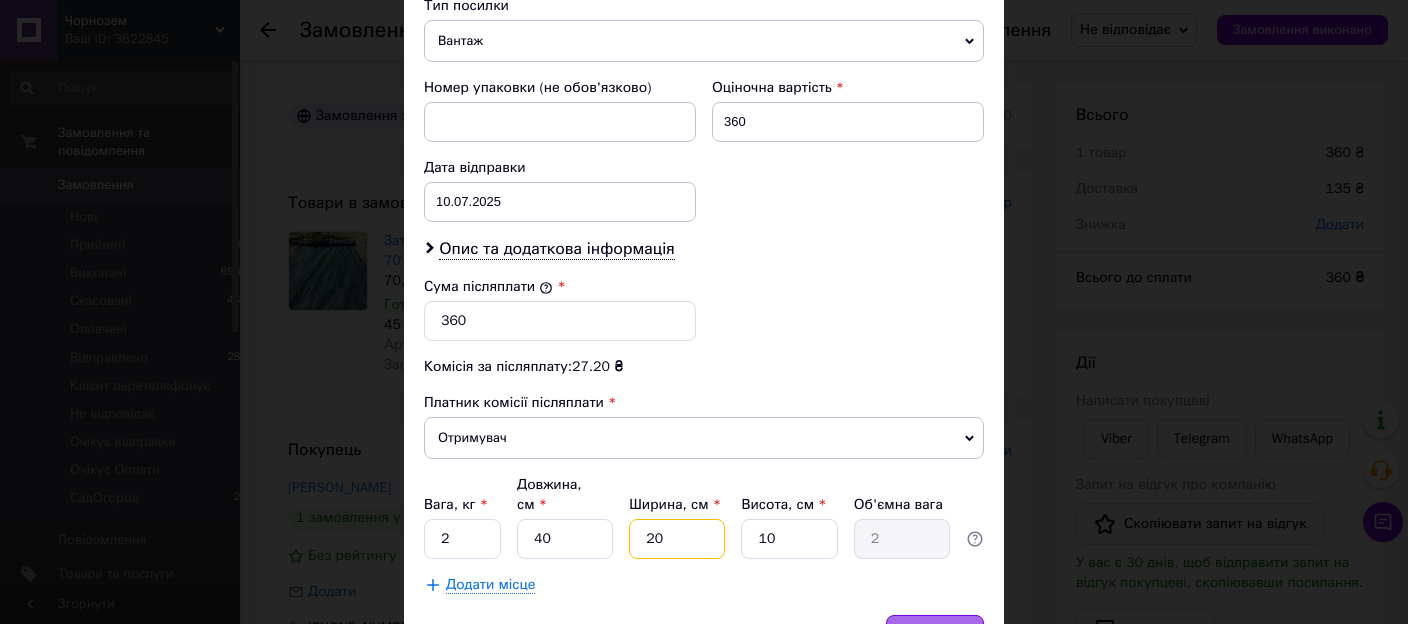type on "20" 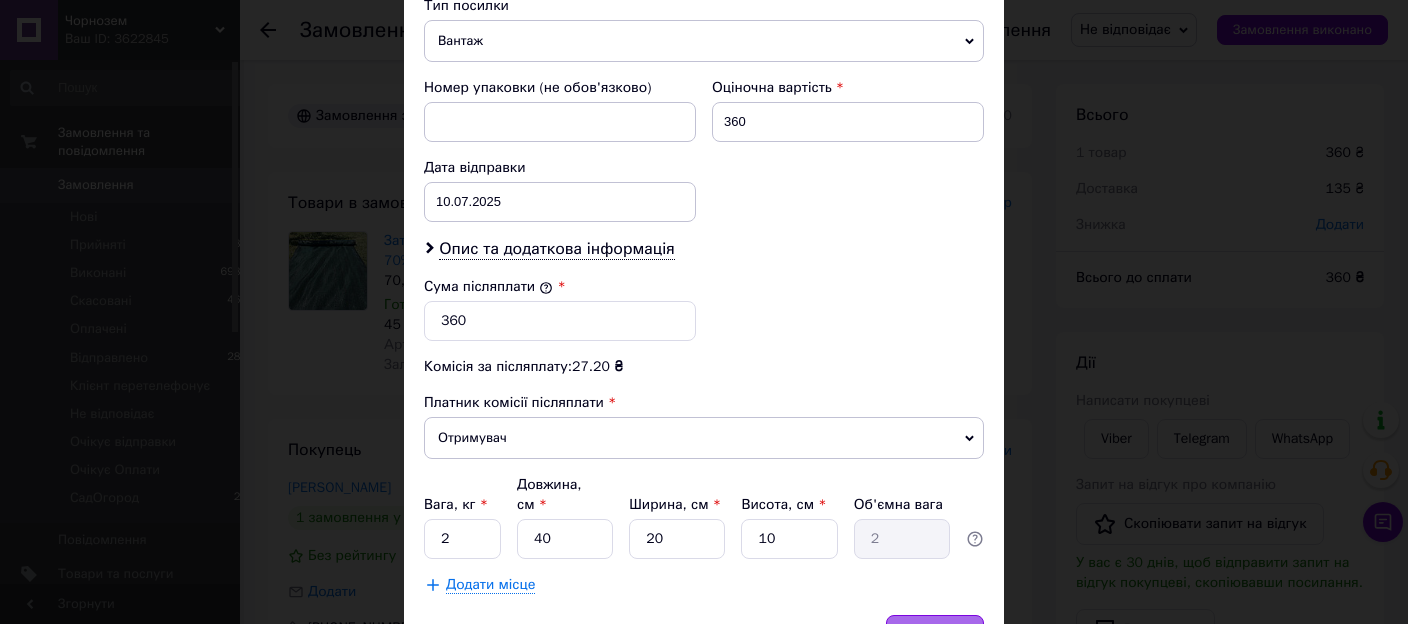 click on "Зберегти" at bounding box center (935, 635) 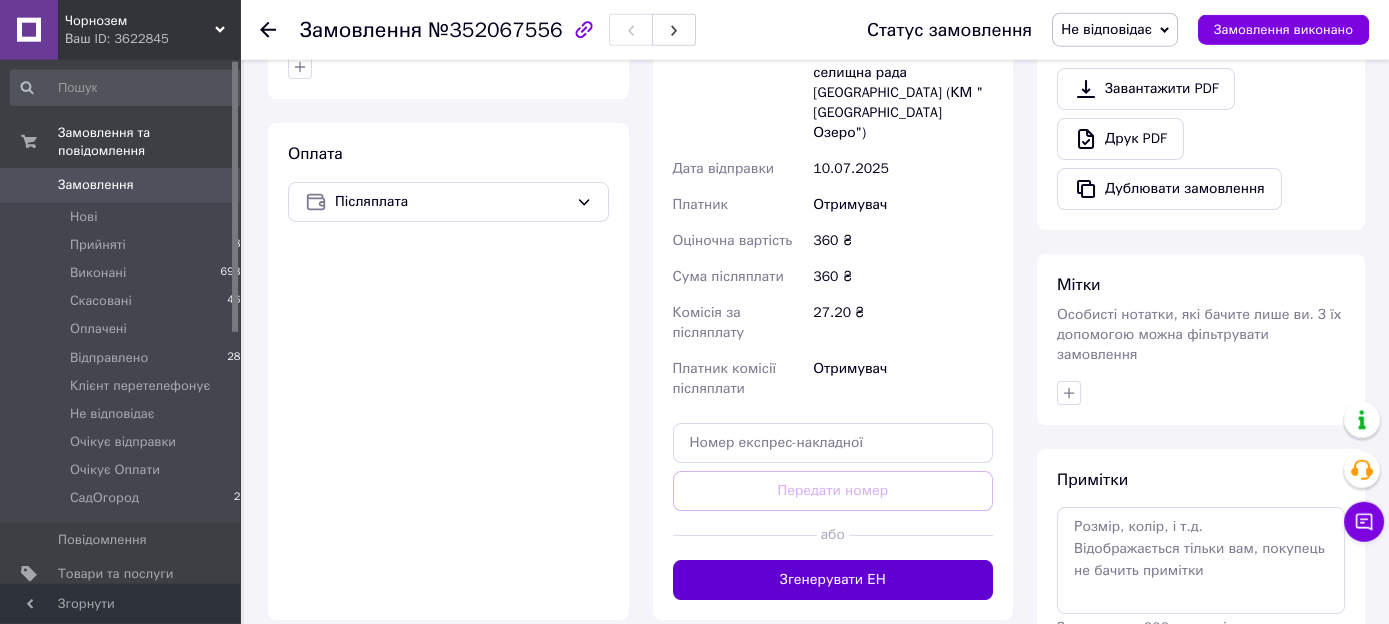 scroll, scrollTop: 633, scrollLeft: 0, axis: vertical 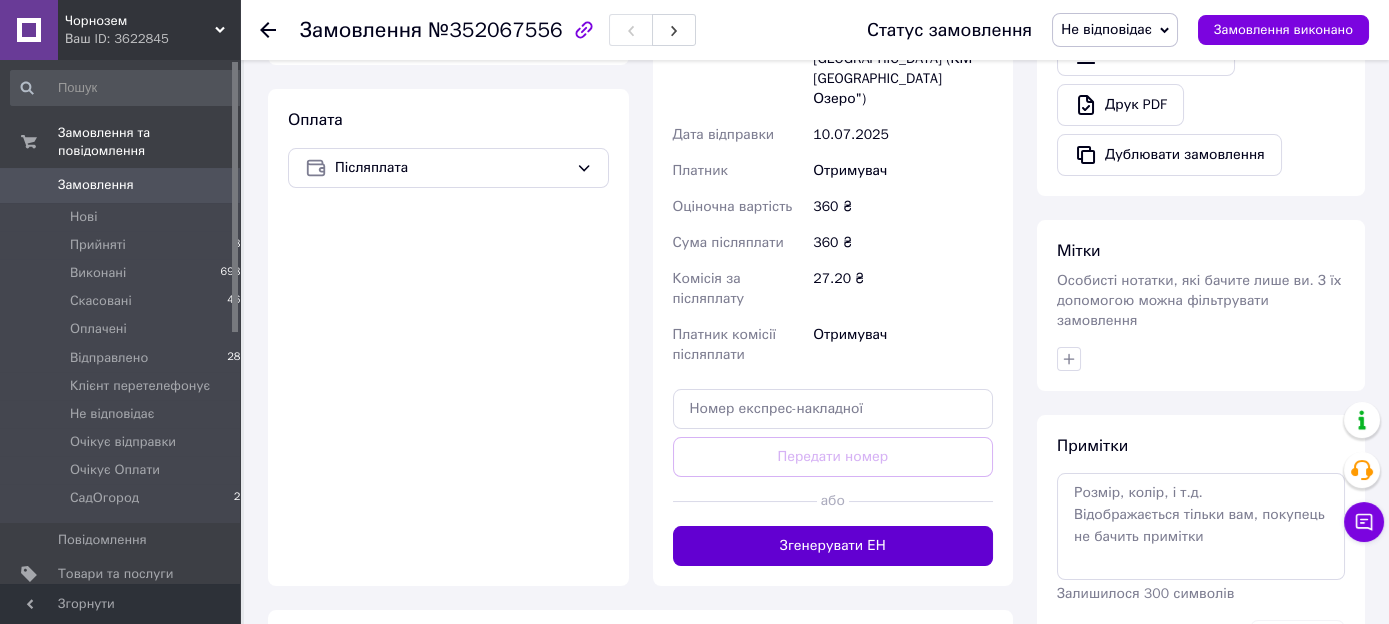 click on "Згенерувати ЕН" at bounding box center [833, 546] 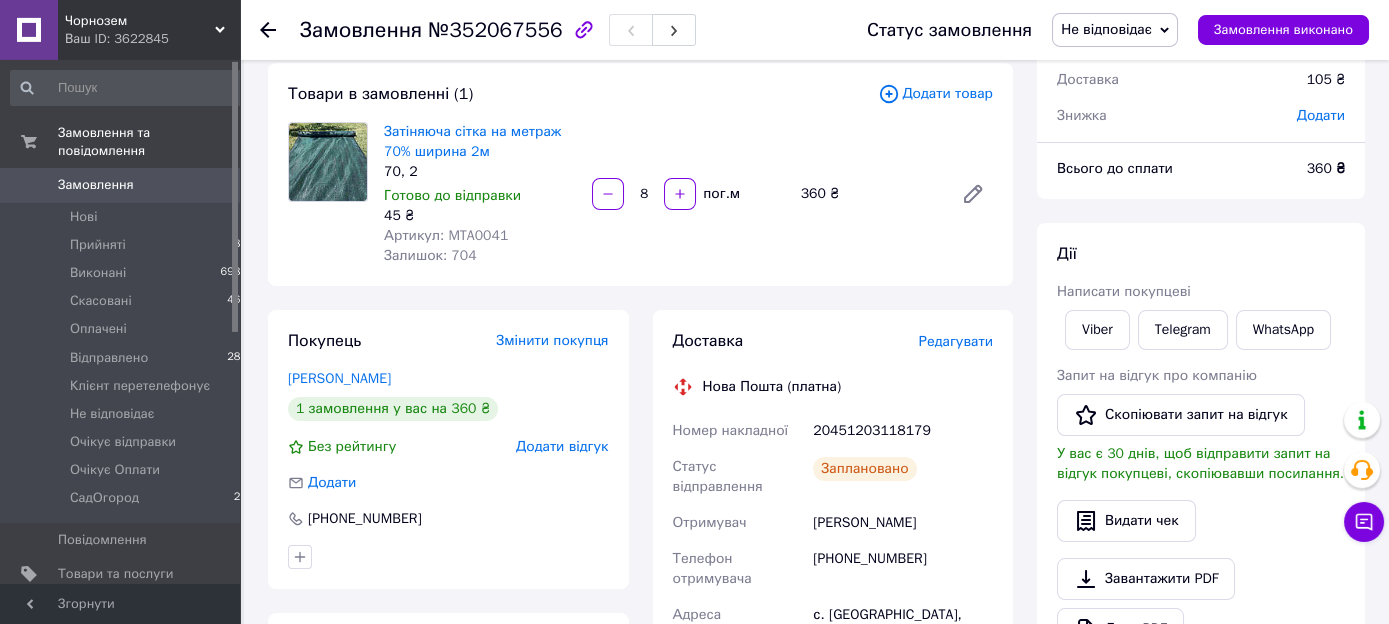 scroll, scrollTop: 211, scrollLeft: 0, axis: vertical 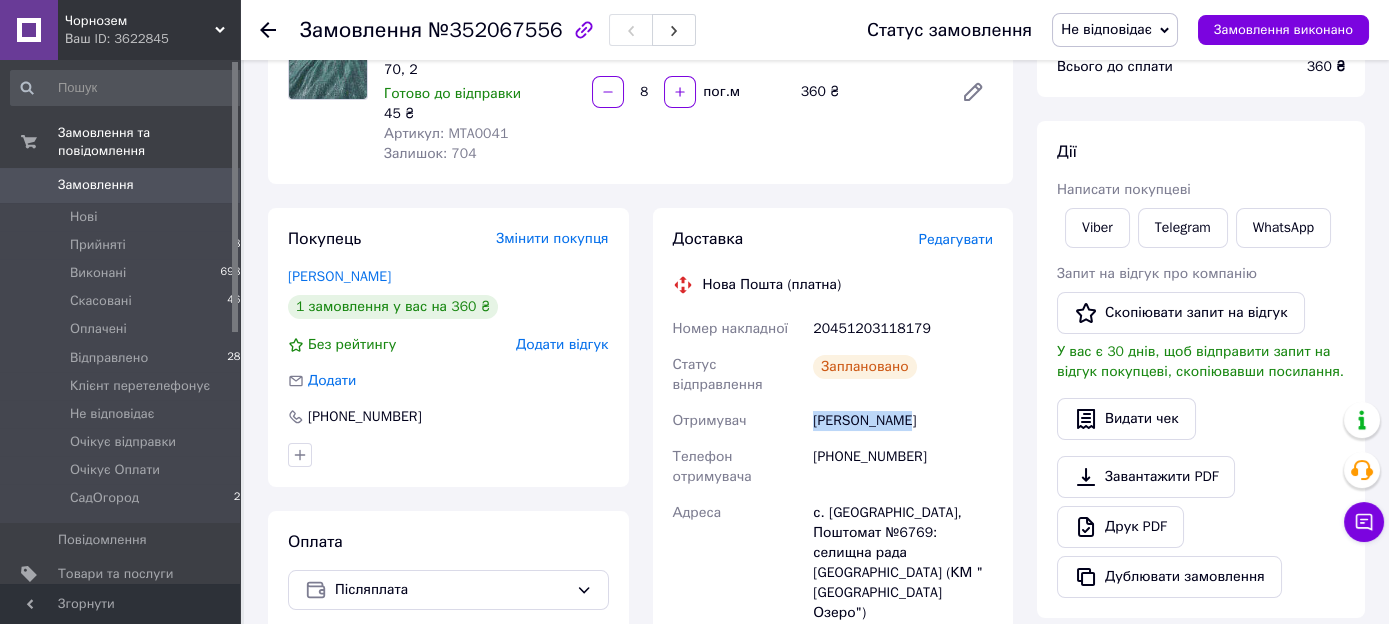 drag, startPoint x: 918, startPoint y: 405, endPoint x: 804, endPoint y: 424, distance: 115.57249 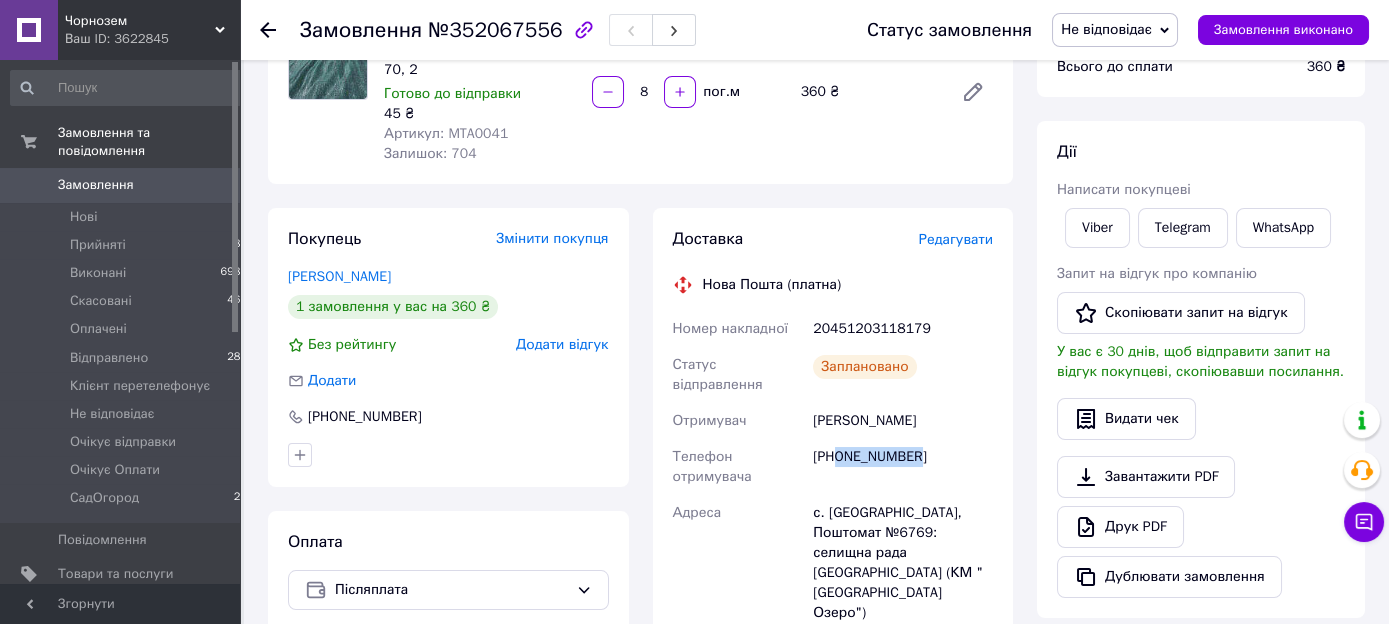 drag, startPoint x: 938, startPoint y: 441, endPoint x: 836, endPoint y: 465, distance: 104.78549 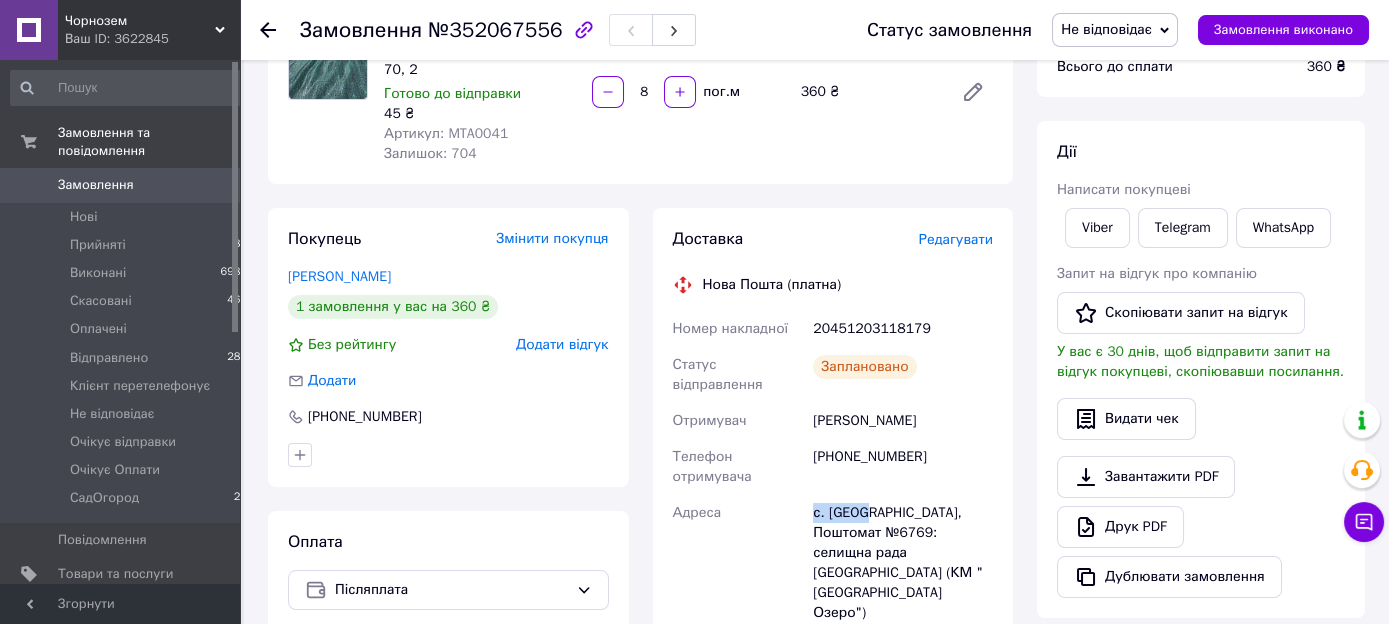 drag, startPoint x: 870, startPoint y: 501, endPoint x: 807, endPoint y: 507, distance: 63.28507 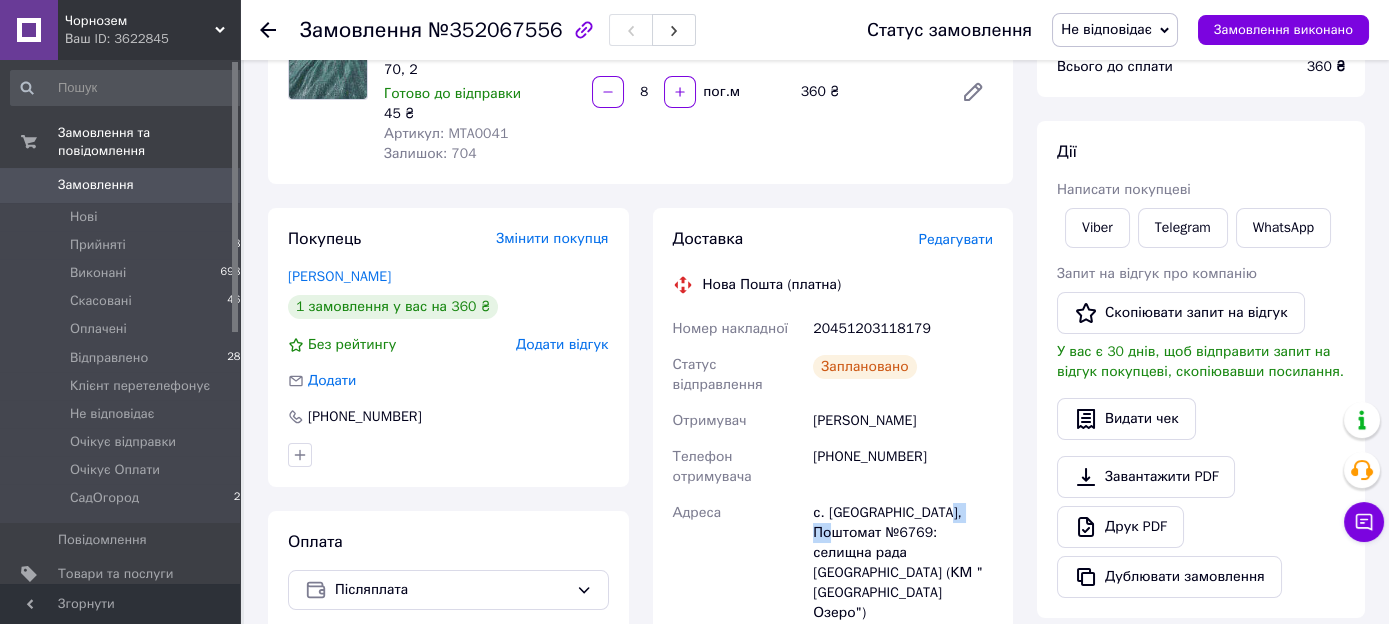 drag, startPoint x: 857, startPoint y: 518, endPoint x: 815, endPoint y: 523, distance: 42.296574 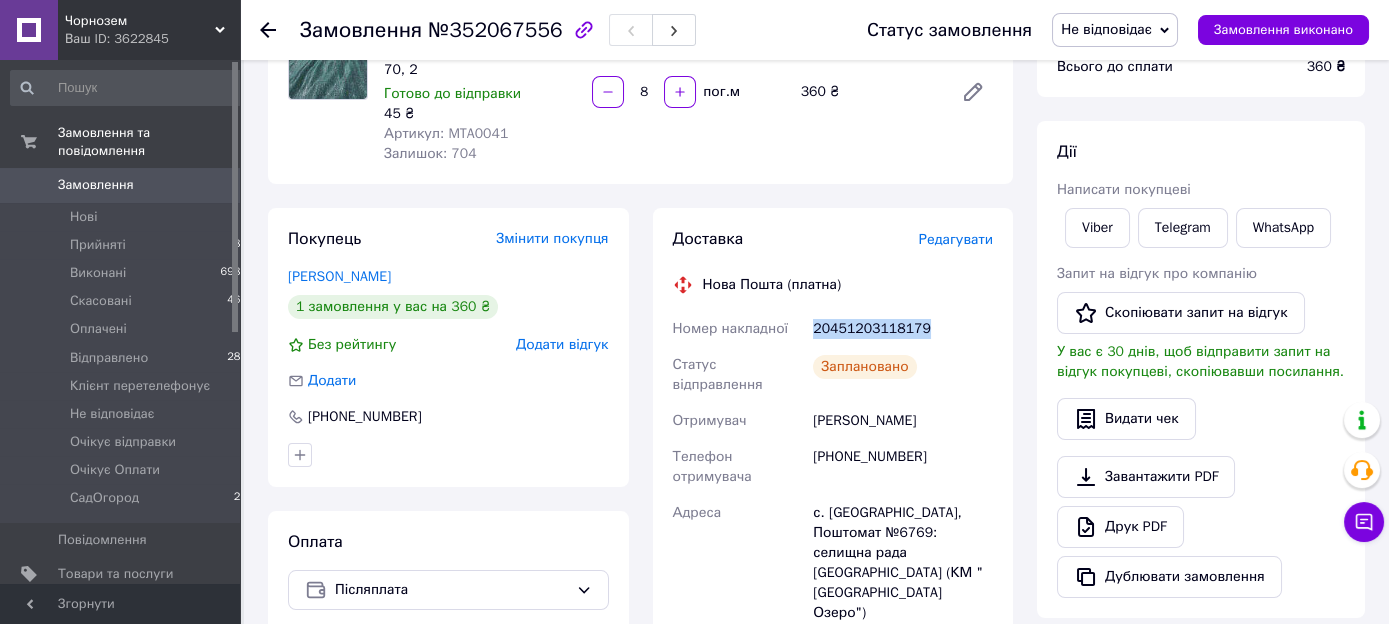 drag, startPoint x: 930, startPoint y: 329, endPoint x: 810, endPoint y: 340, distance: 120.50311 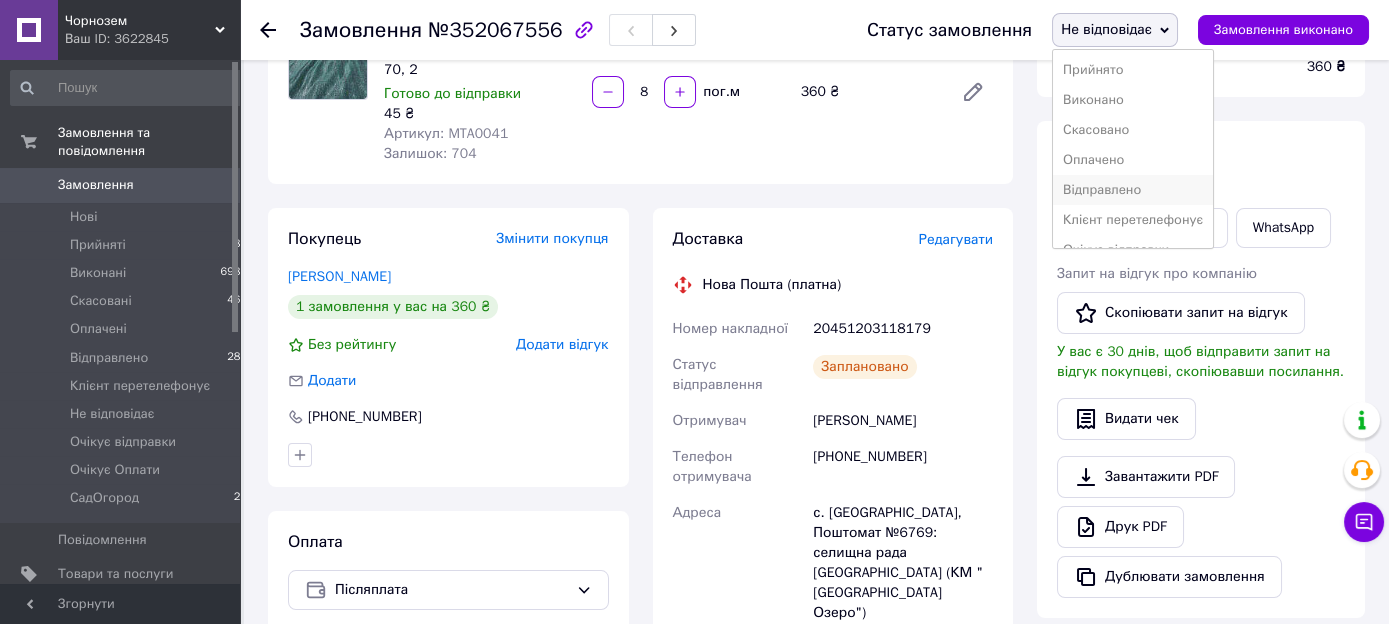 click on "Відправлено" at bounding box center (1133, 190) 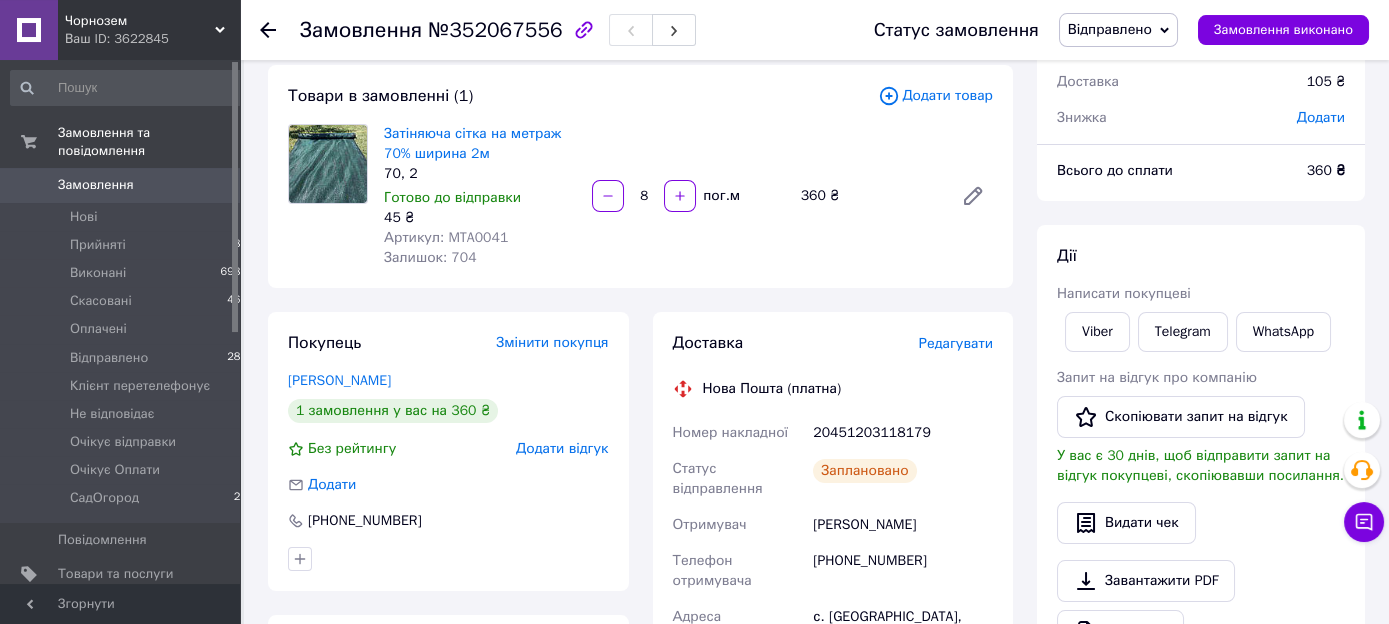 scroll, scrollTop: 105, scrollLeft: 0, axis: vertical 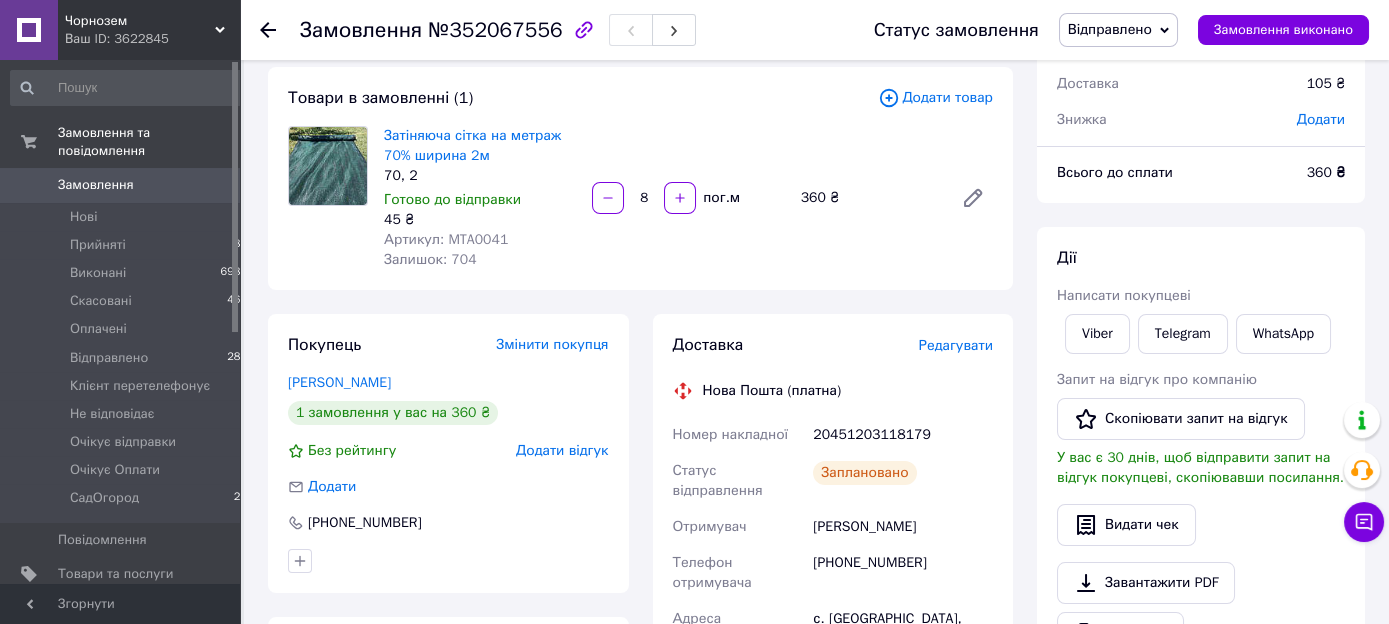 click on "Замовлення" at bounding box center [96, 185] 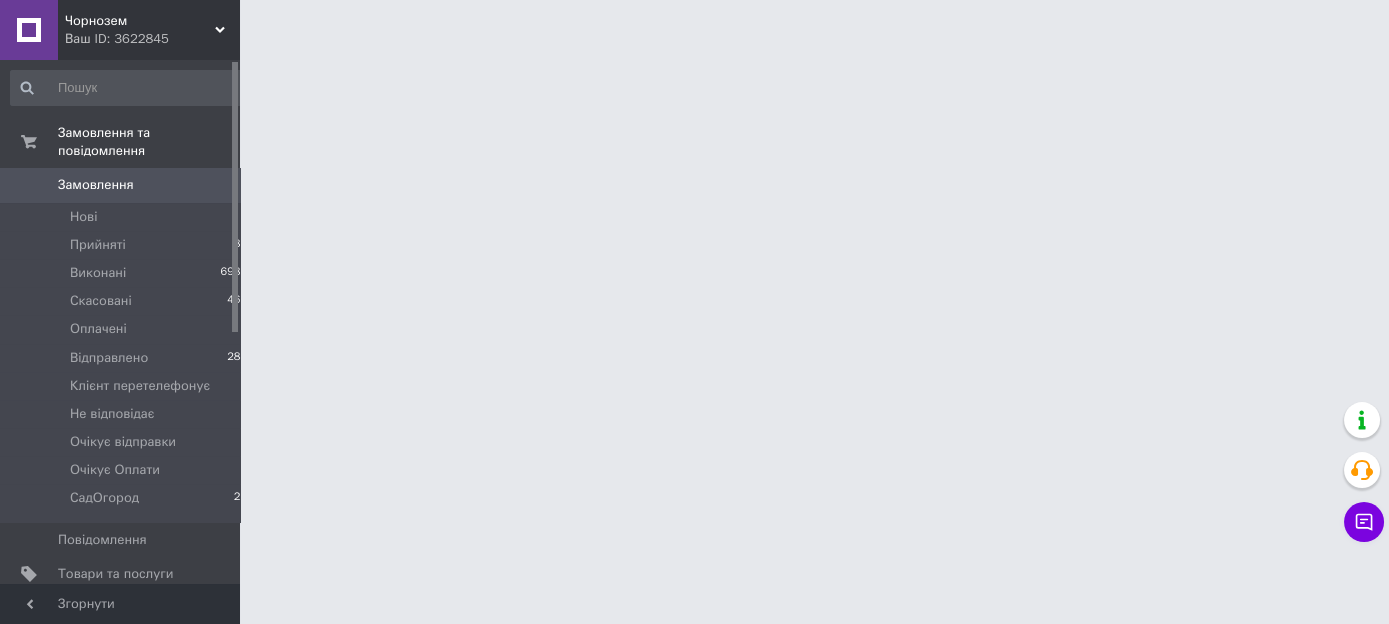scroll, scrollTop: 0, scrollLeft: 0, axis: both 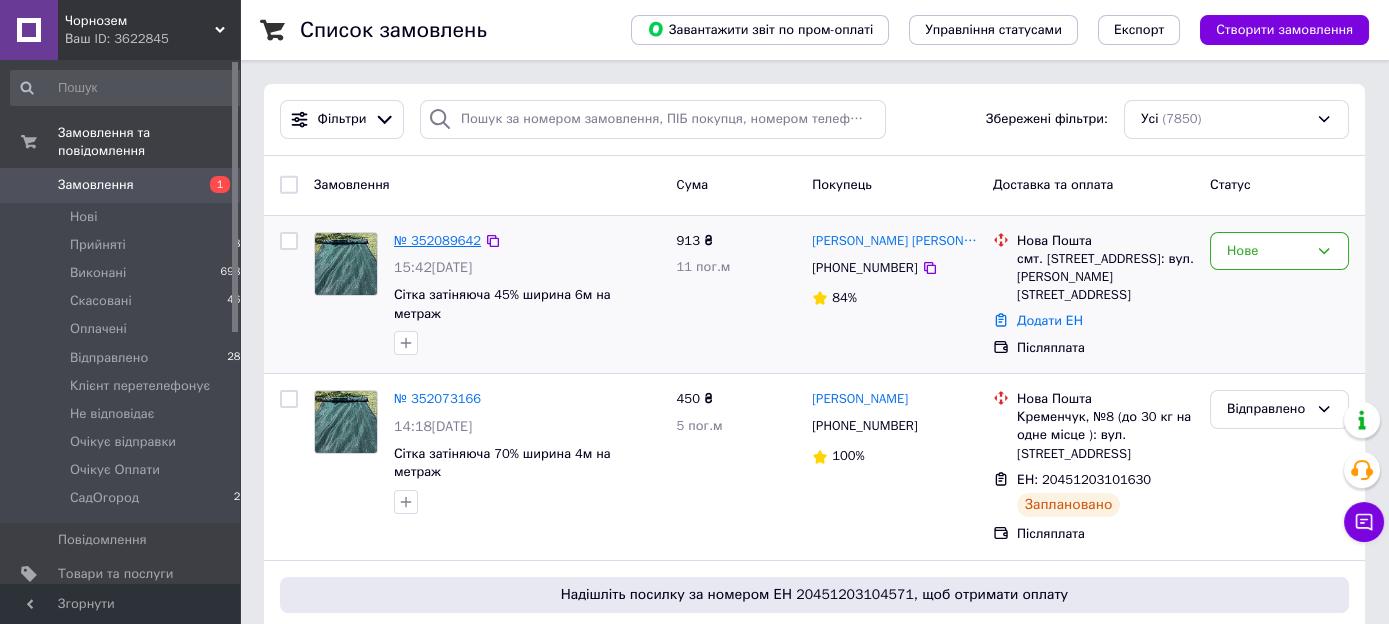 click on "№ 352089642" at bounding box center [437, 240] 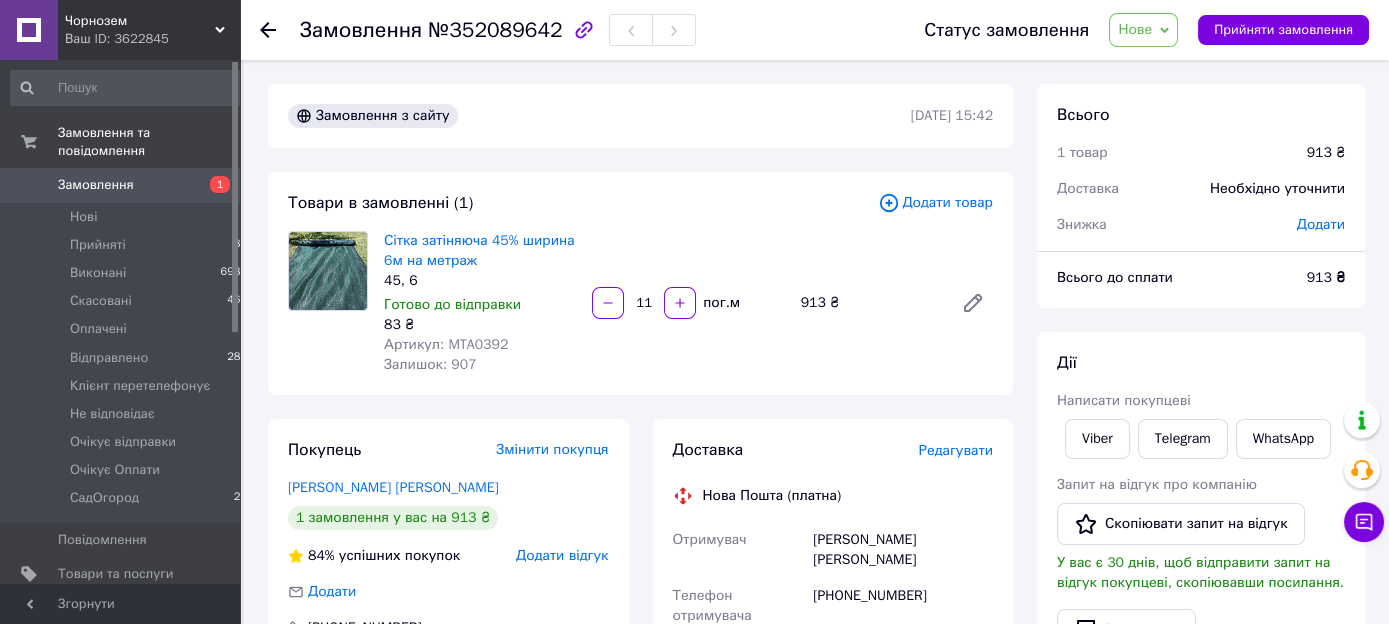 click on "Нове" at bounding box center [1135, 29] 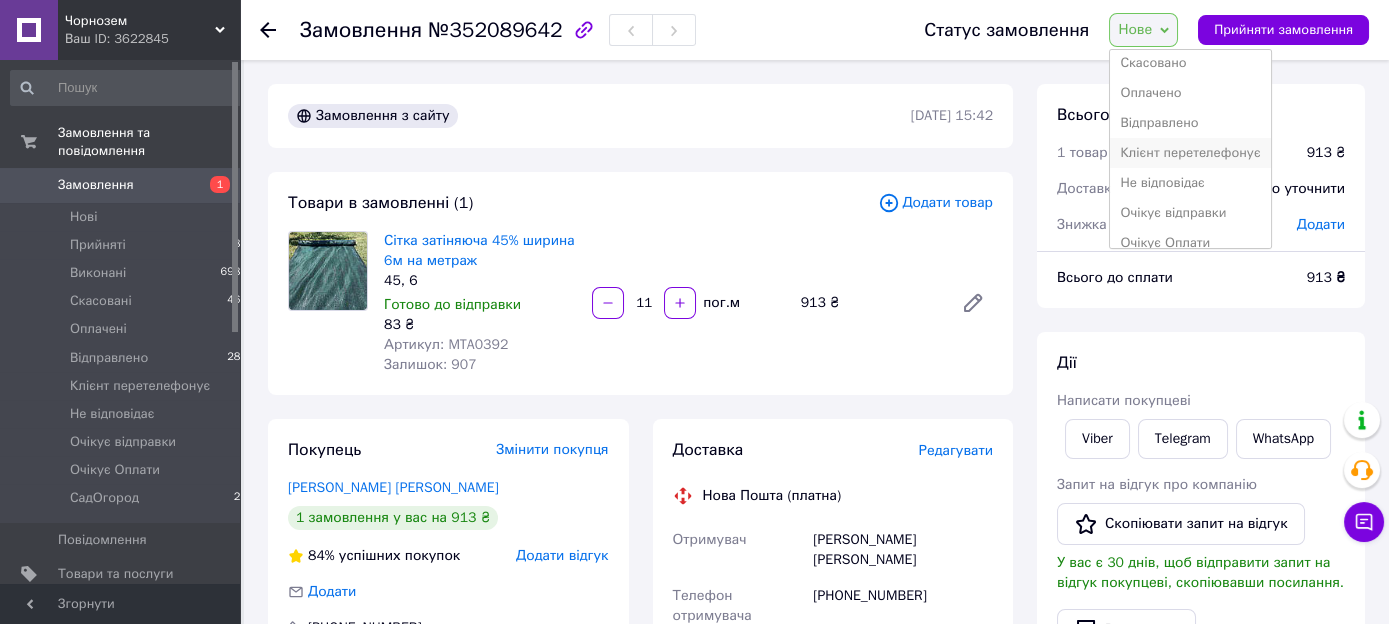 scroll, scrollTop: 101, scrollLeft: 0, axis: vertical 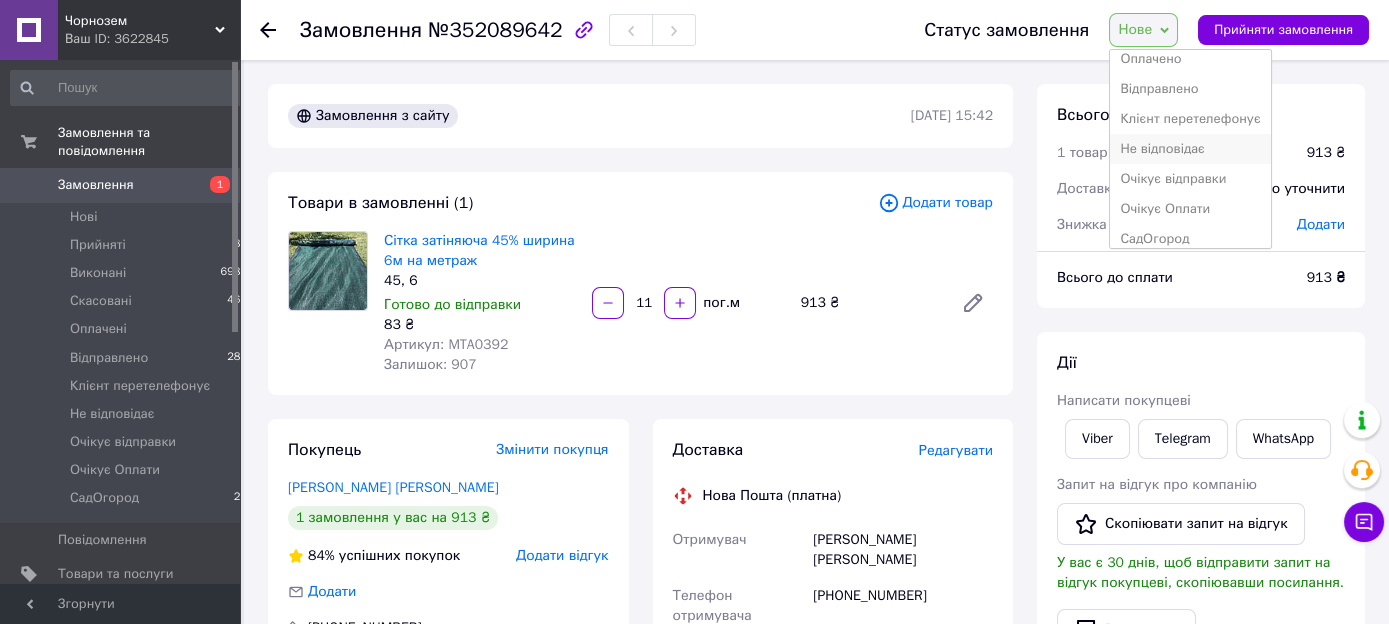 click on "Не відповідає" at bounding box center (1190, 149) 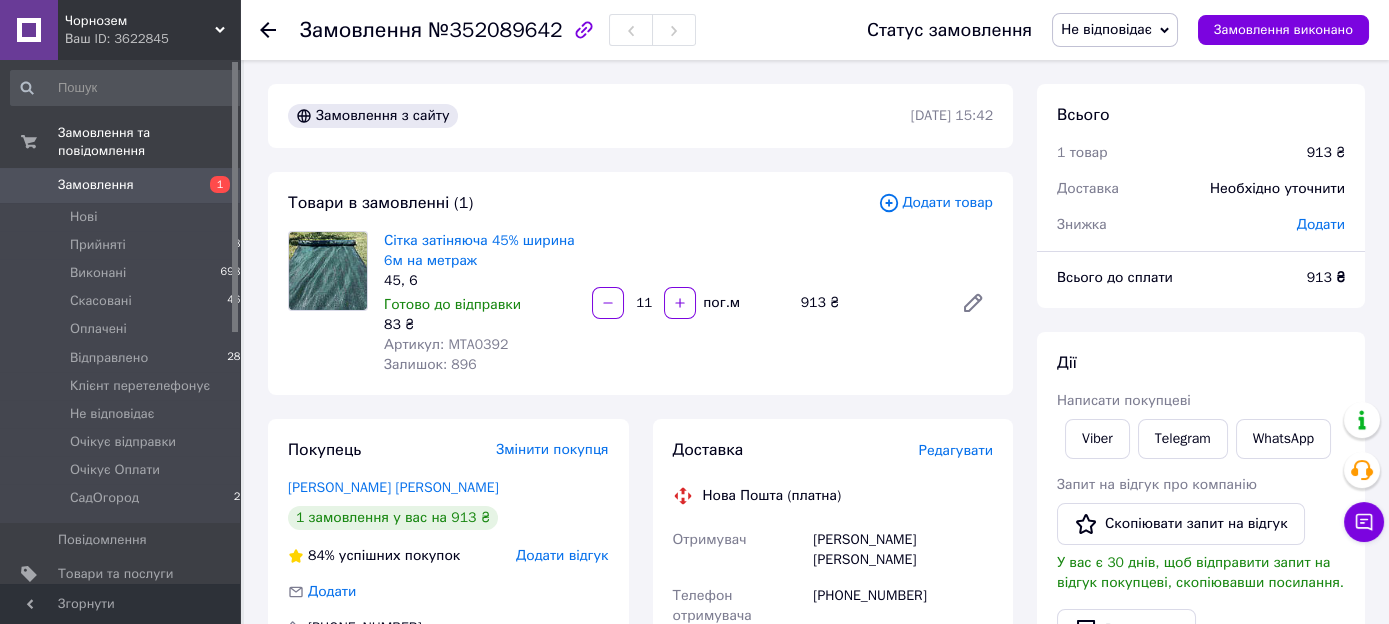 click on "Замовлення" at bounding box center (96, 185) 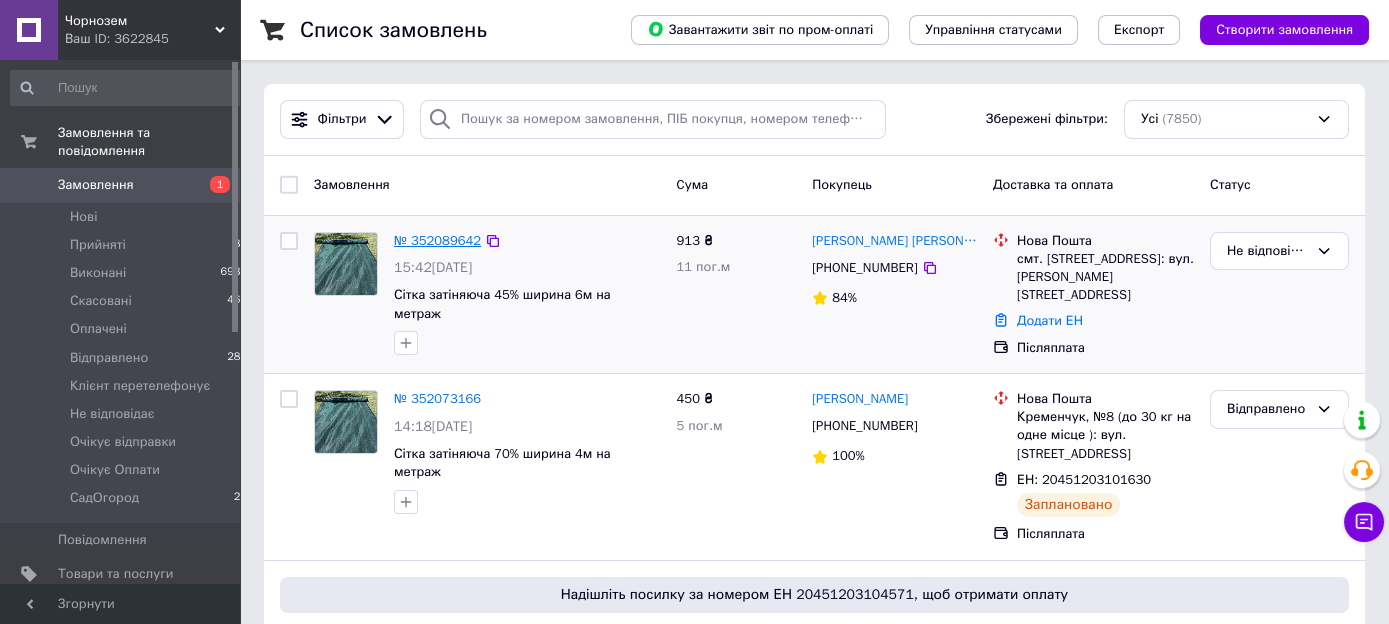 click on "№ 352089642" at bounding box center [437, 240] 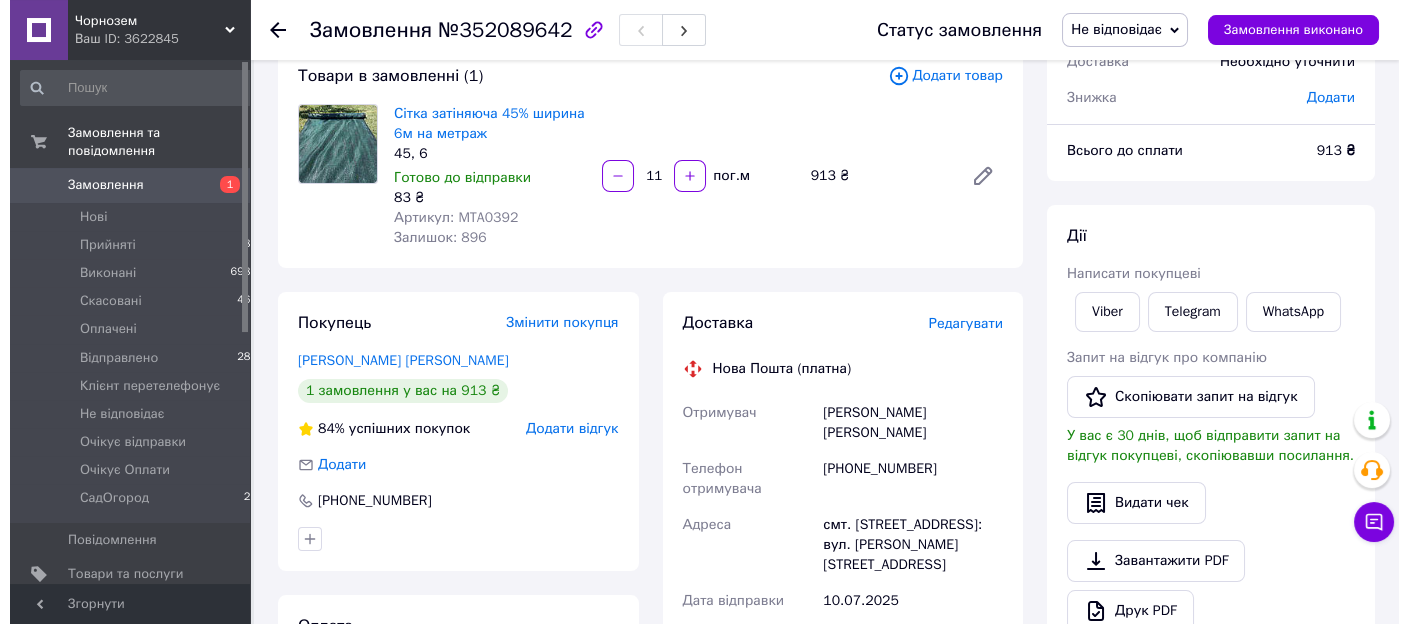scroll, scrollTop: 211, scrollLeft: 0, axis: vertical 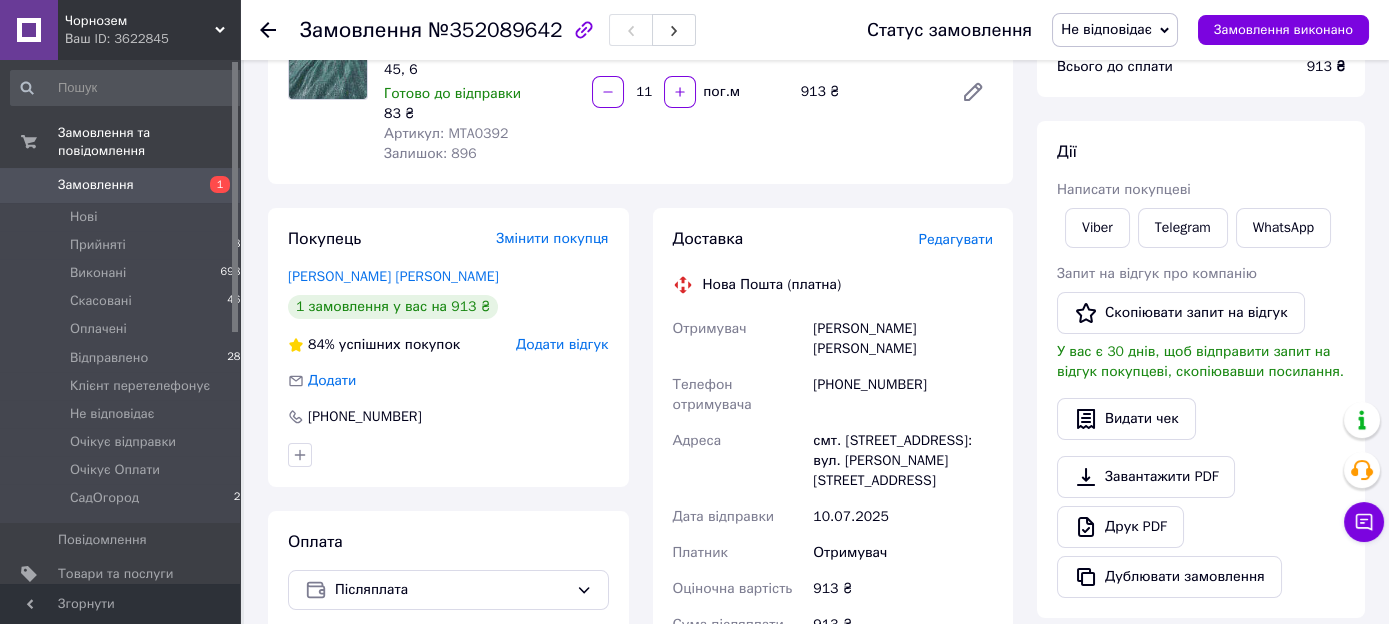 click on "Редагувати" at bounding box center (956, 239) 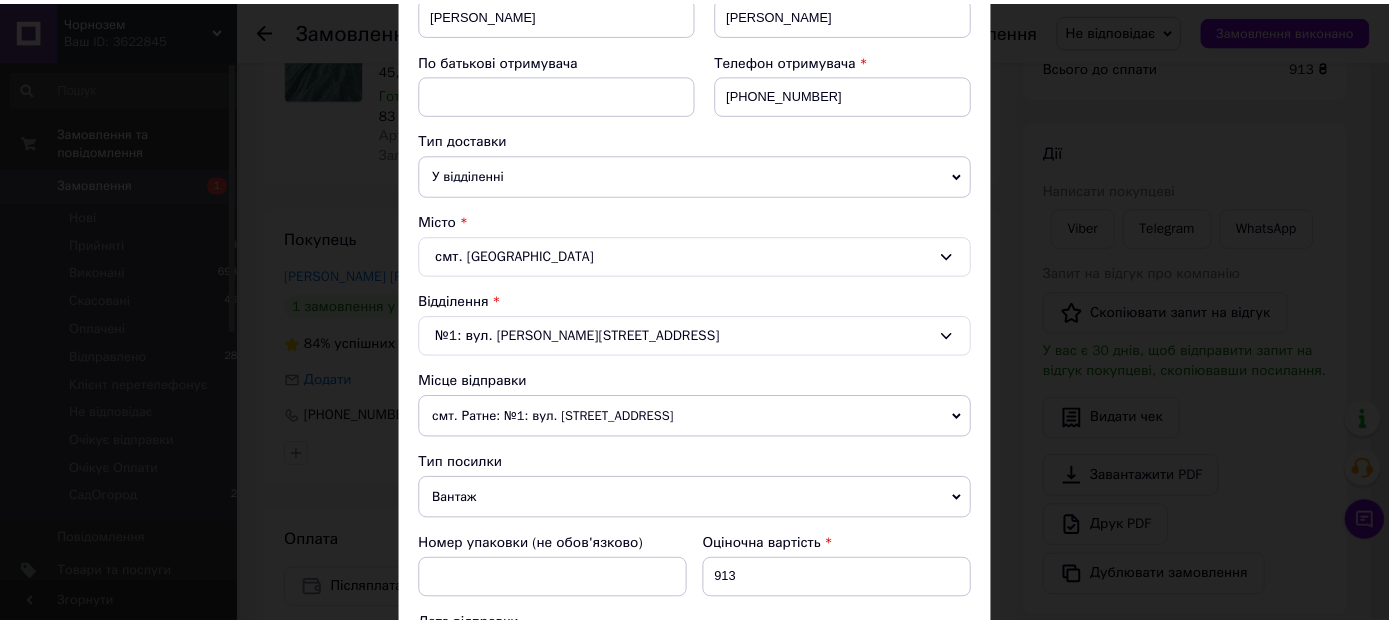 scroll, scrollTop: 0, scrollLeft: 0, axis: both 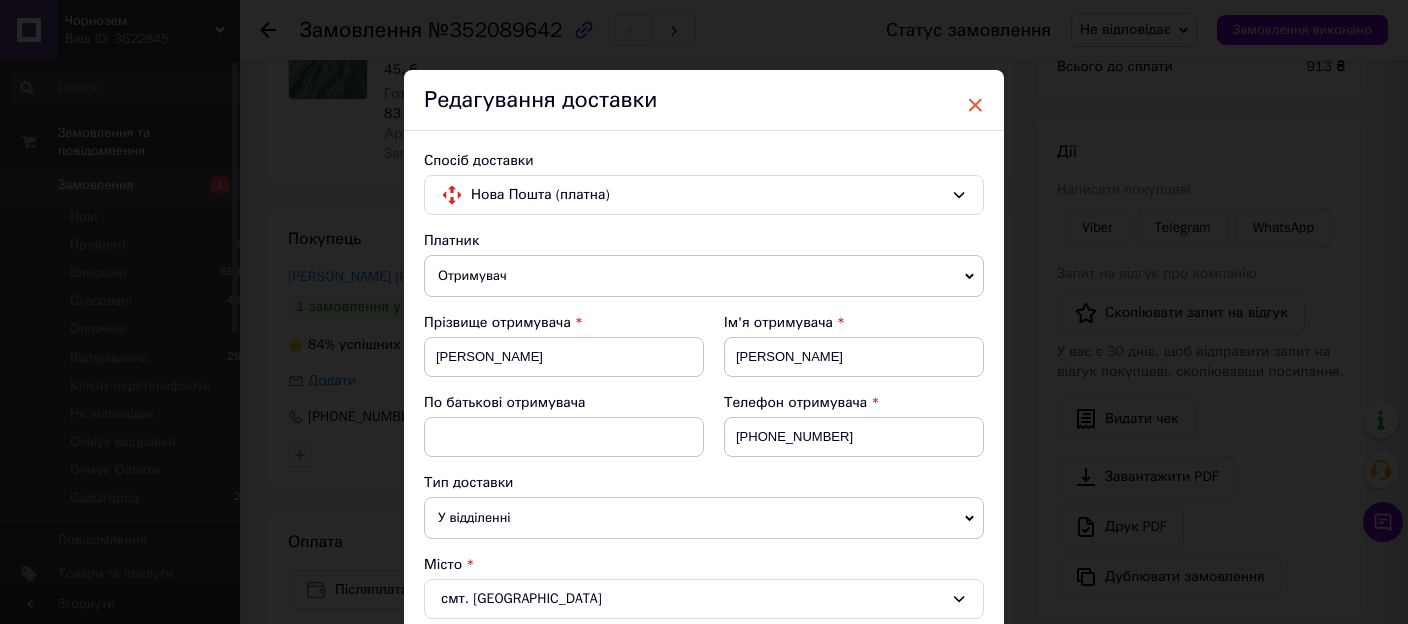 click on "×" at bounding box center [975, 105] 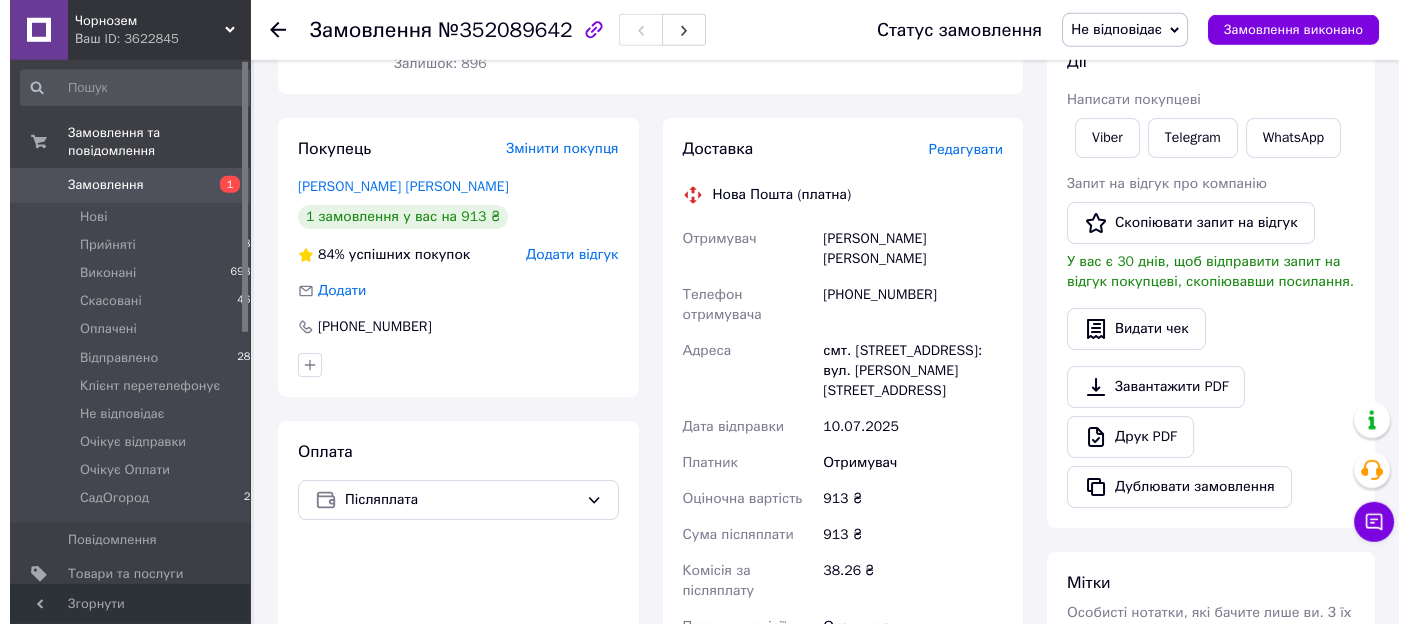scroll, scrollTop: 316, scrollLeft: 0, axis: vertical 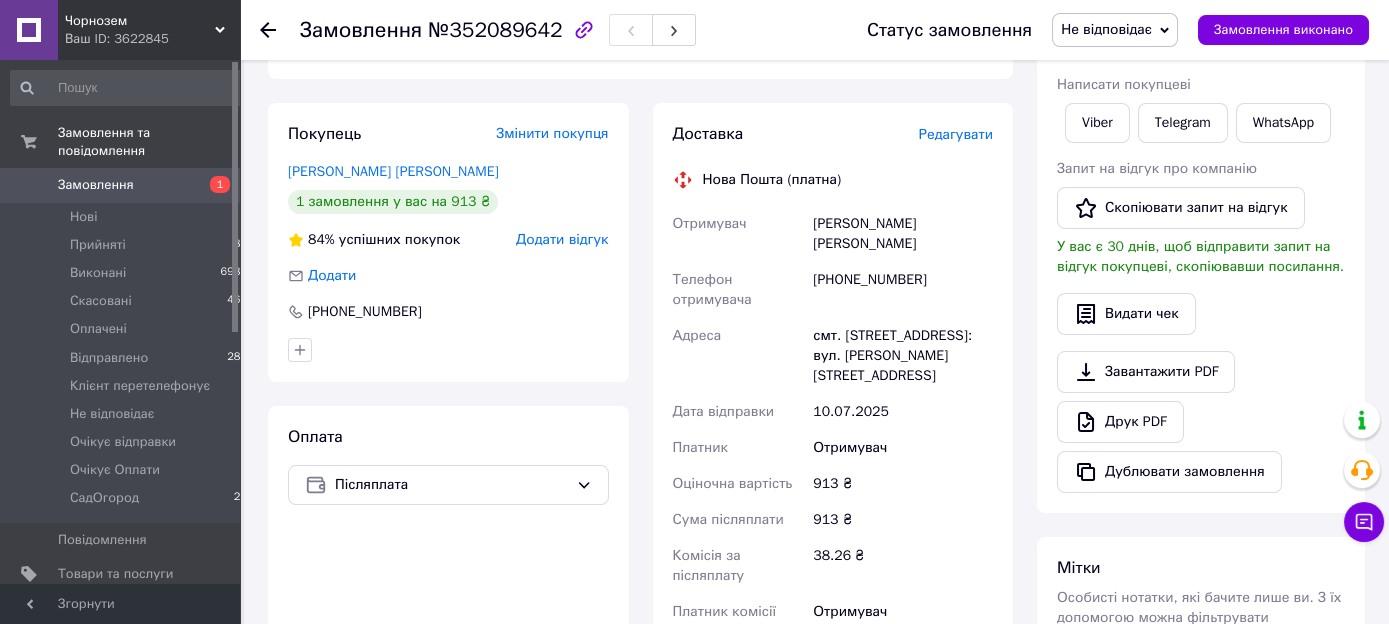 click on "Редагувати" at bounding box center [956, 134] 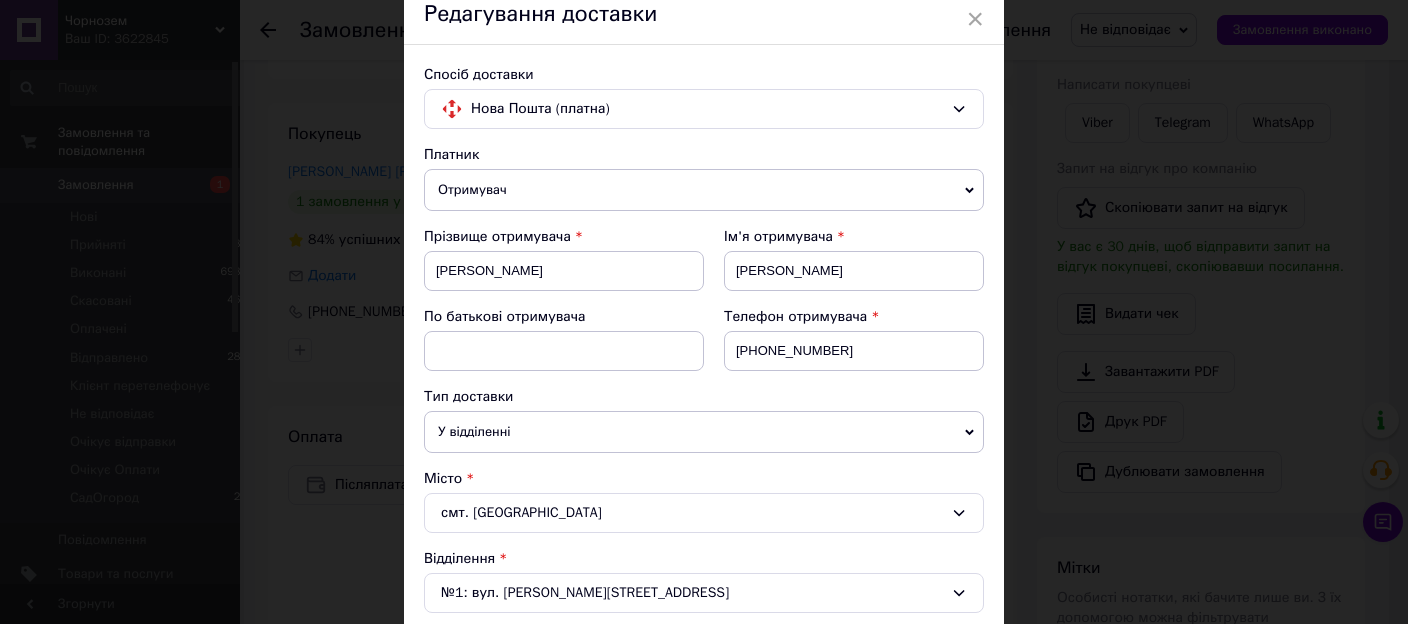 scroll, scrollTop: 114, scrollLeft: 0, axis: vertical 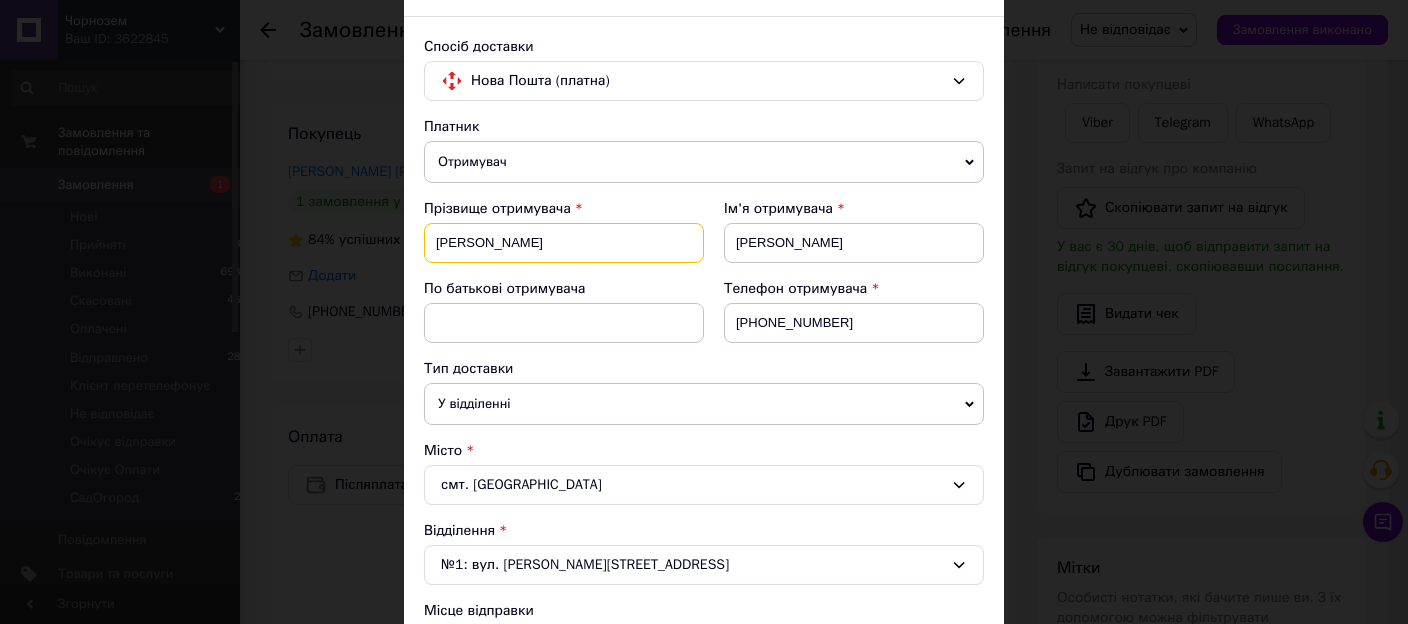 drag, startPoint x: 475, startPoint y: 249, endPoint x: 389, endPoint y: 256, distance: 86.28442 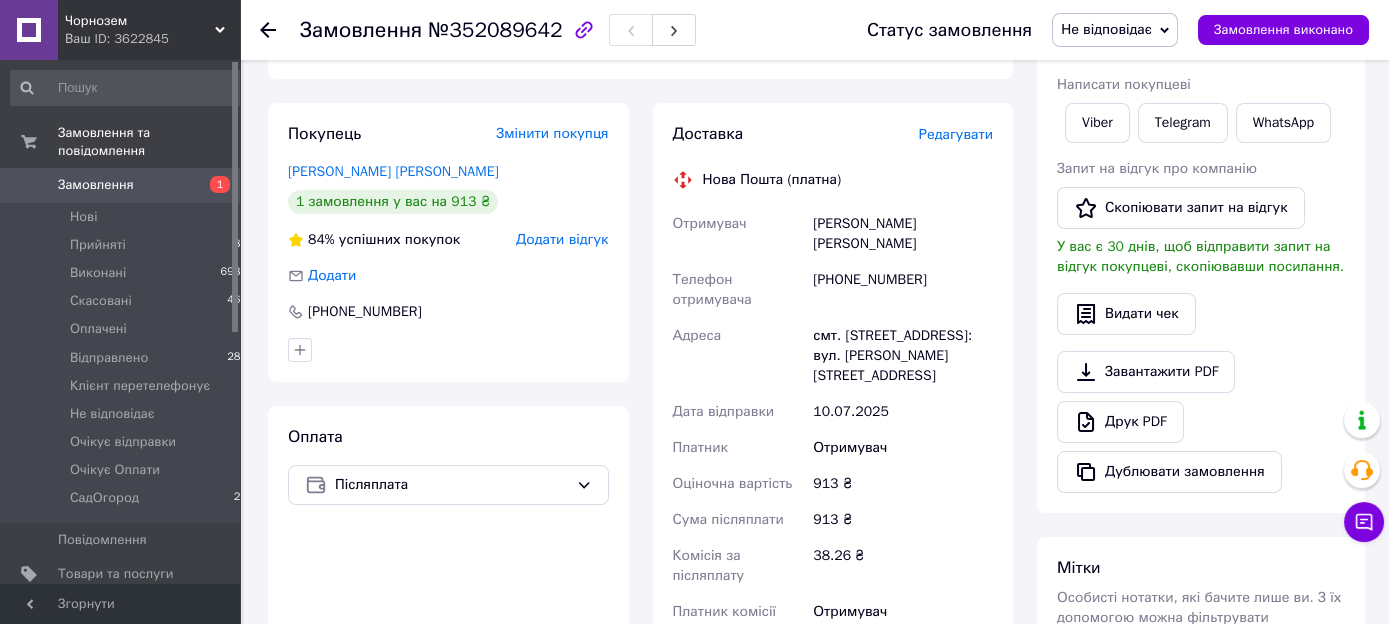 click on "Редагувати" at bounding box center (956, 134) 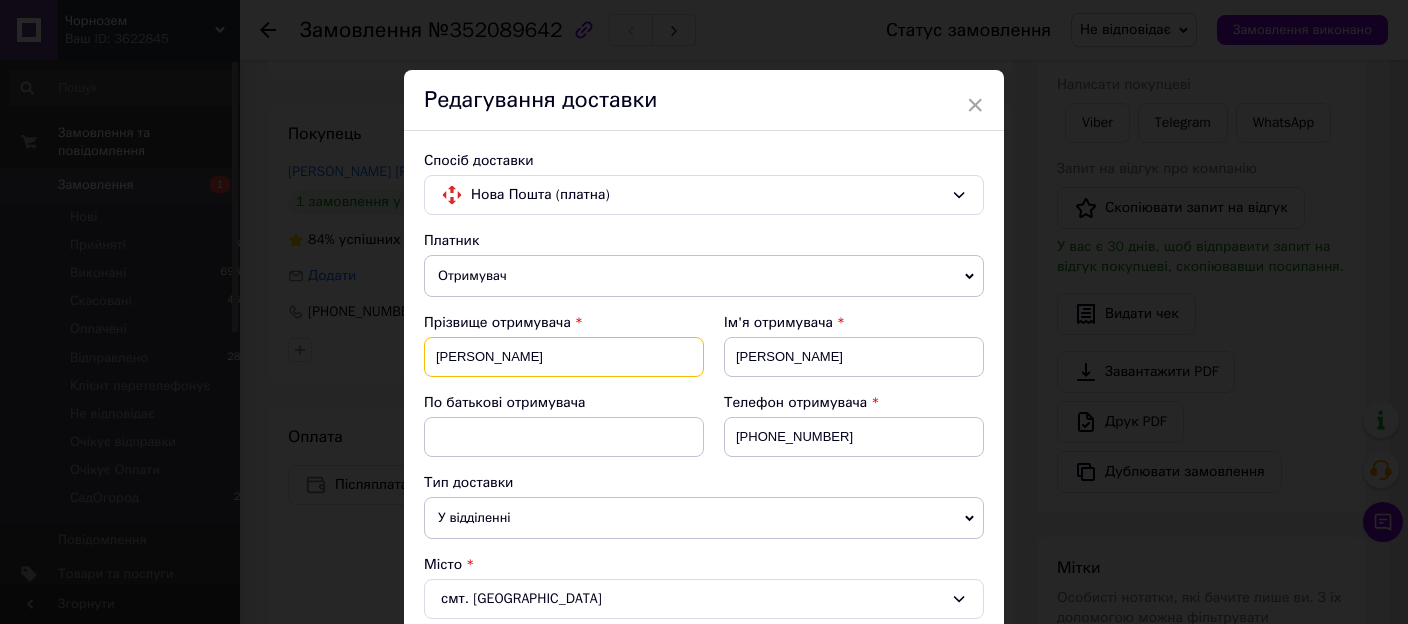 click on "Лариса" at bounding box center (564, 357) 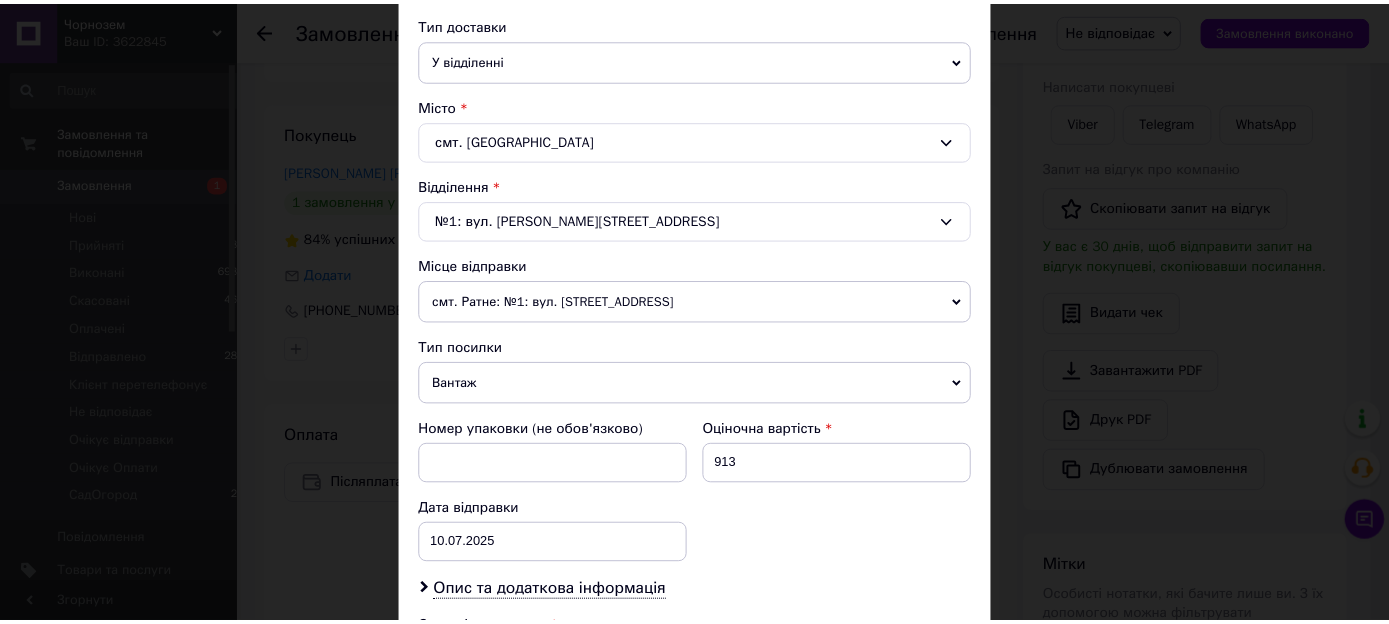 scroll, scrollTop: 893, scrollLeft: 0, axis: vertical 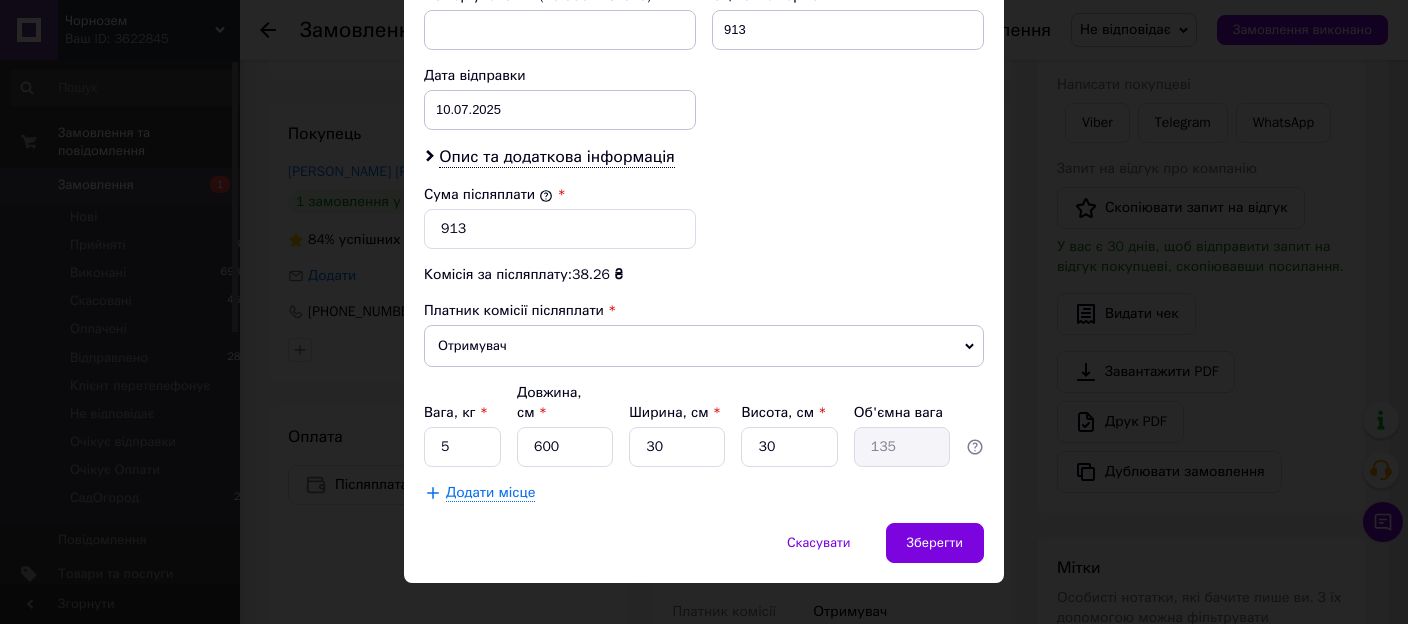 type on "Теличка" 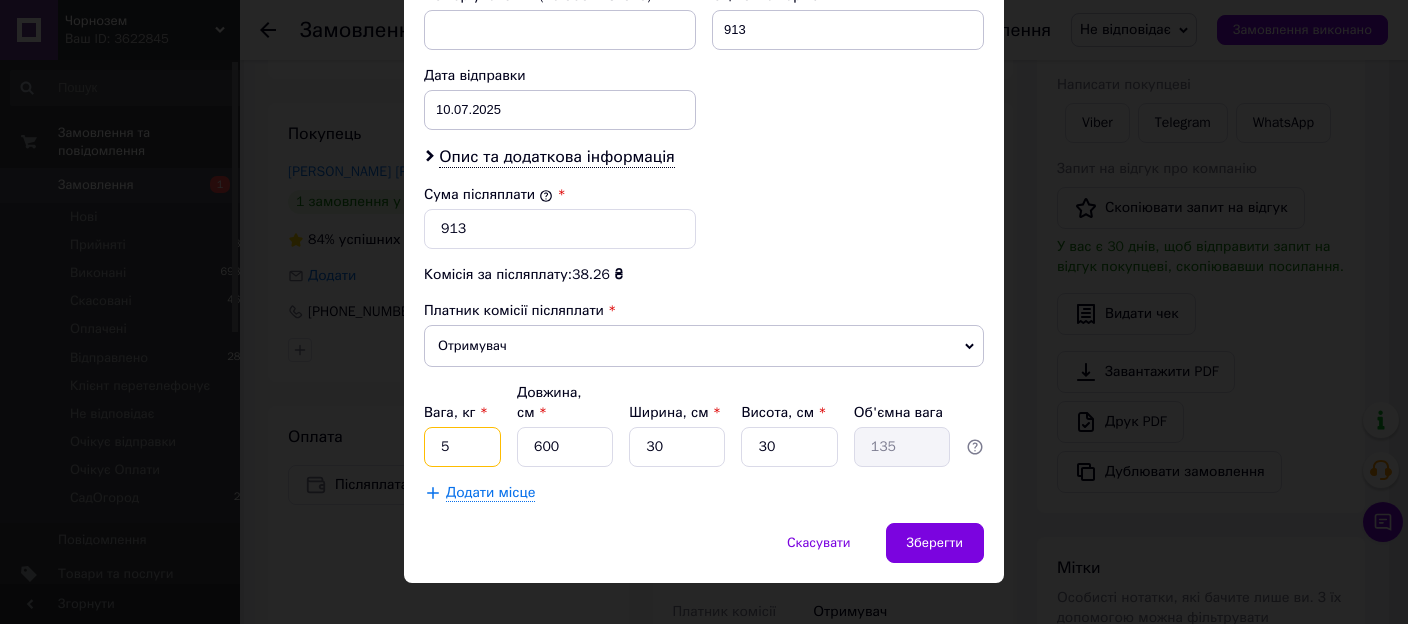 click on "5" at bounding box center (462, 447) 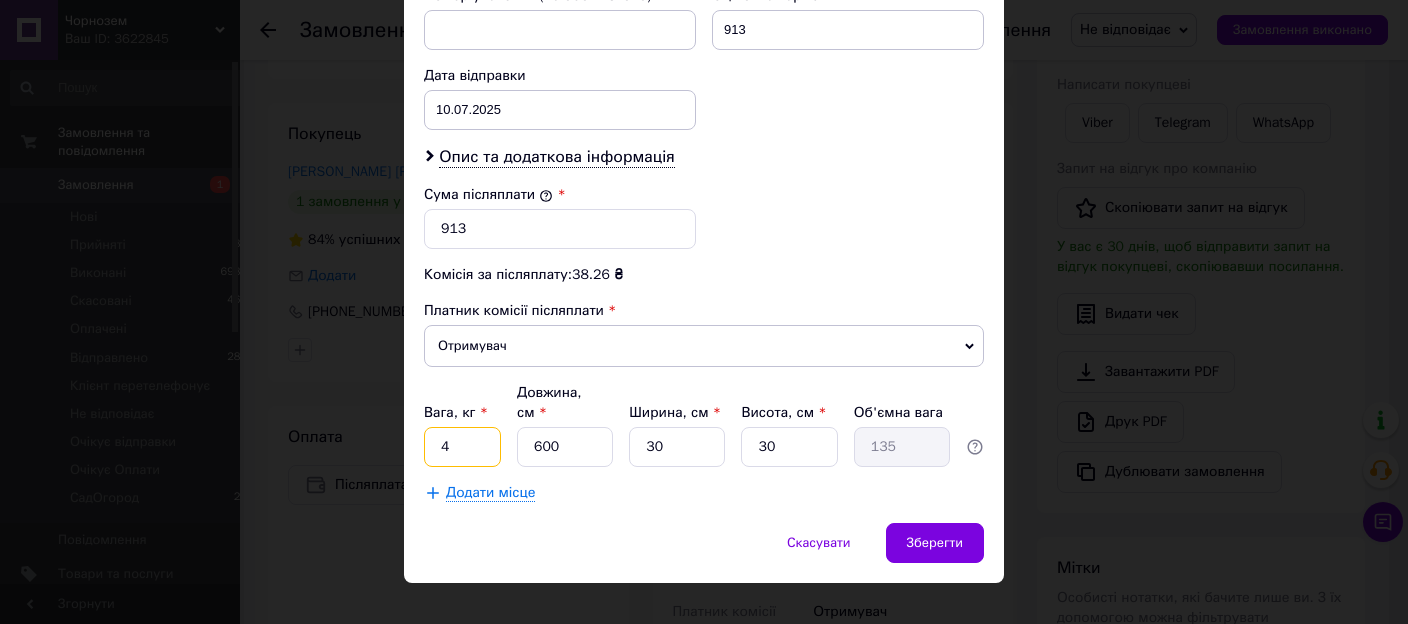 type on "4" 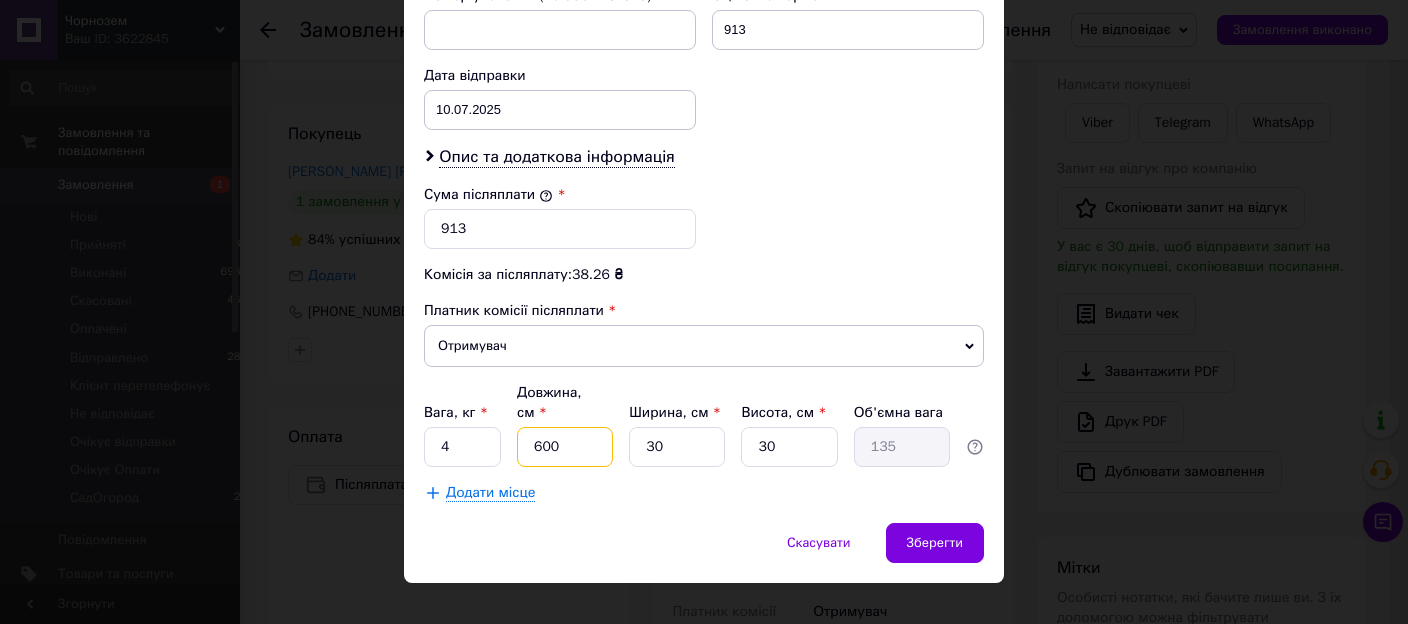 type on "4" 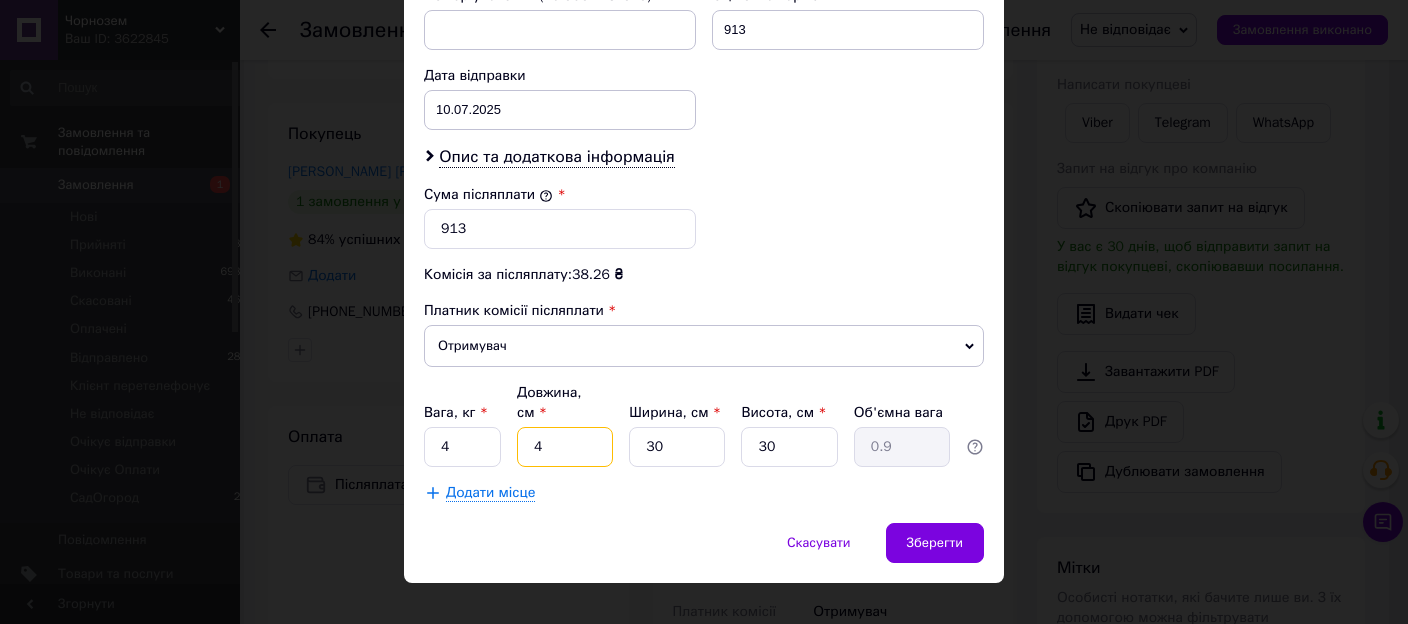 type on "40" 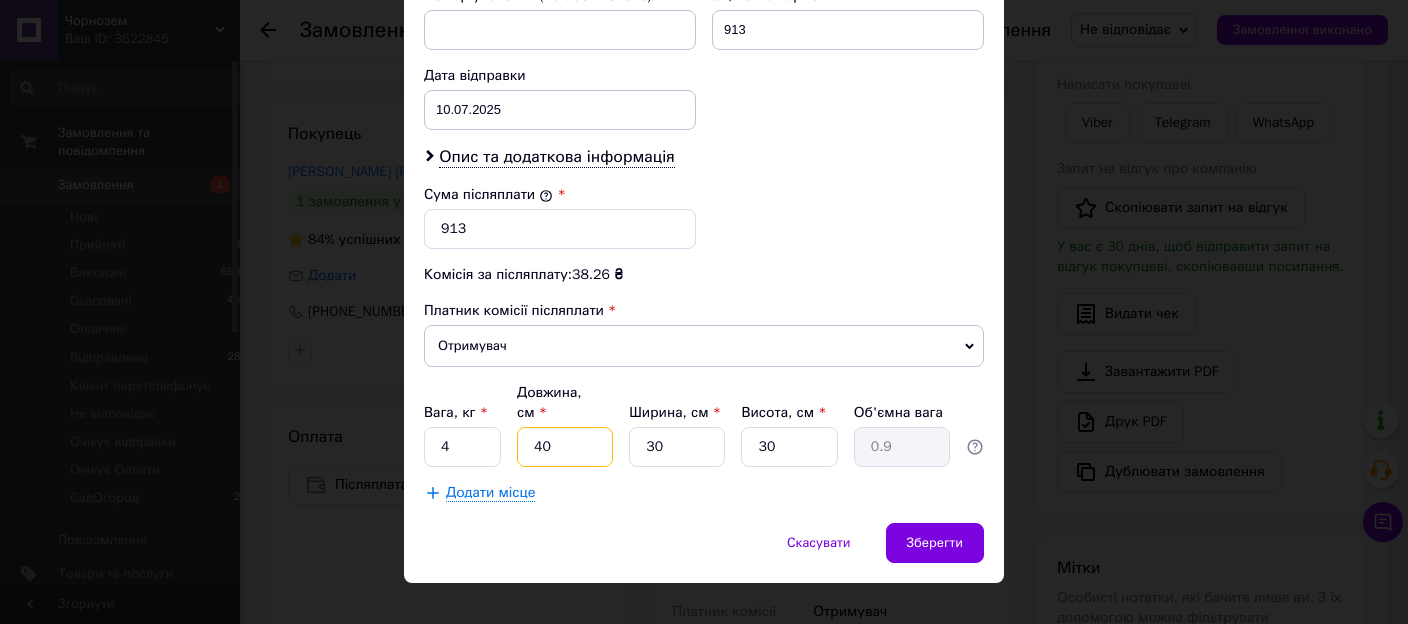 type on "9" 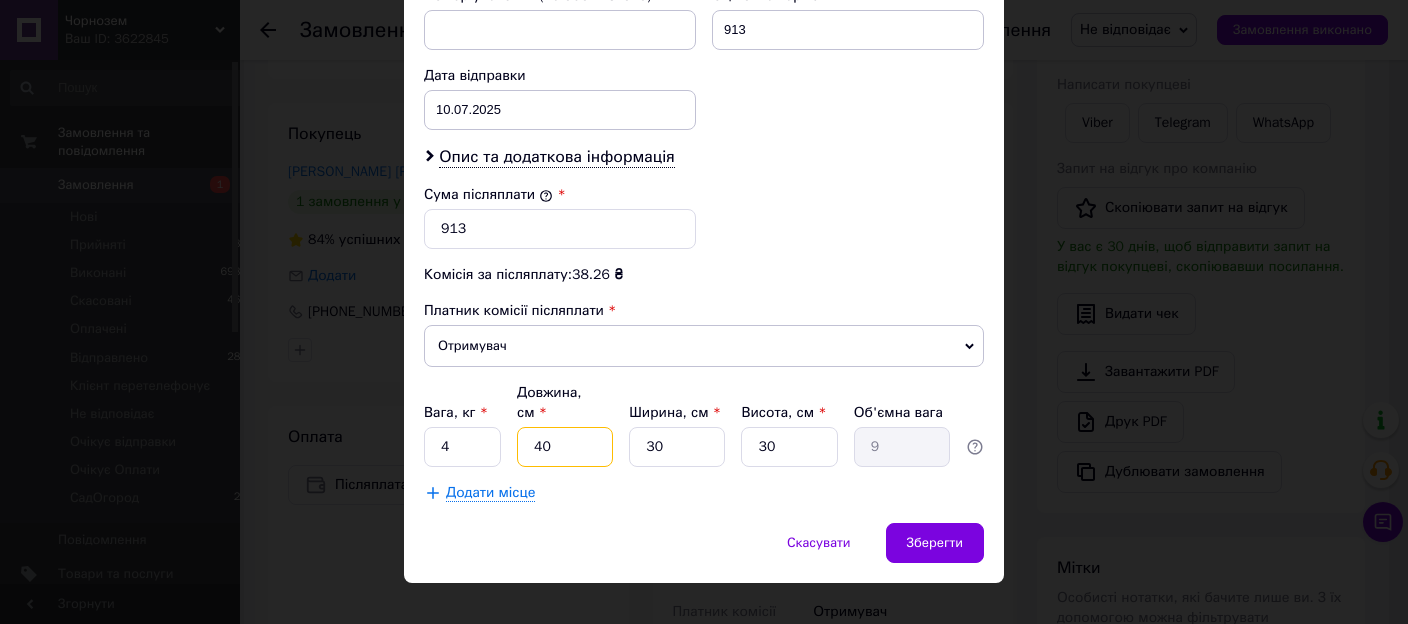 type on "40" 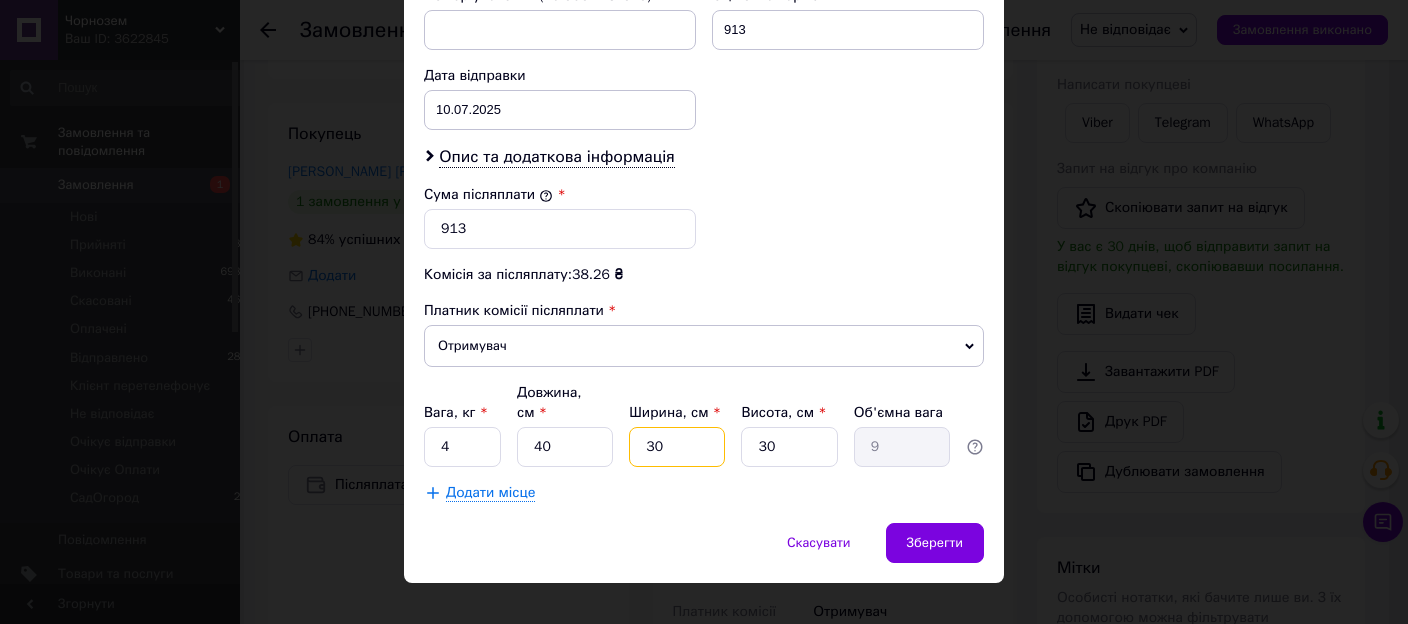 type on "4" 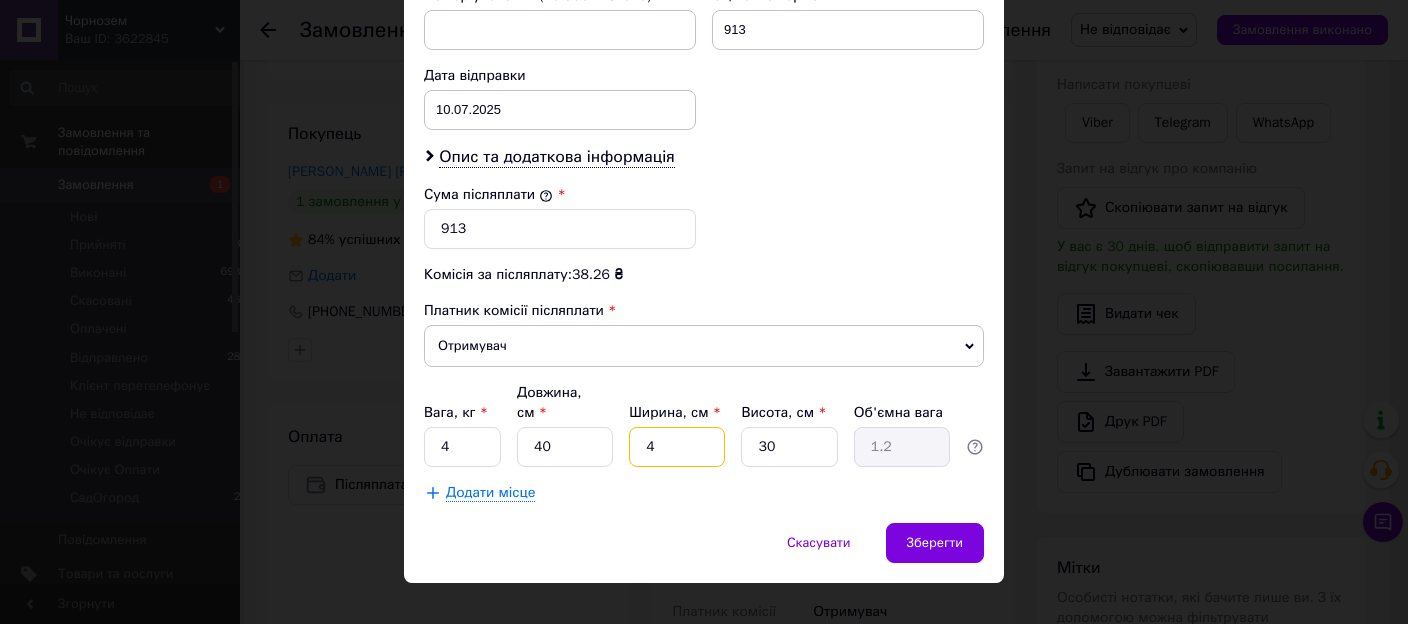 type on "40" 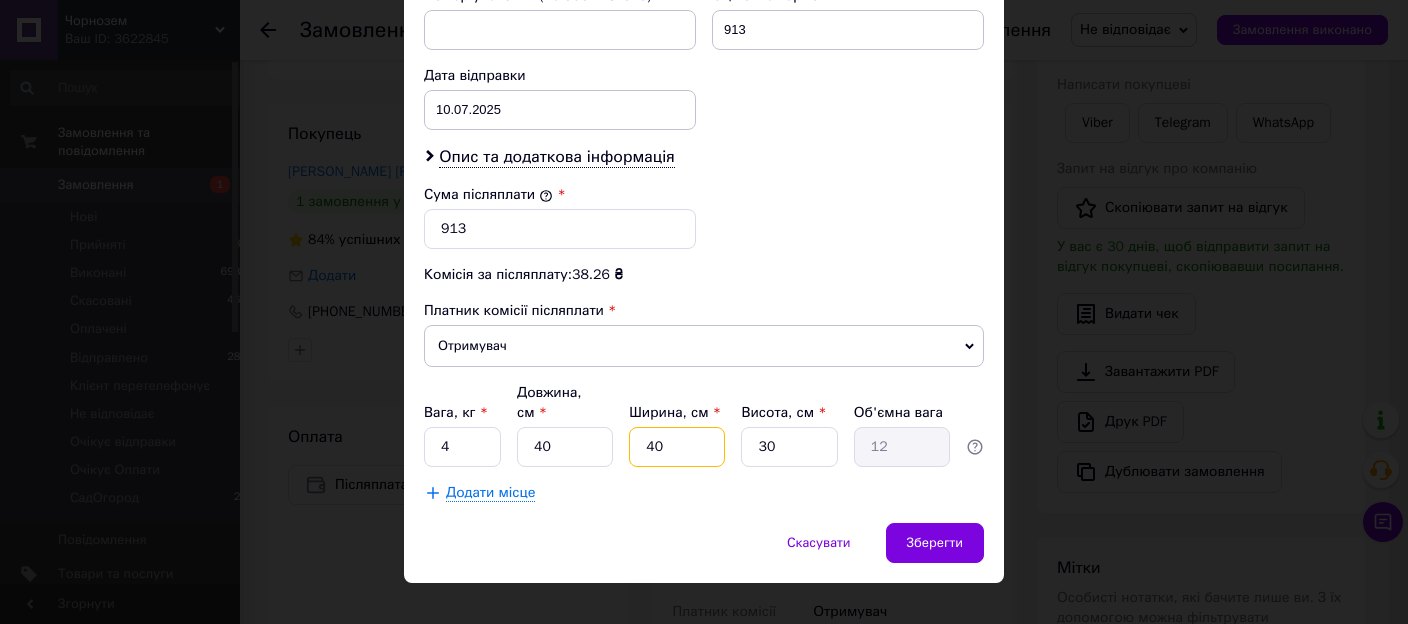 type on "40" 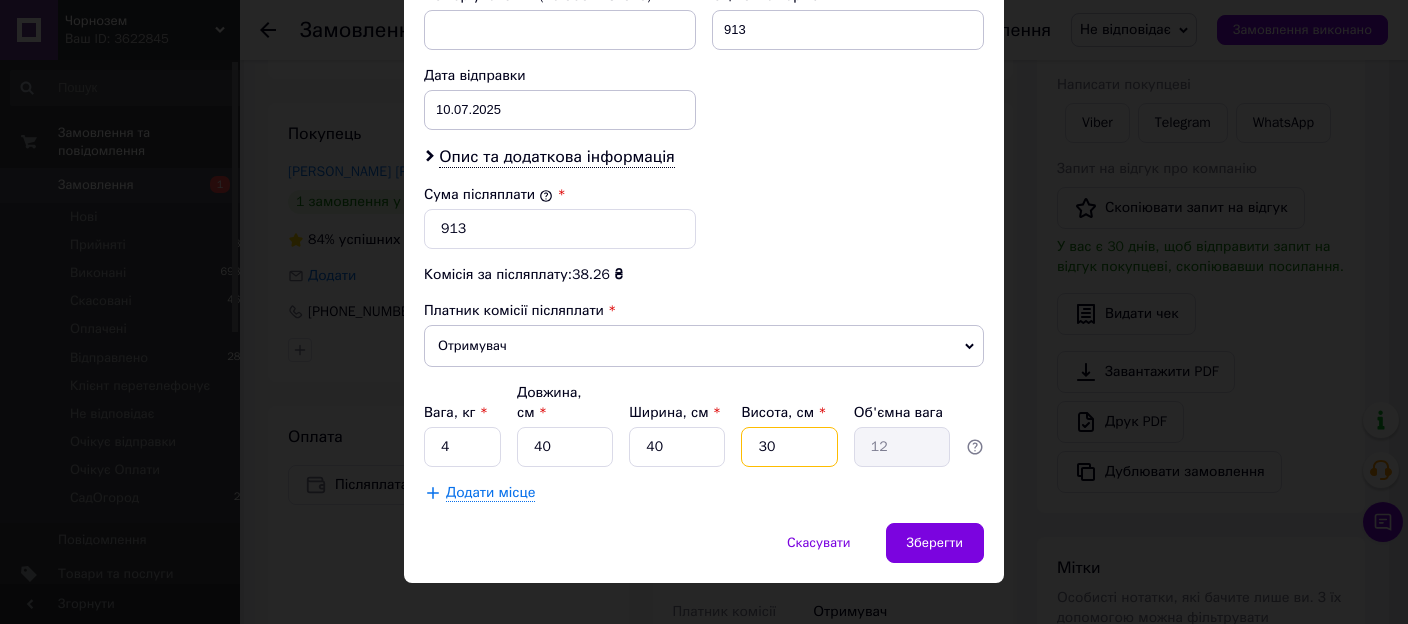 type on "1" 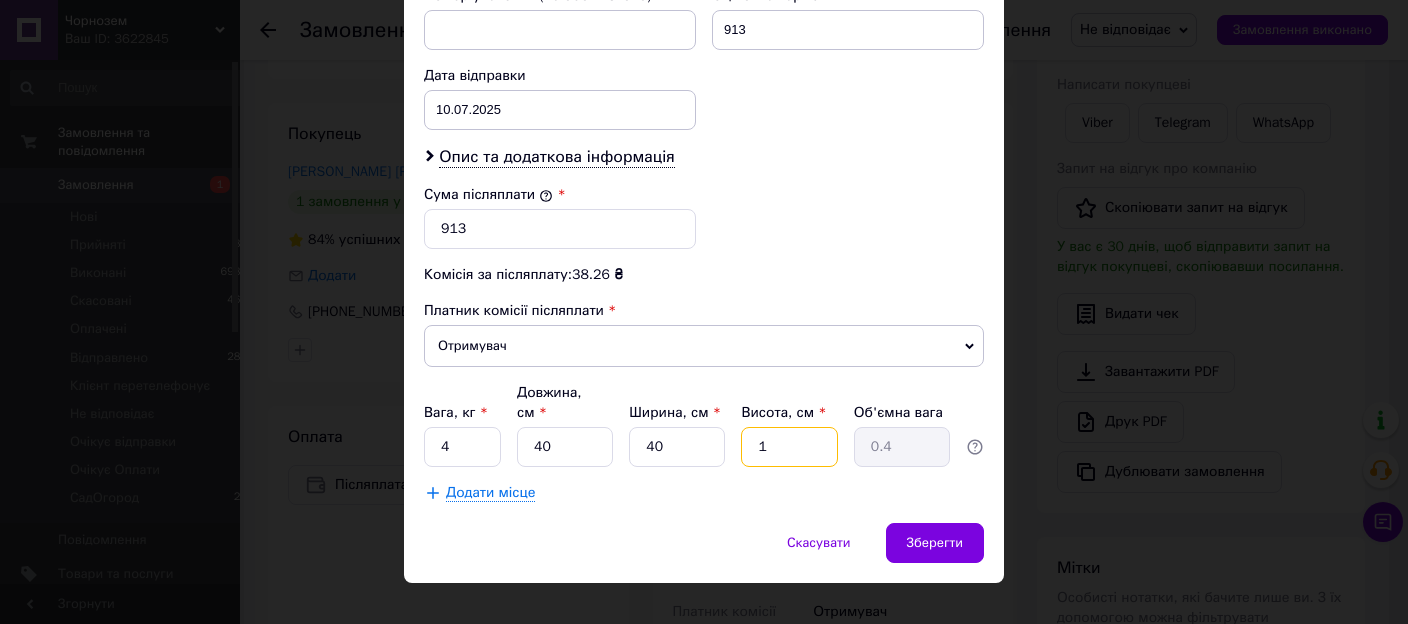 type 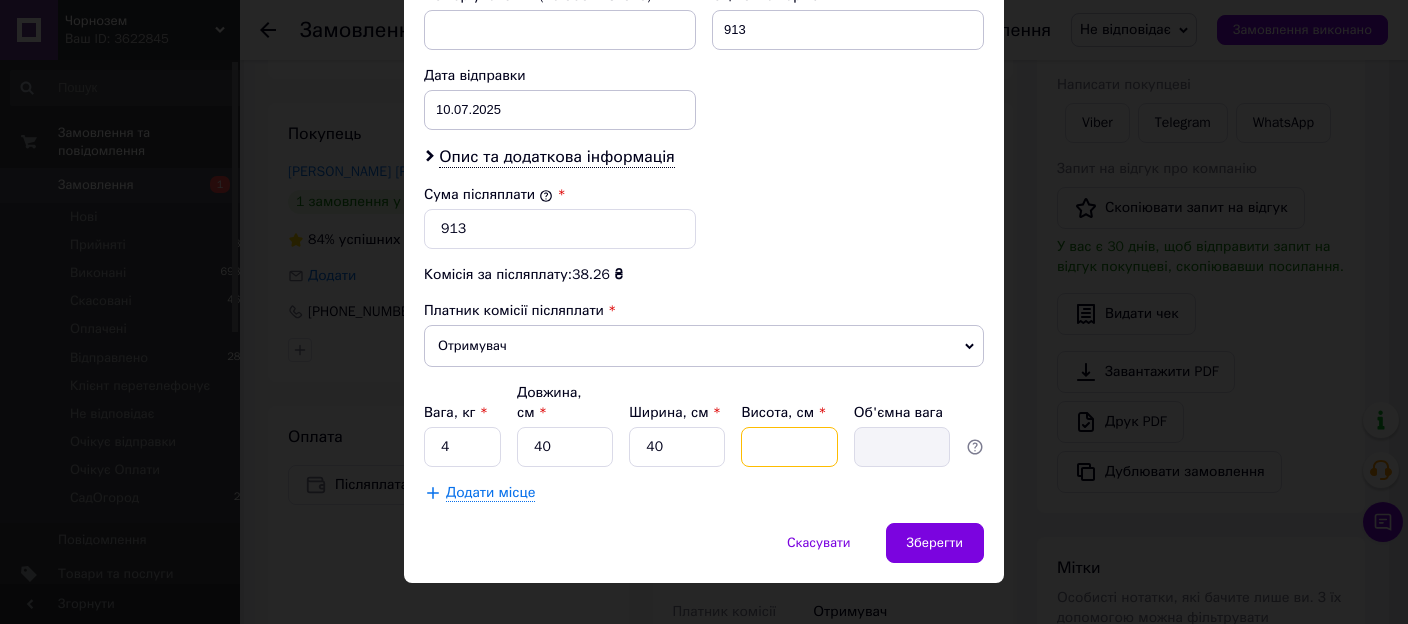 type on "2" 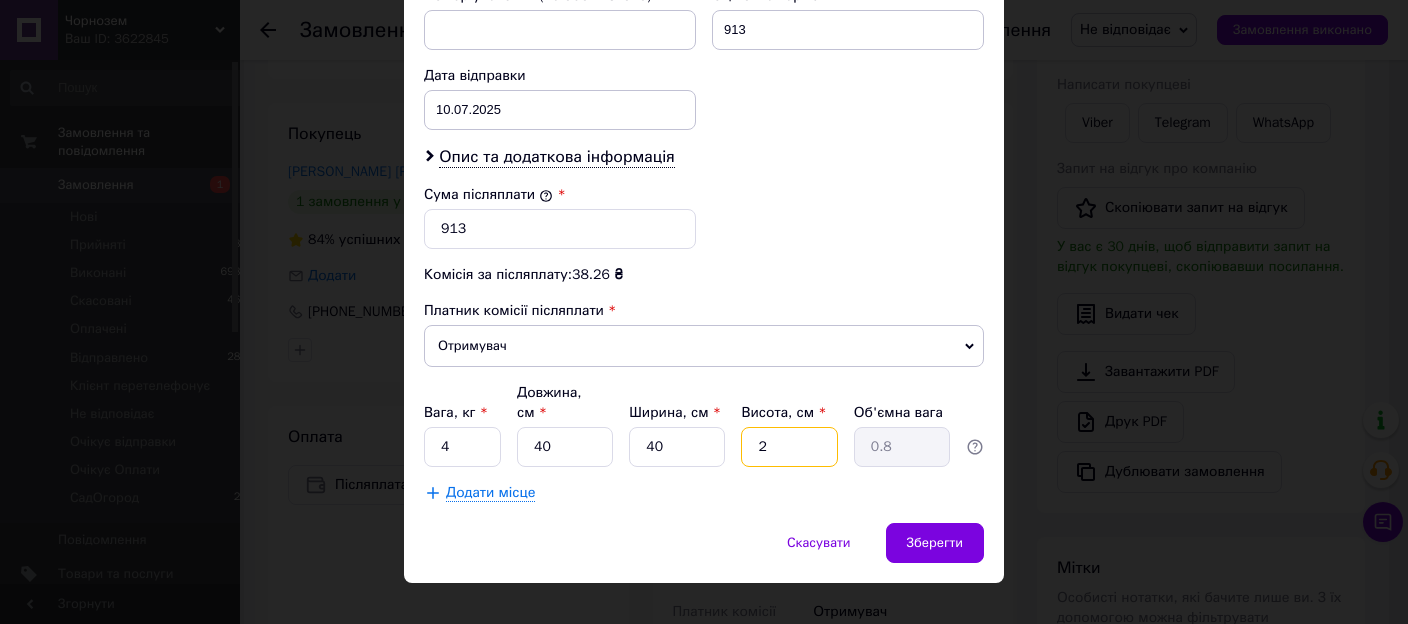 type on "20" 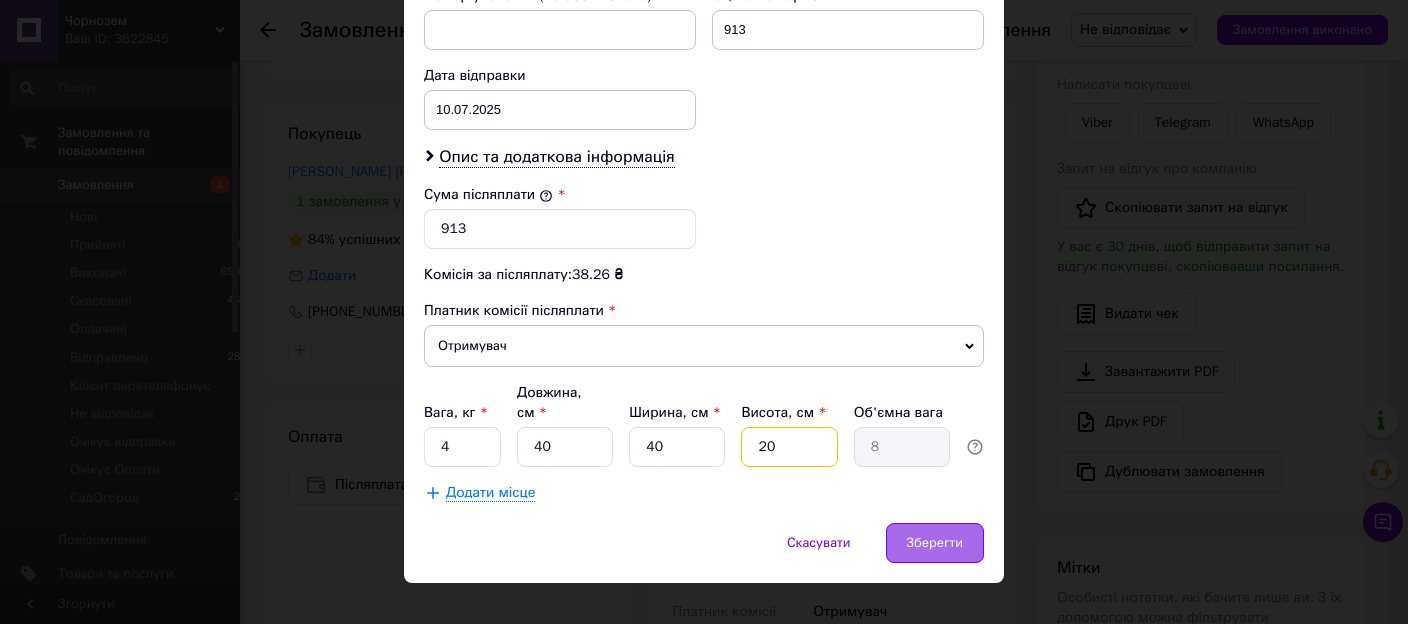 type on "20" 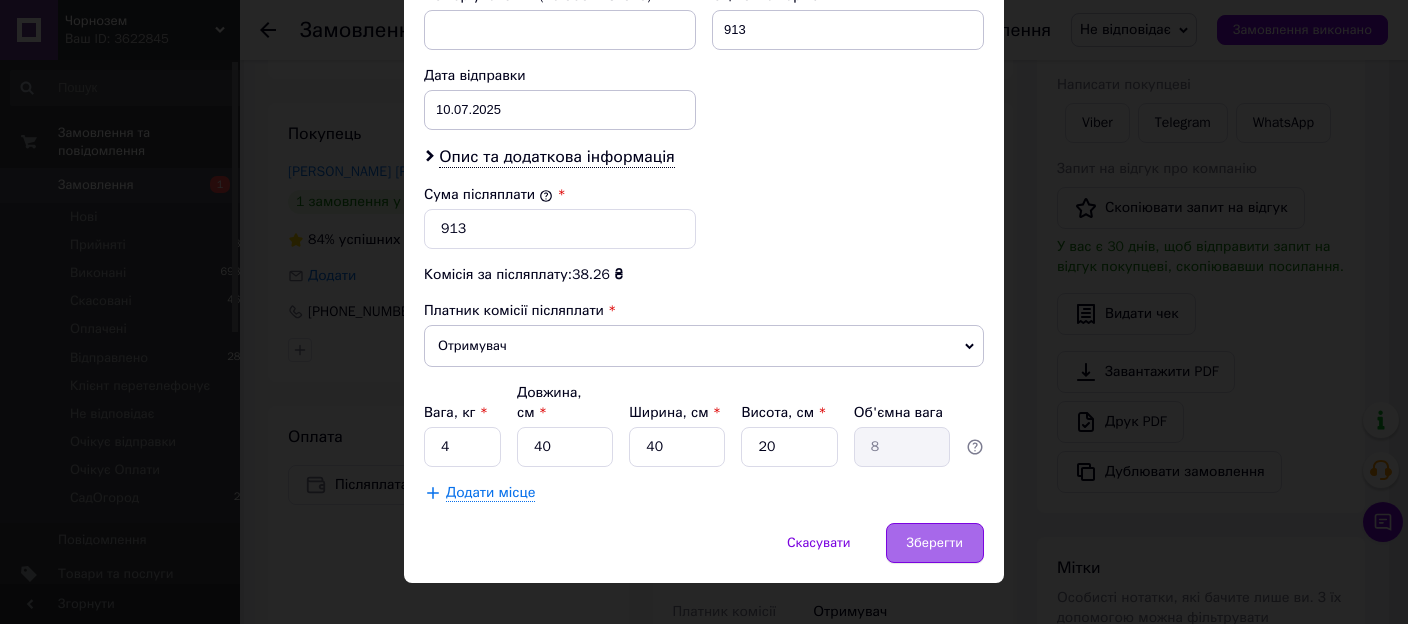 click on "Зберегти" at bounding box center (935, 543) 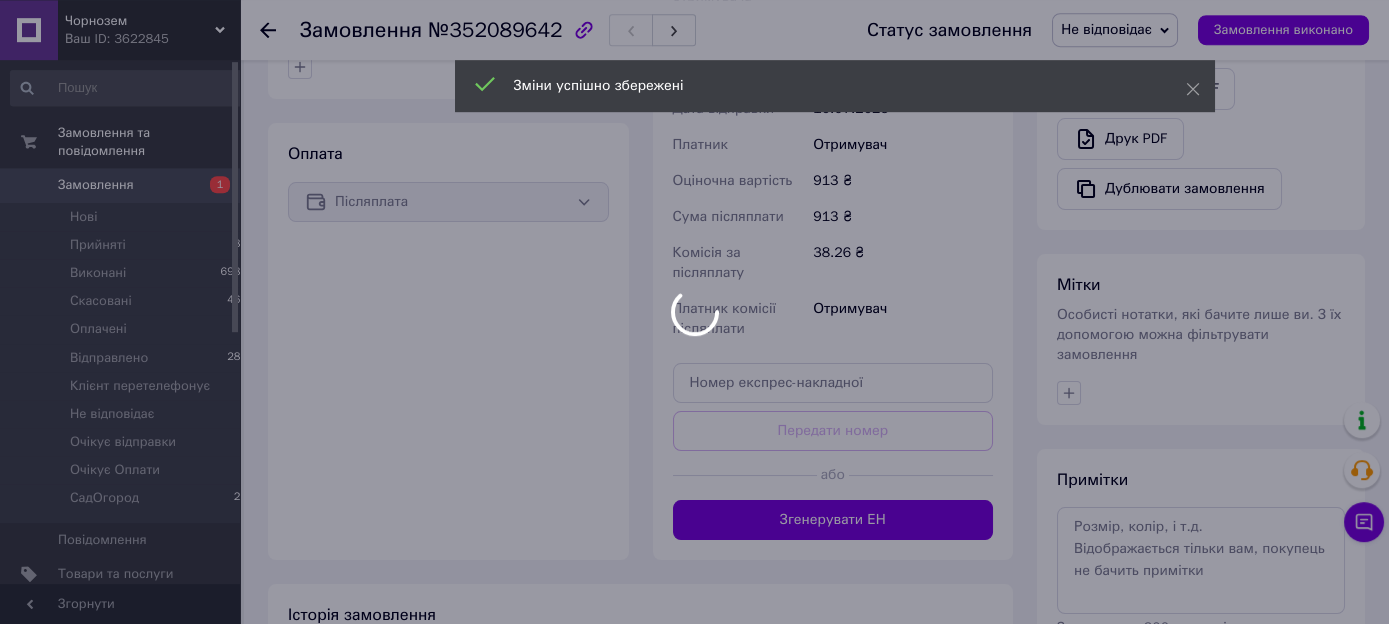 scroll, scrollTop: 633, scrollLeft: 0, axis: vertical 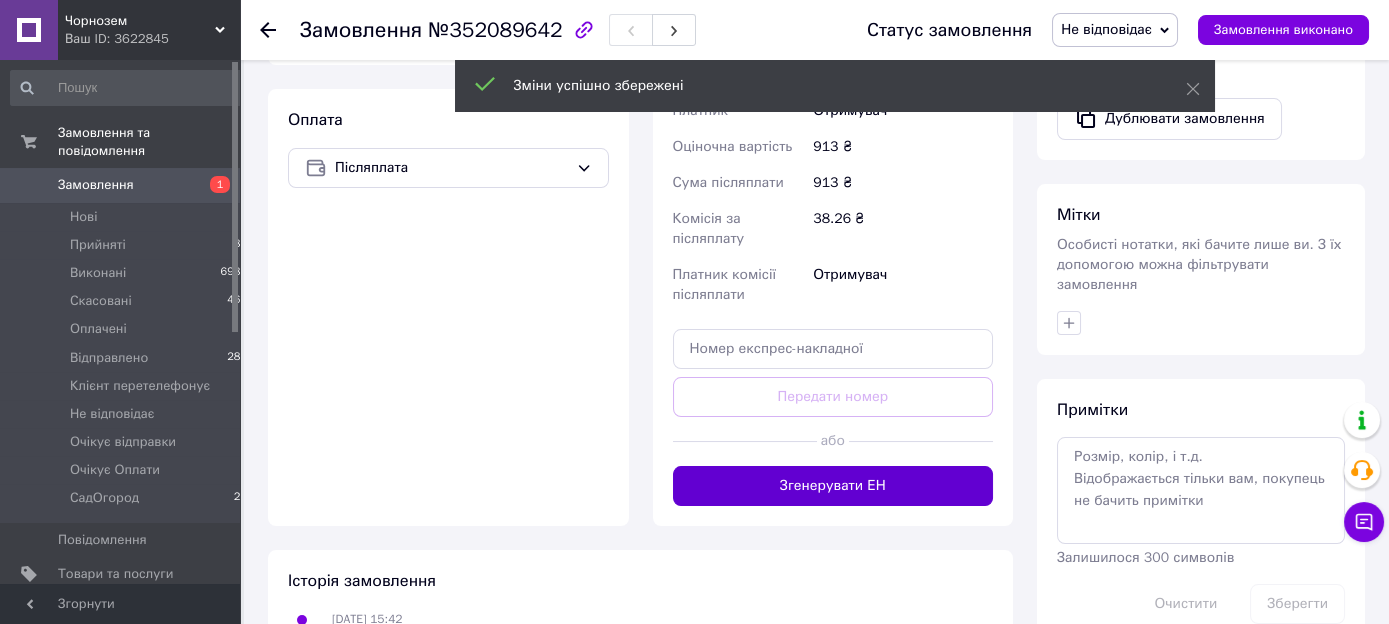 click on "Згенерувати ЕН" at bounding box center (833, 486) 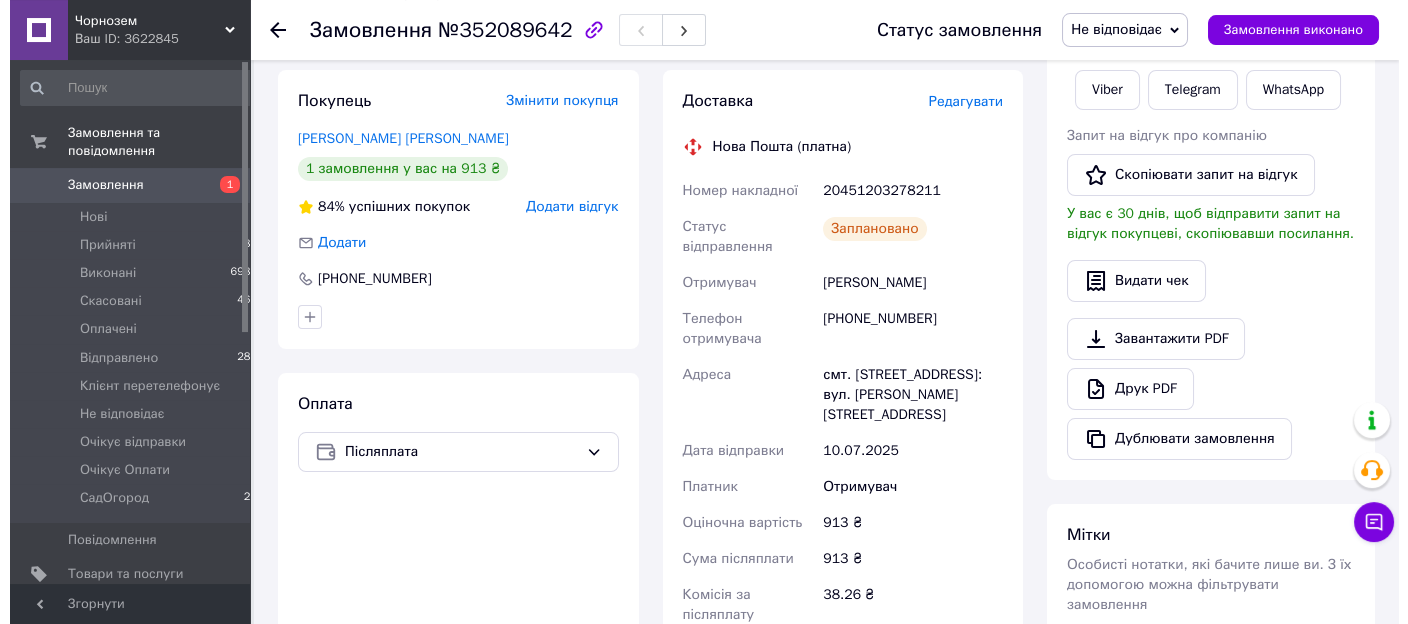scroll, scrollTop: 316, scrollLeft: 0, axis: vertical 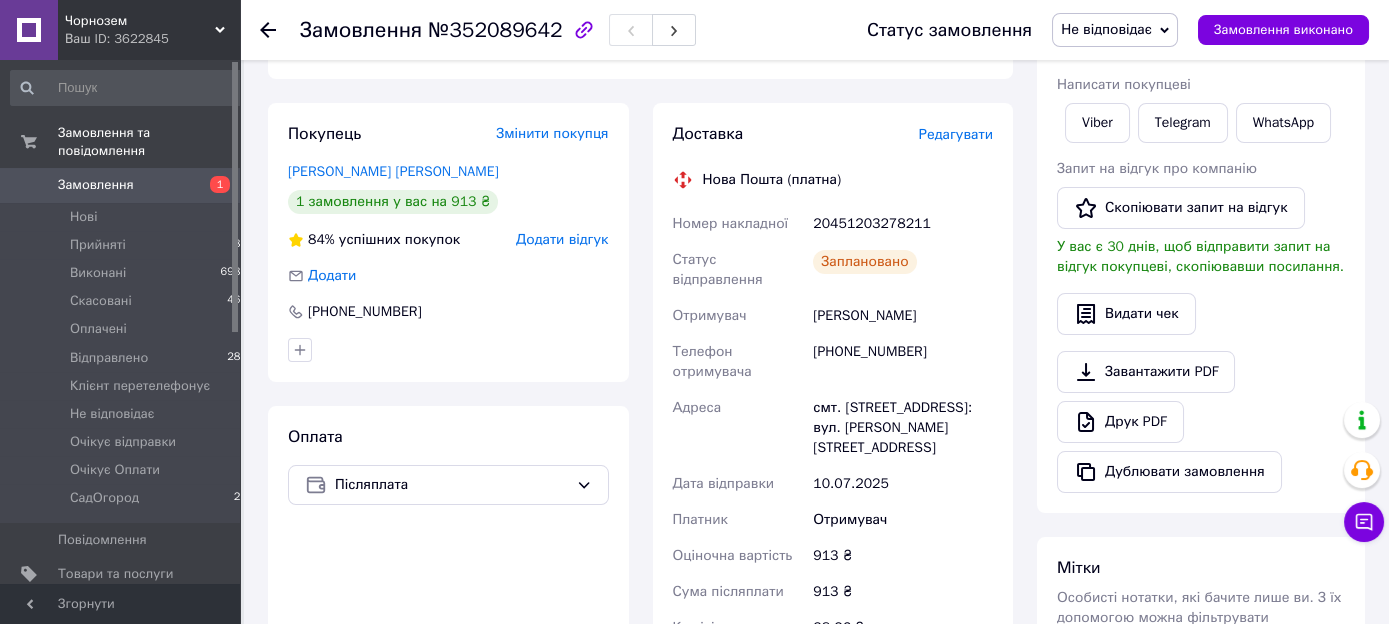 click on "Редагувати" at bounding box center [956, 134] 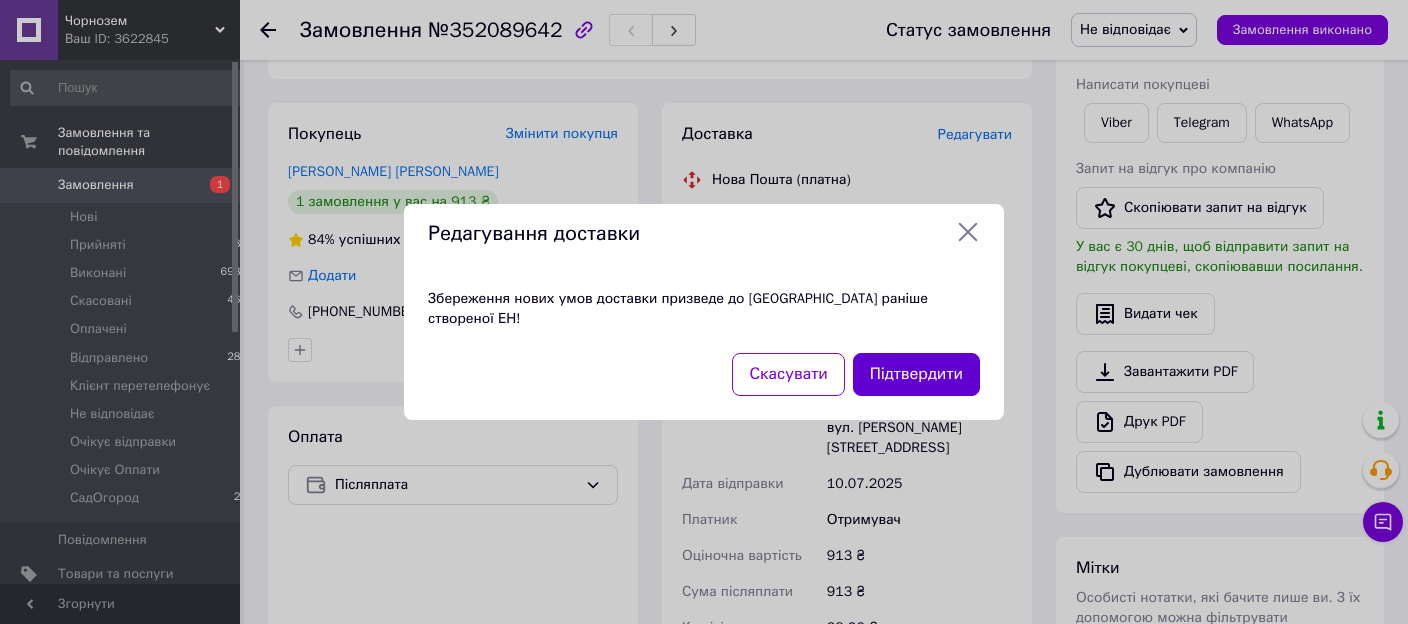 click on "Підтвердити" at bounding box center (916, 374) 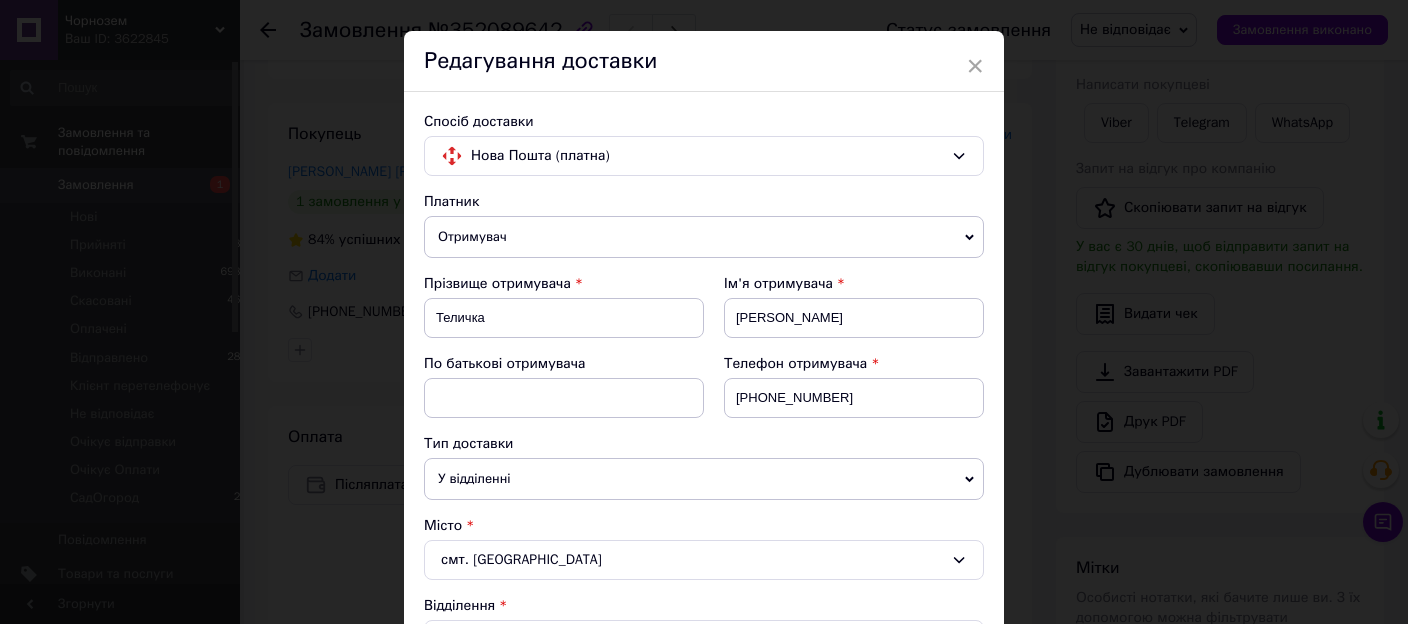 scroll, scrollTop: 0, scrollLeft: 0, axis: both 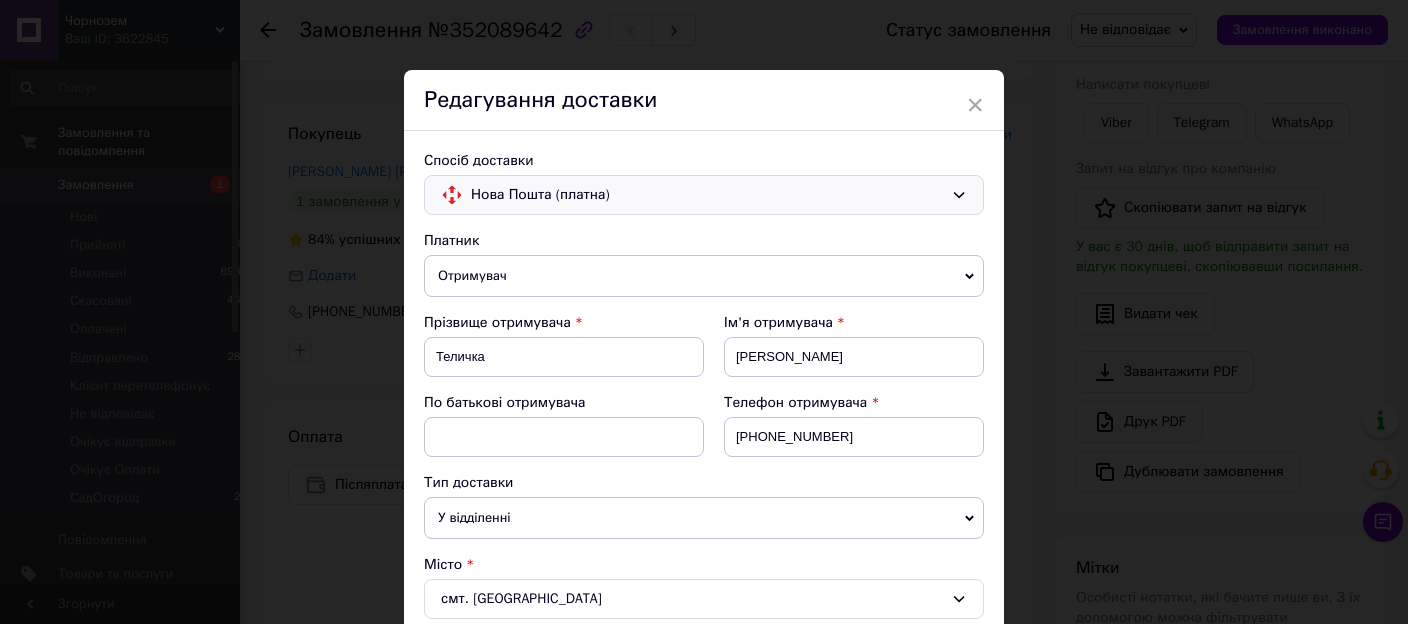 click on "Нова Пошта (платна)" at bounding box center (707, 195) 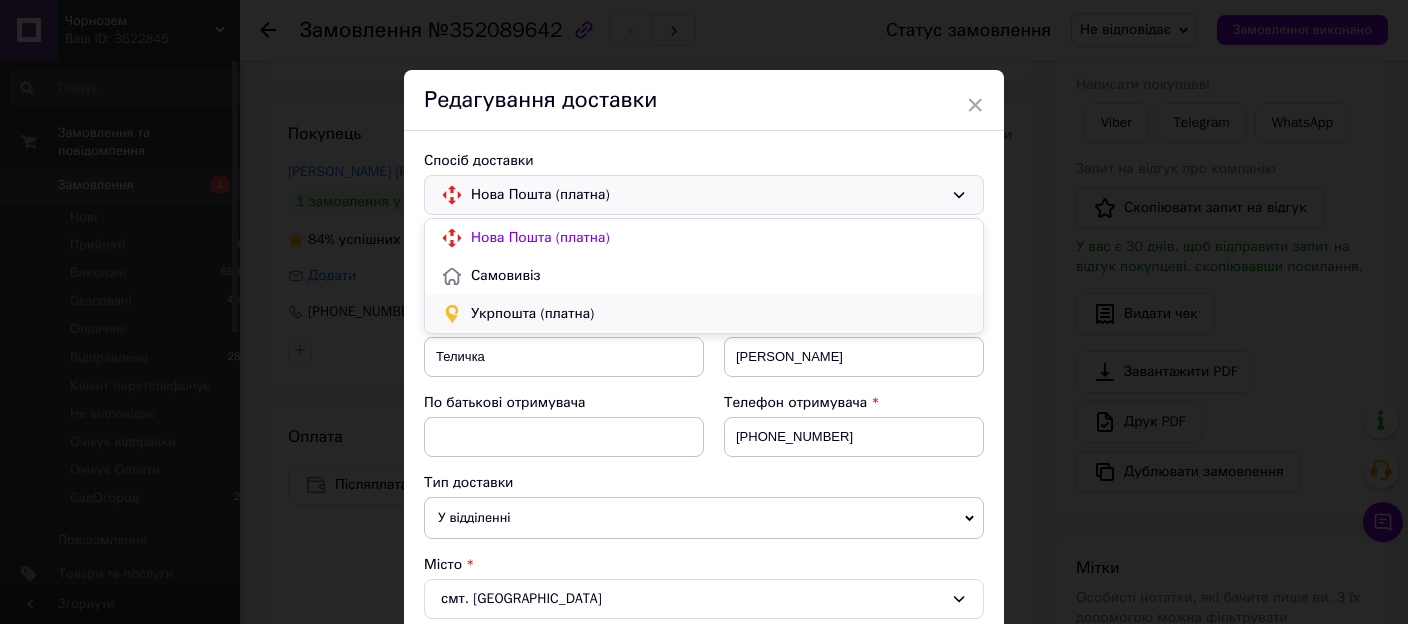 click on "Укрпошта (платна)" at bounding box center [719, 314] 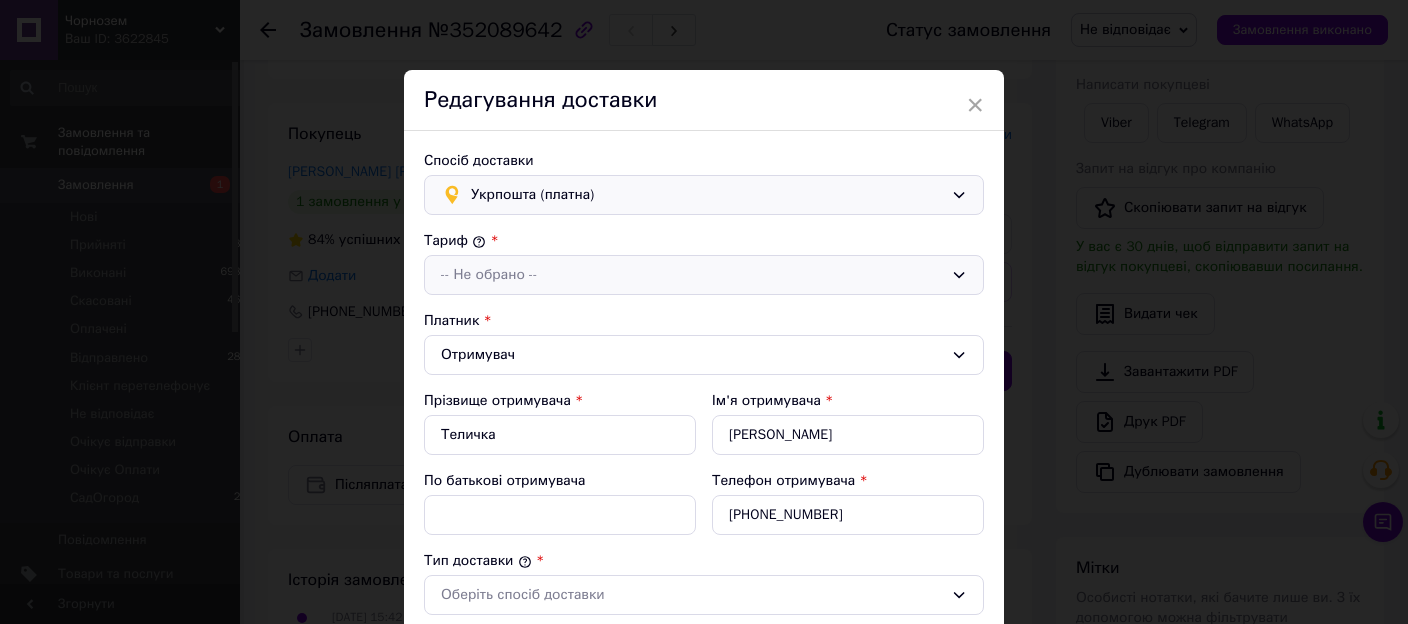 type on "913" 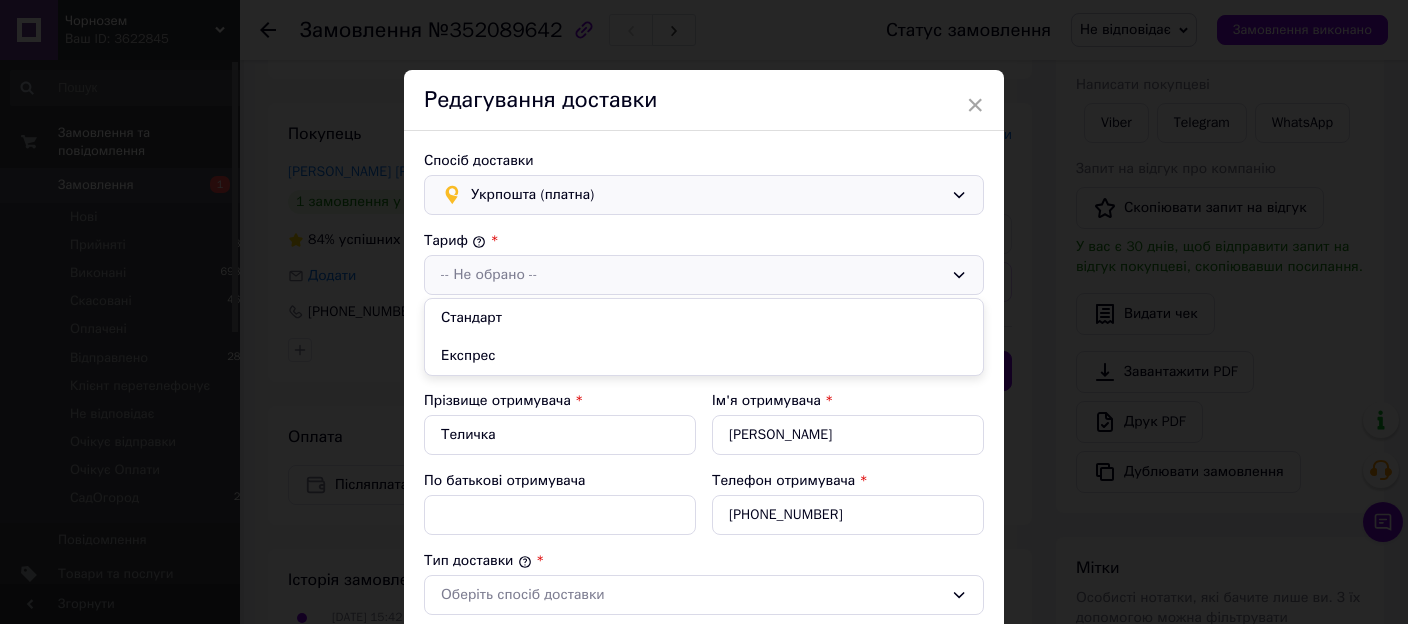 click on "Стандарт" at bounding box center (704, 318) 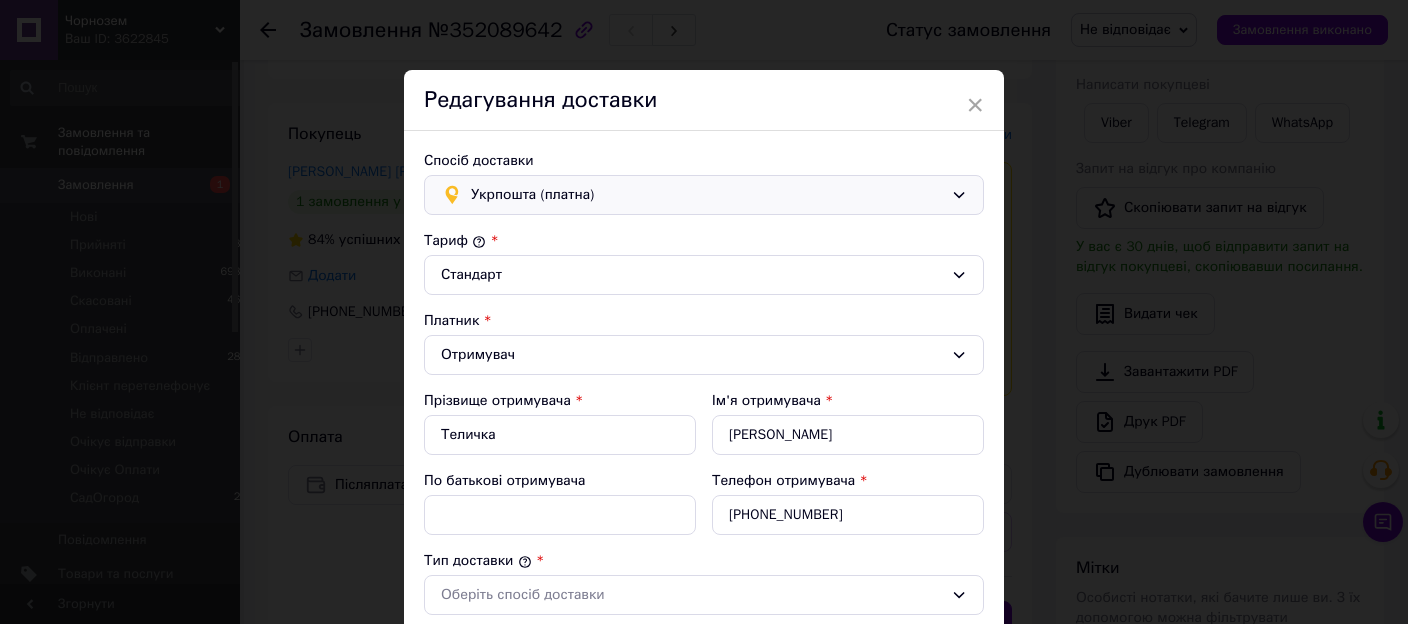 scroll, scrollTop: 229, scrollLeft: 0, axis: vertical 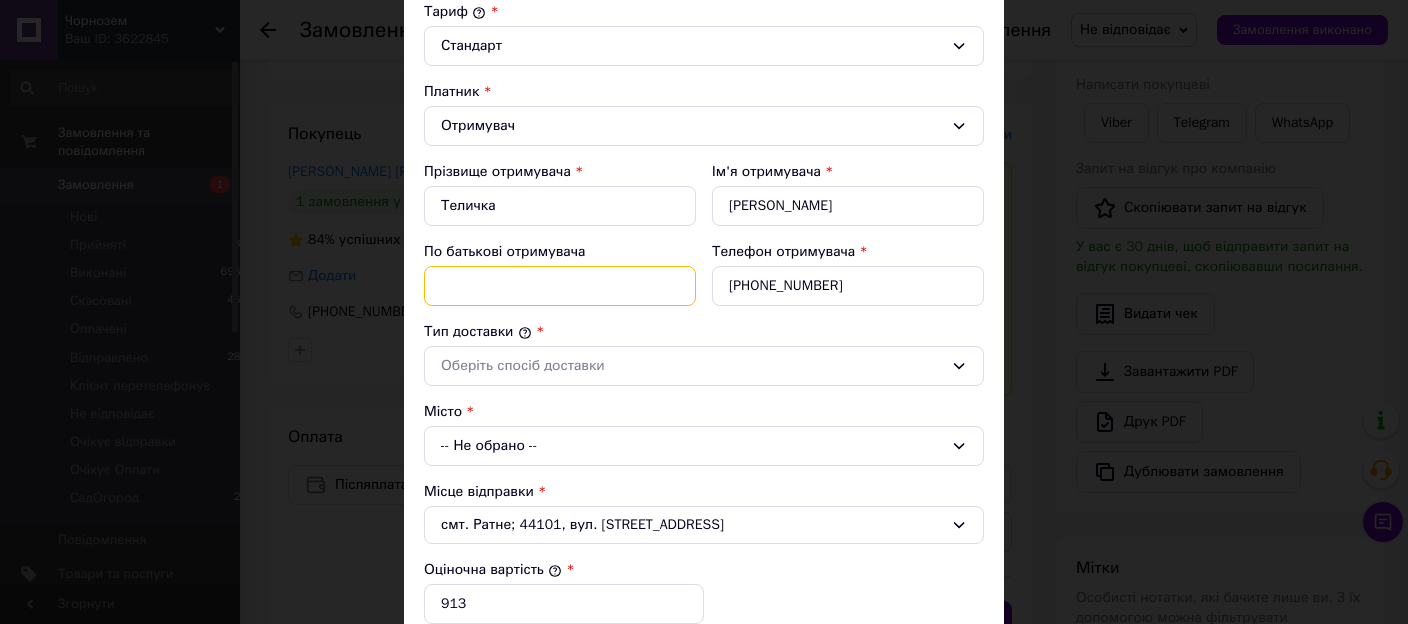 click on "По батькові отримувача" at bounding box center [560, 286] 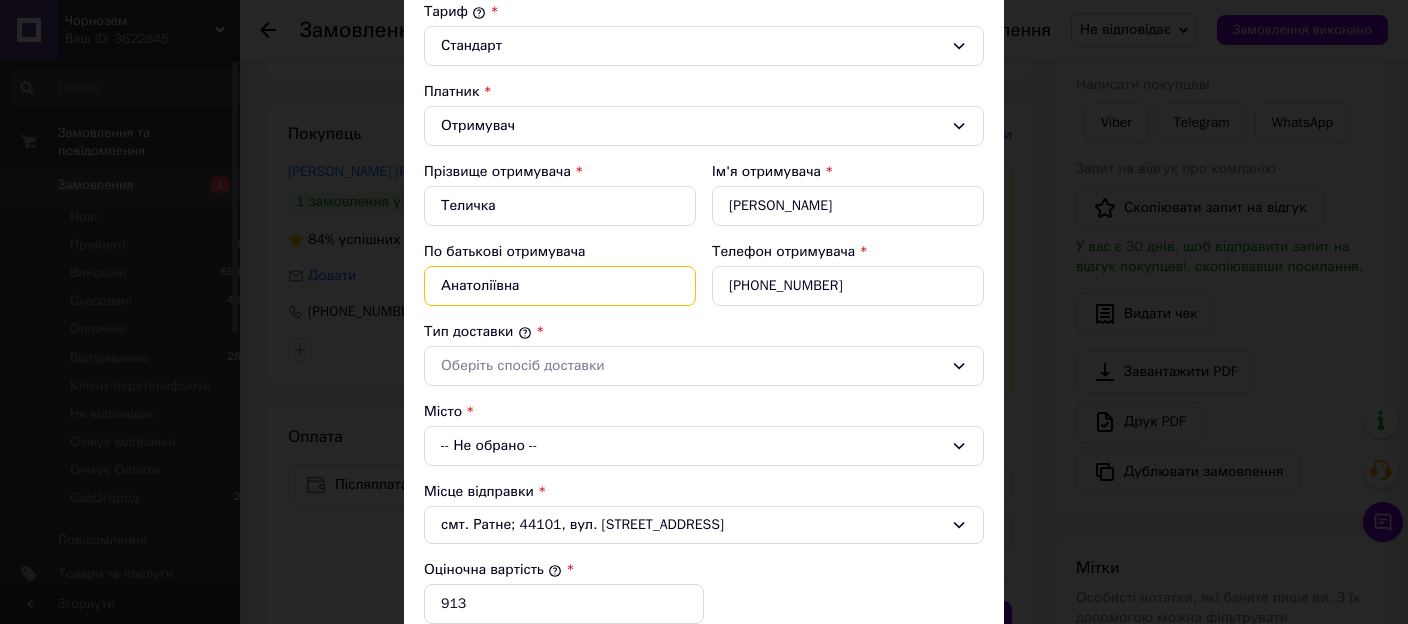 type on "Анатоліївна" 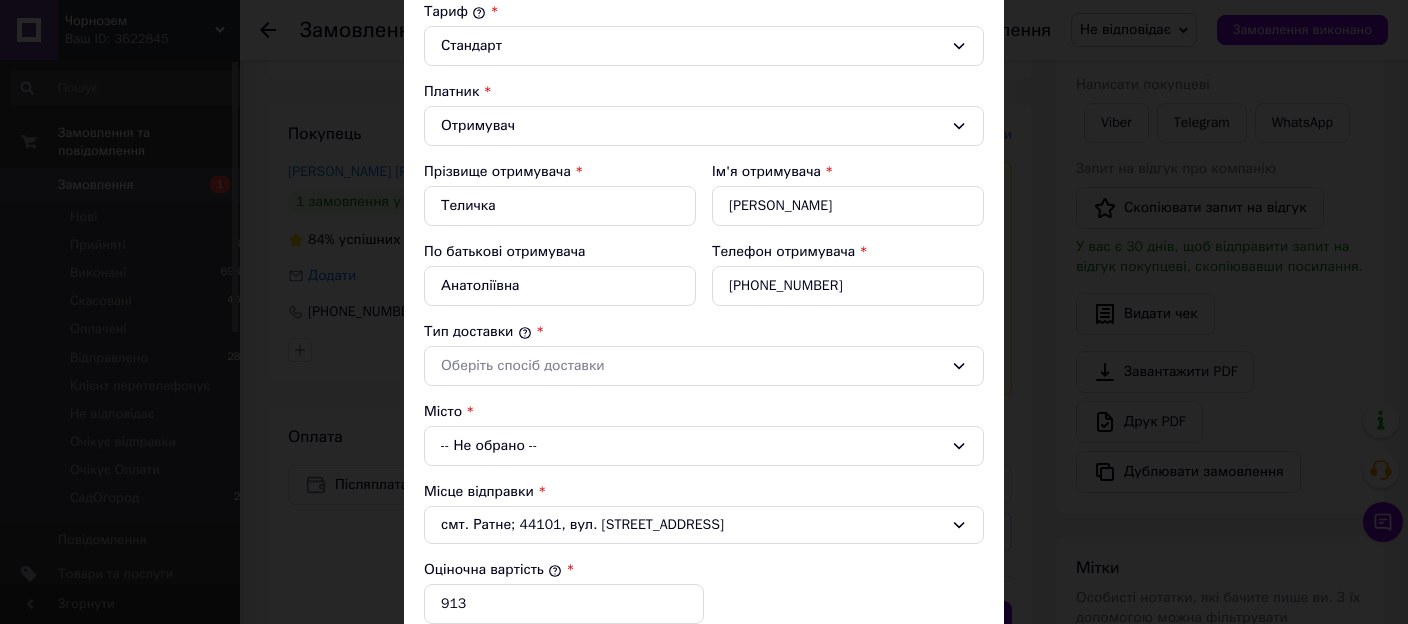 click on "Місто" at bounding box center [704, 412] 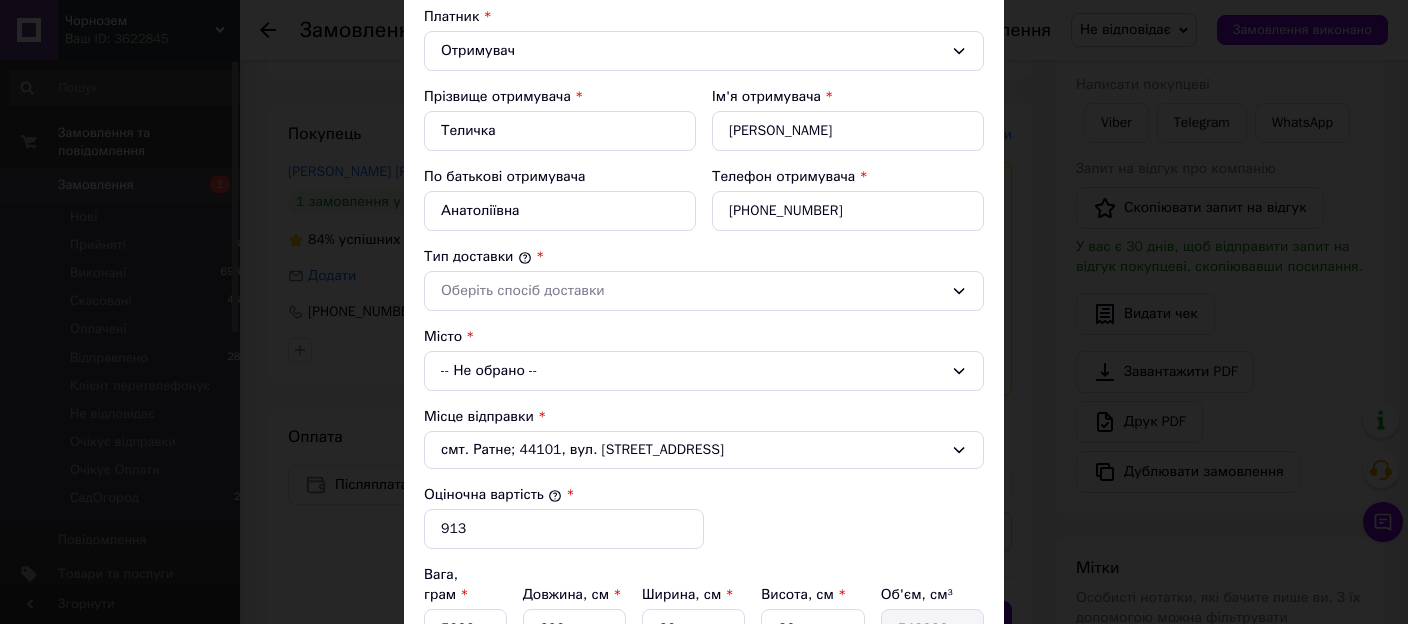 scroll, scrollTop: 343, scrollLeft: 0, axis: vertical 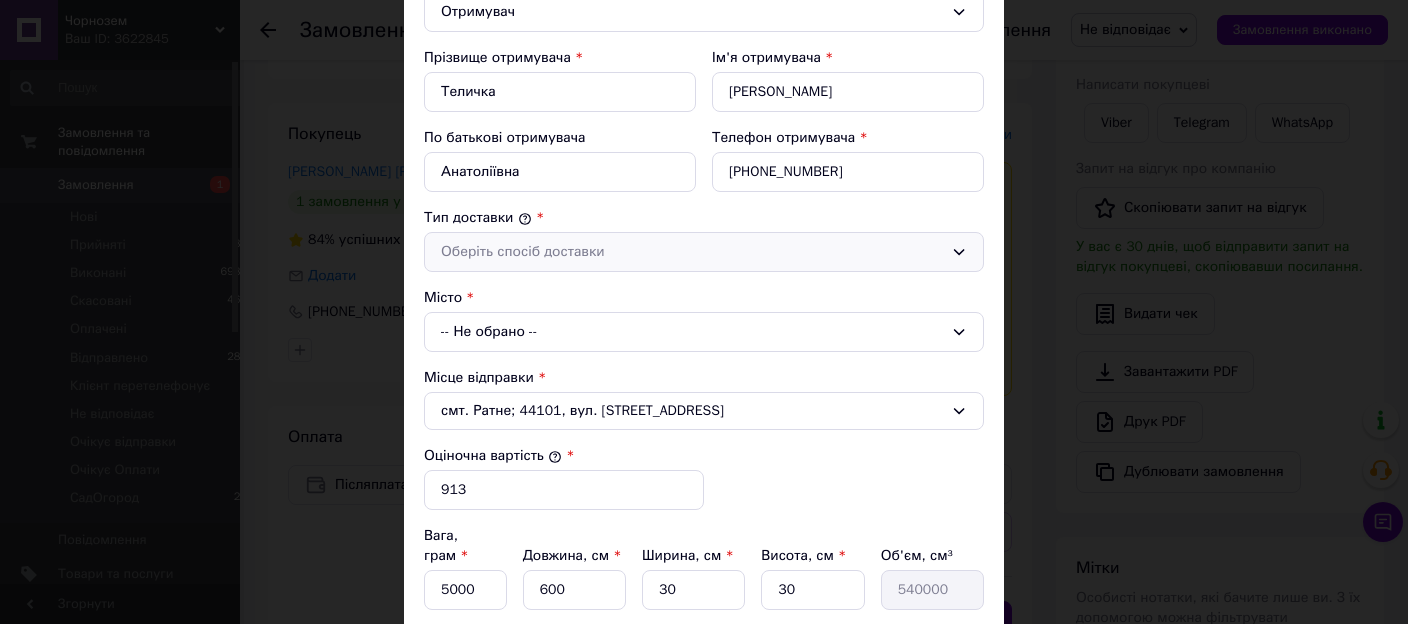 click on "Оберіть спосіб доставки" at bounding box center [692, 252] 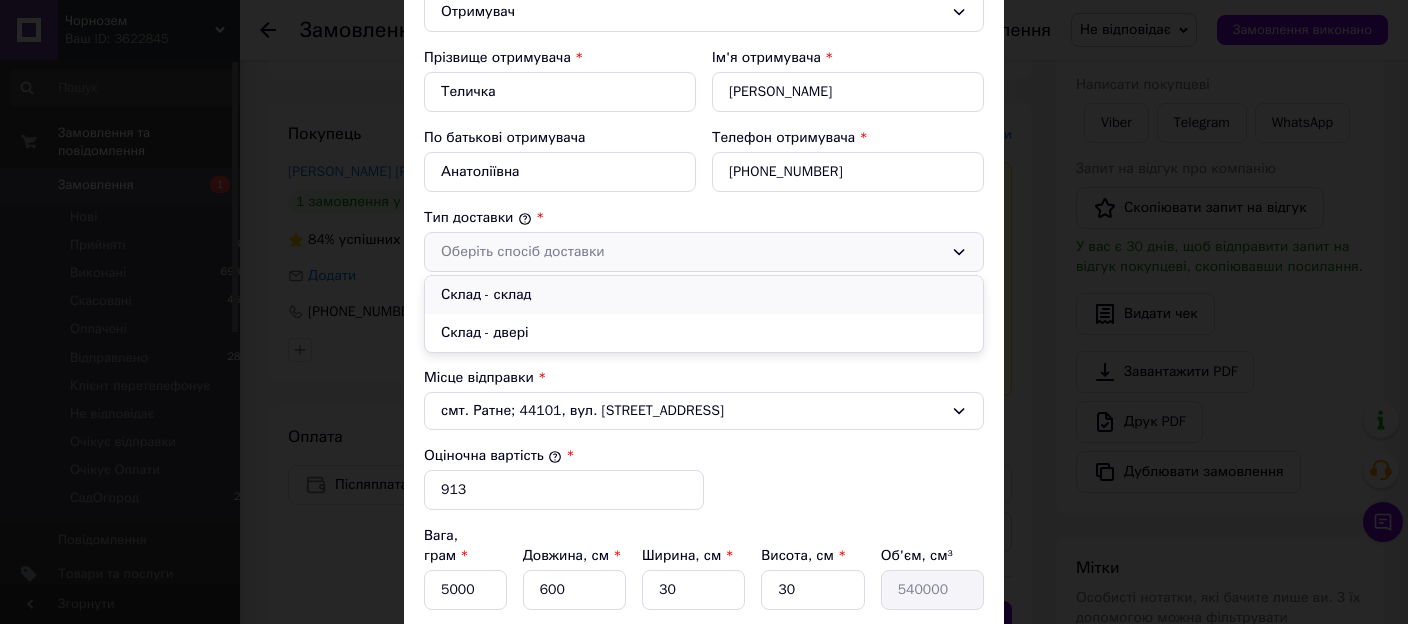 click on "Склад - склад" at bounding box center (704, 295) 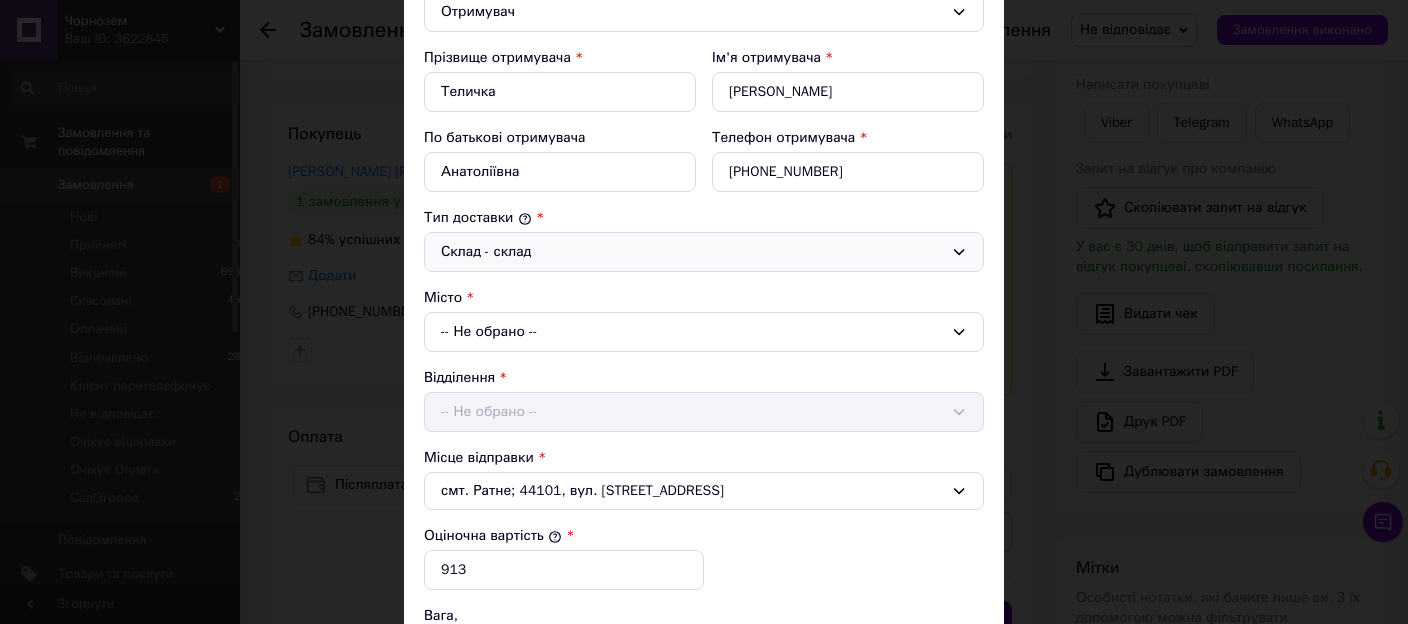 click on "-- Не обрано --" at bounding box center (704, 332) 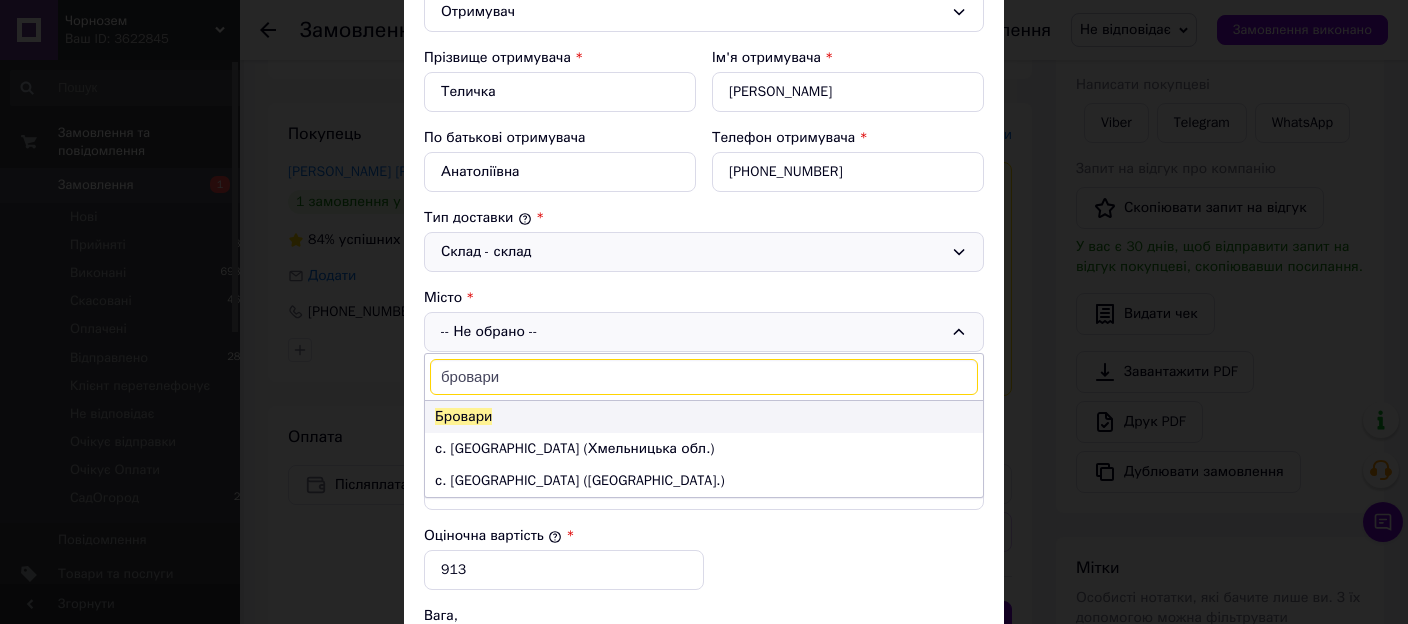 type on "бровари" 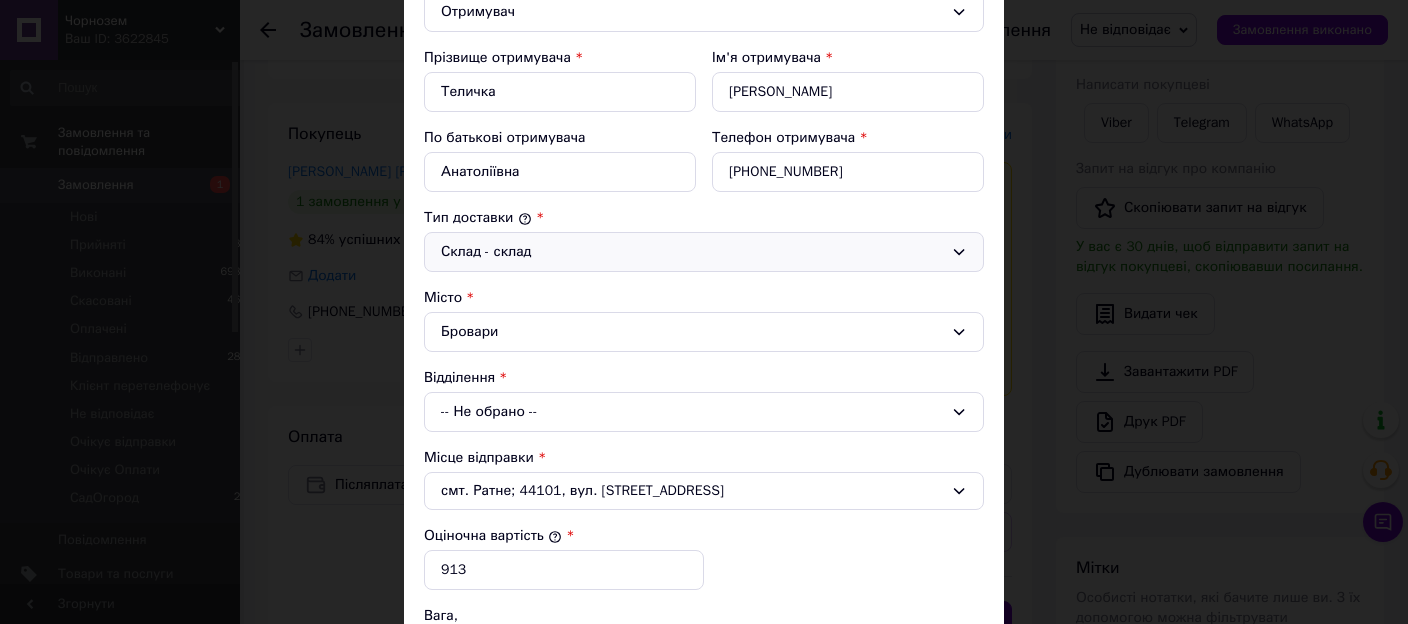 click on "-- Не обрано --" at bounding box center (704, 412) 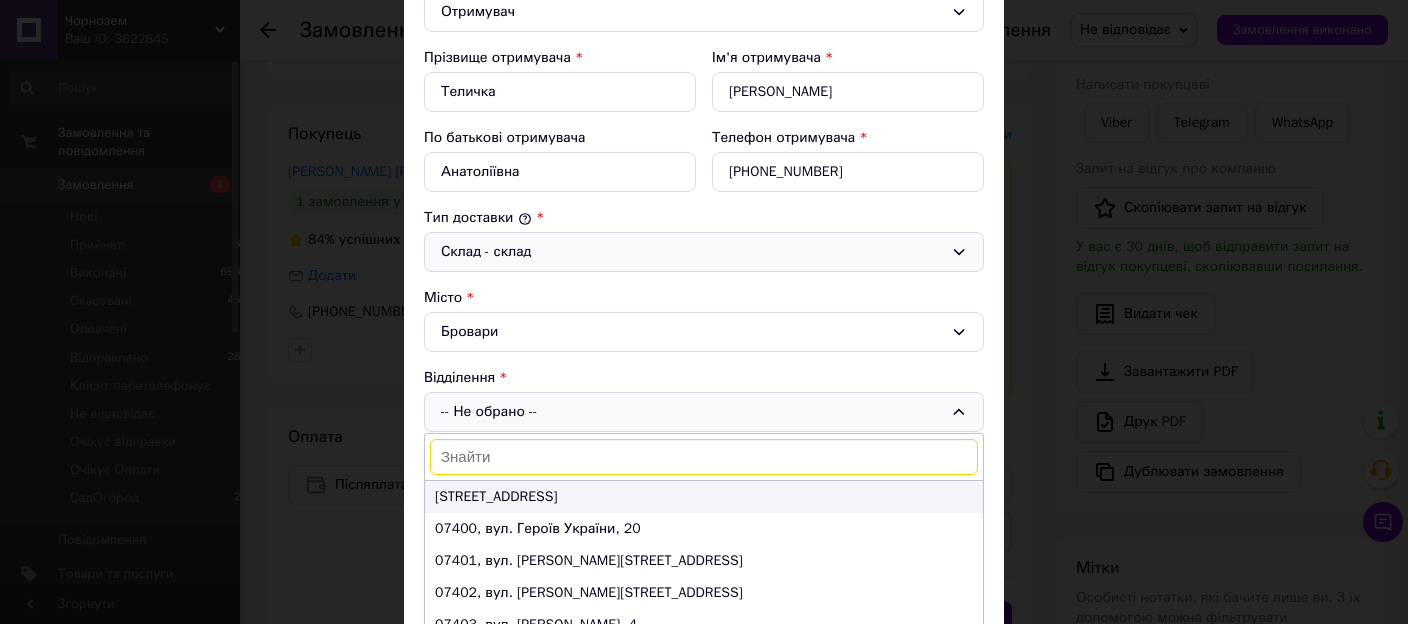scroll, scrollTop: 106, scrollLeft: 0, axis: vertical 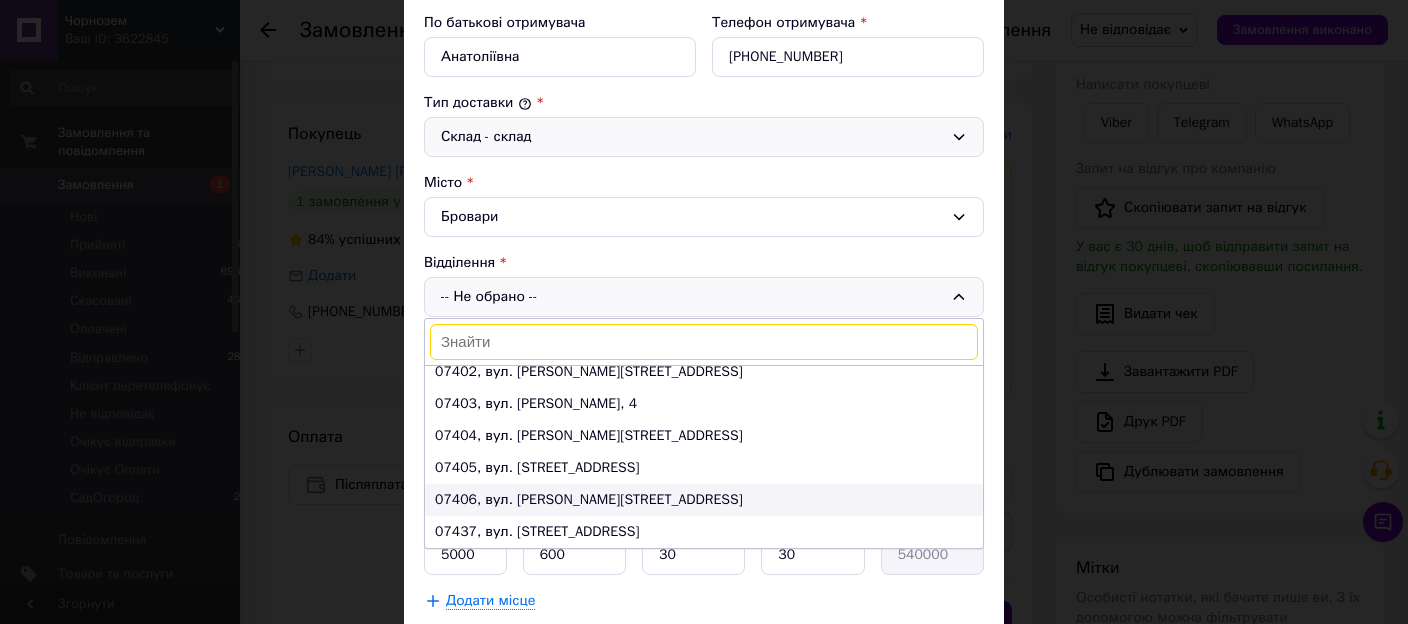 click on "07406, вул. Симона Петлюри, 21" at bounding box center [704, 500] 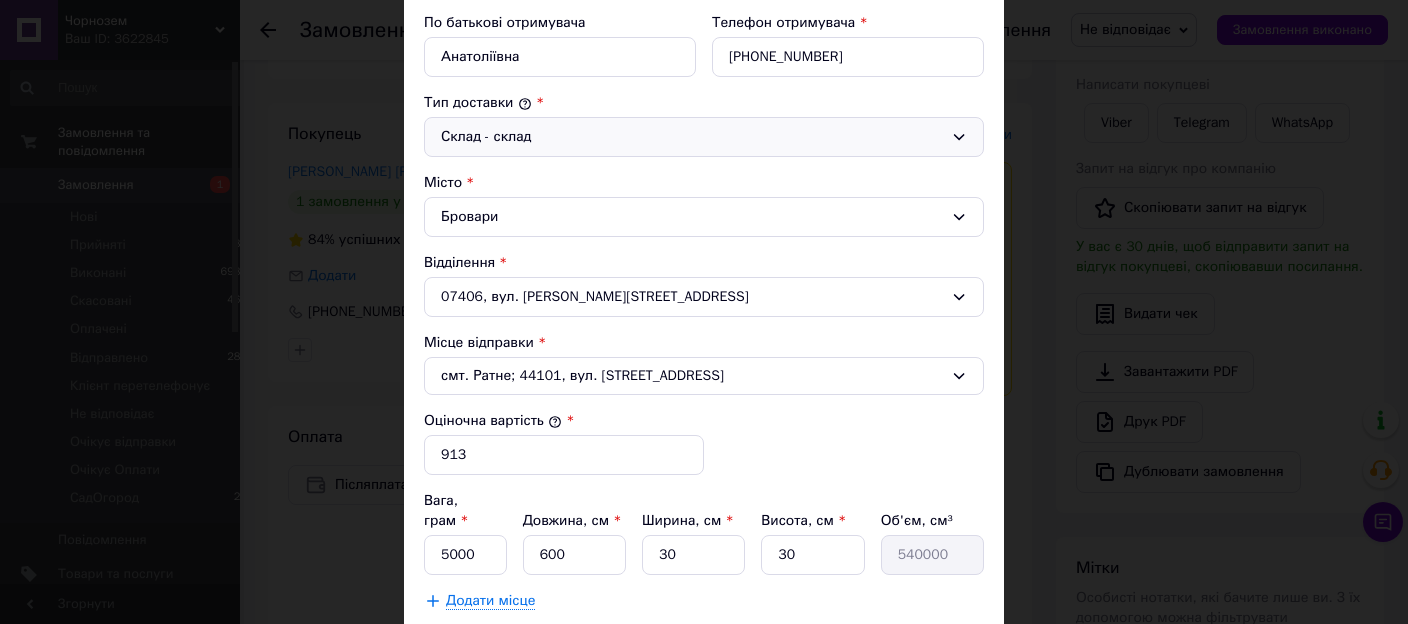 scroll, scrollTop: 686, scrollLeft: 0, axis: vertical 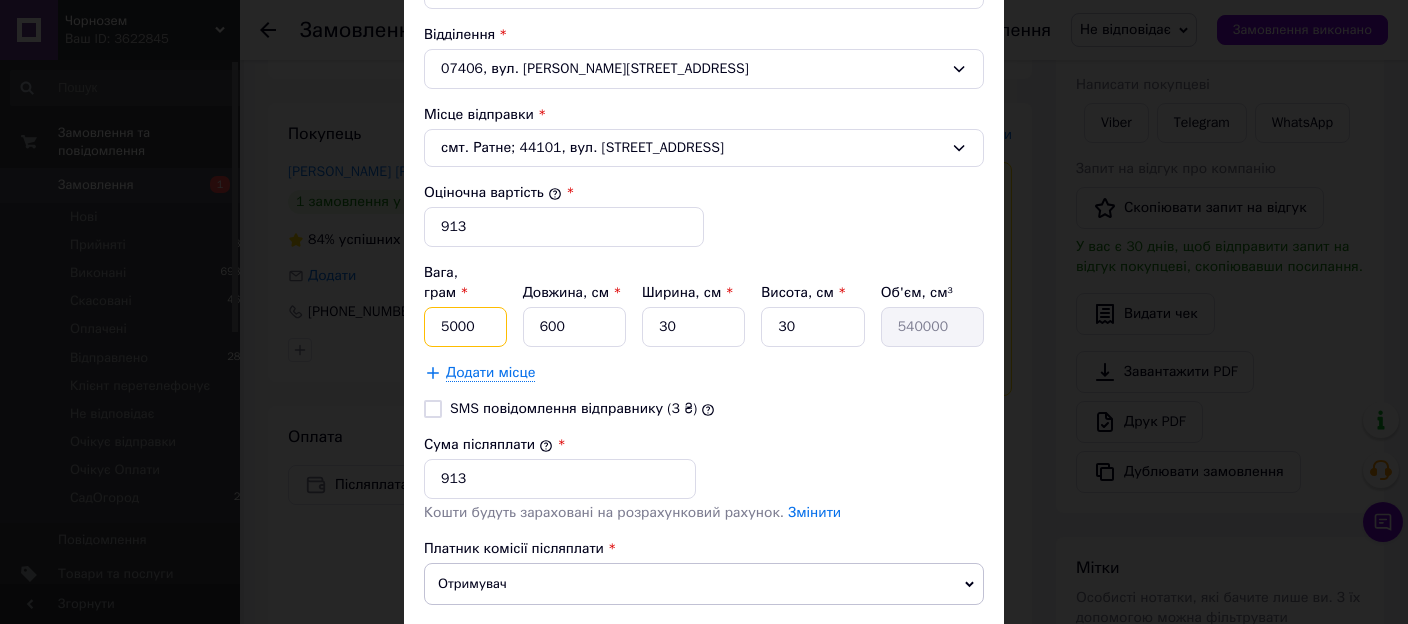 click on "5000" at bounding box center [465, 327] 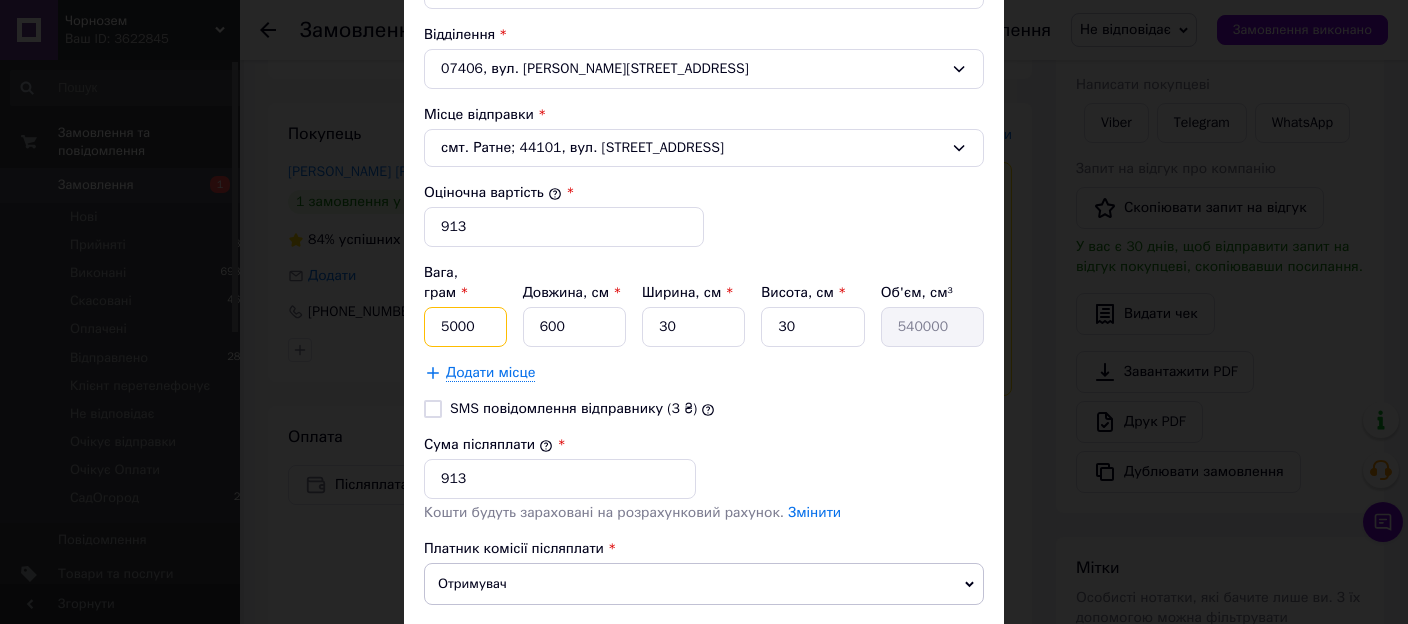 click on "5000" at bounding box center [465, 327] 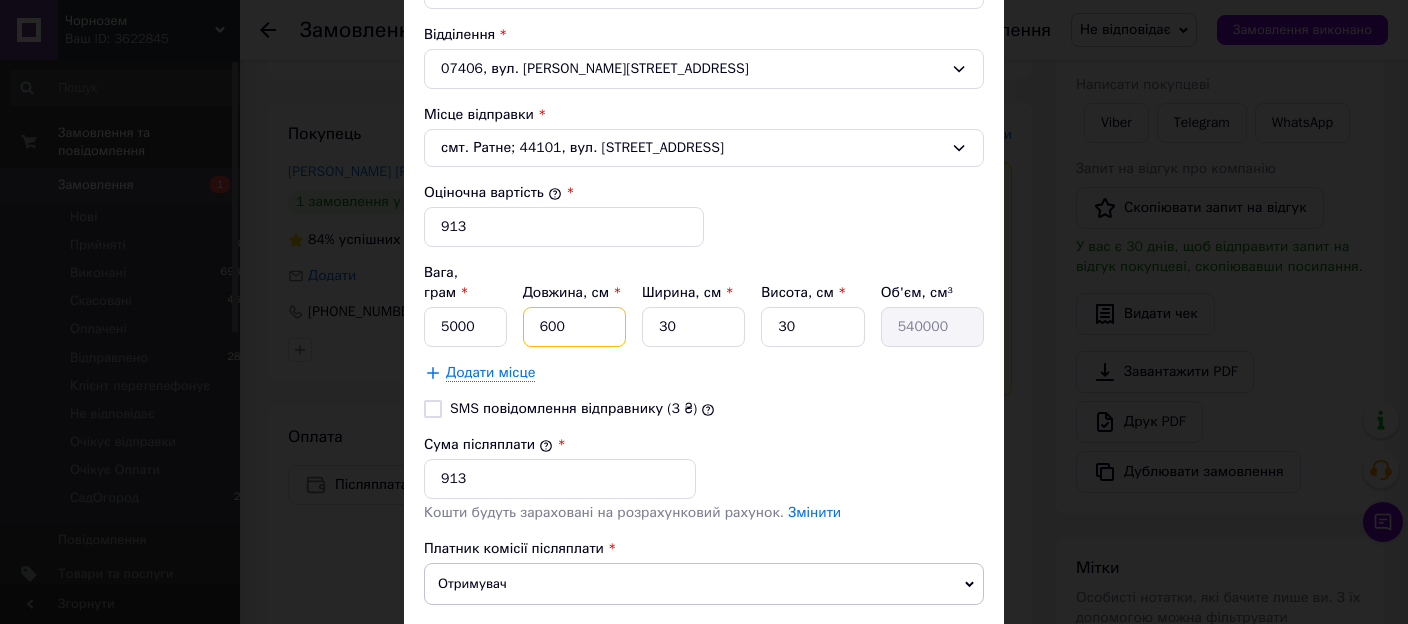 click on "600" at bounding box center [574, 327] 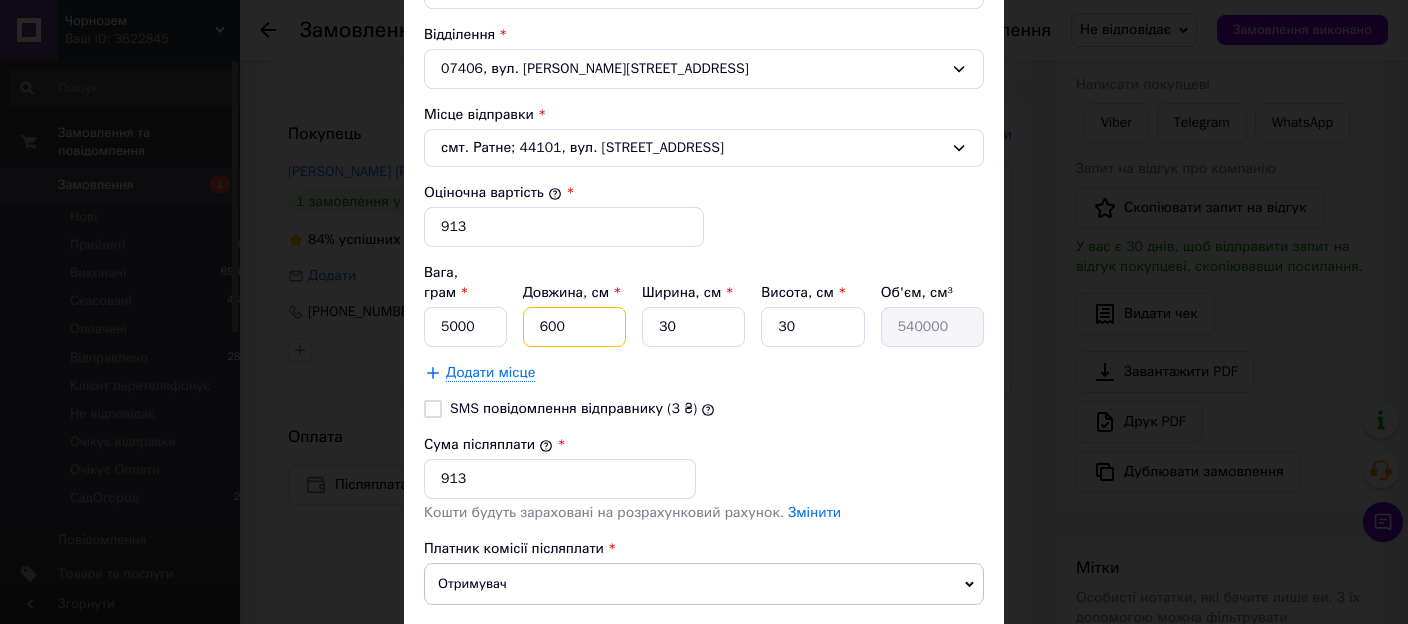 type on "4" 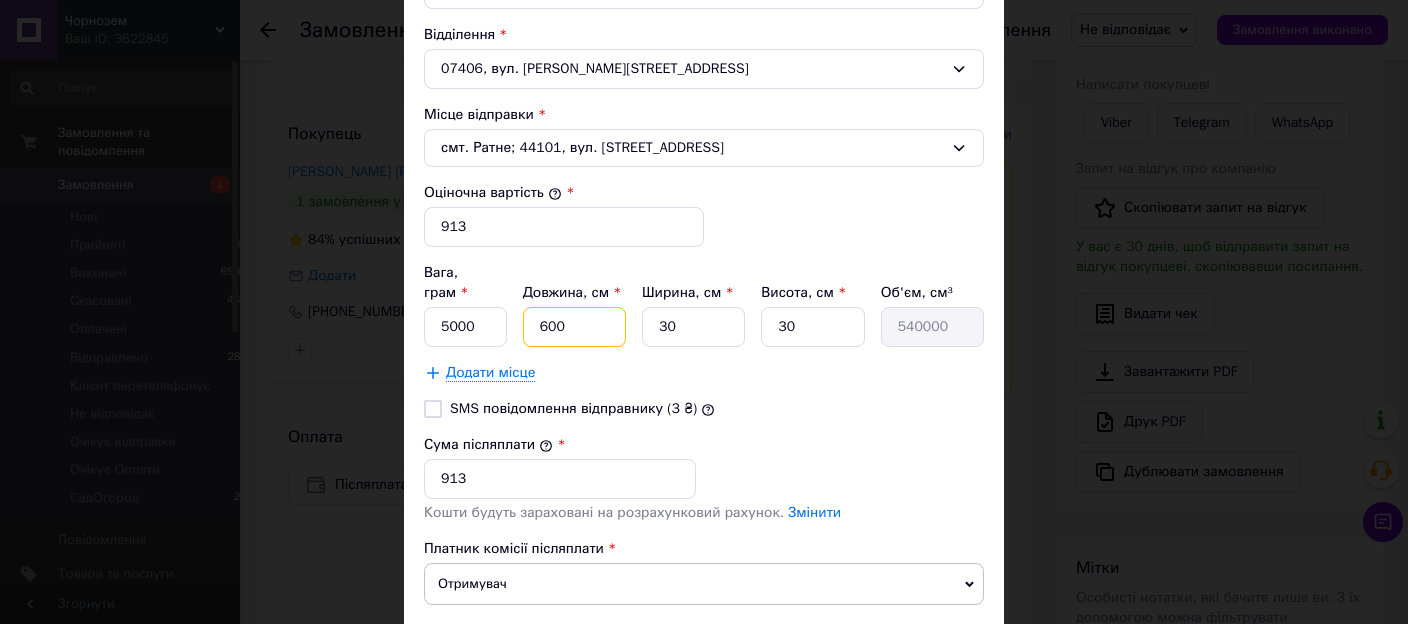 type on "3600" 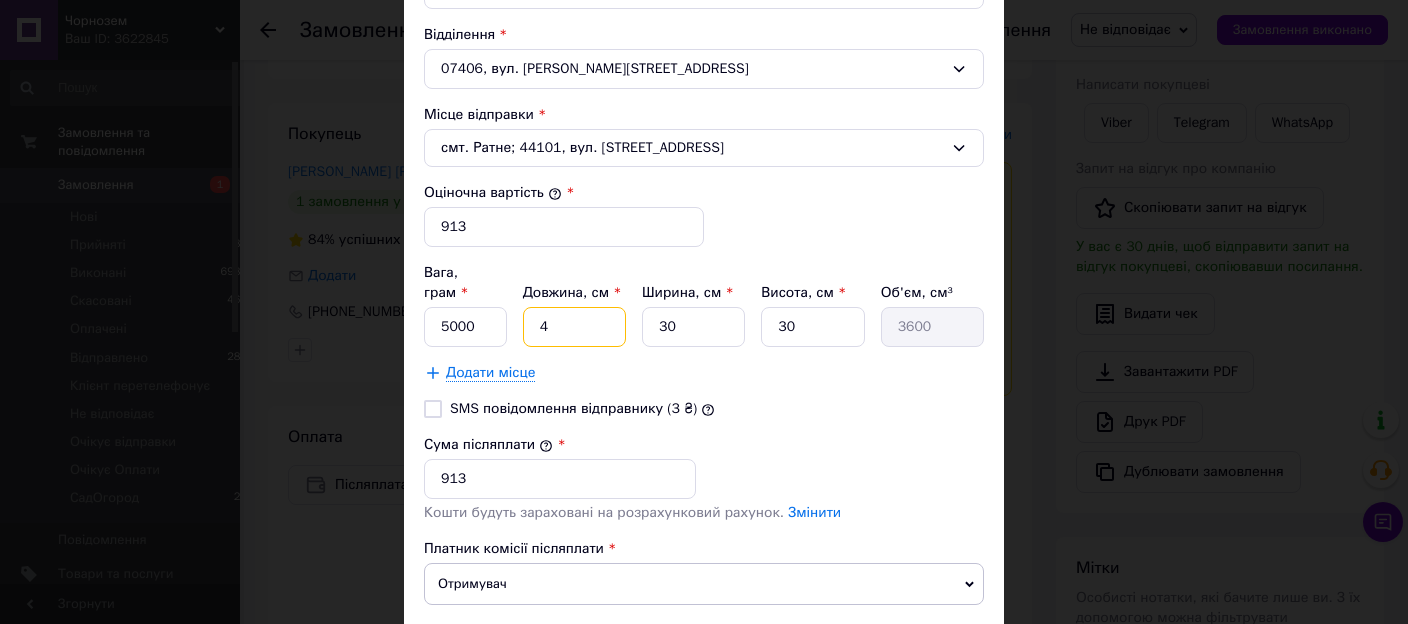 type on "40" 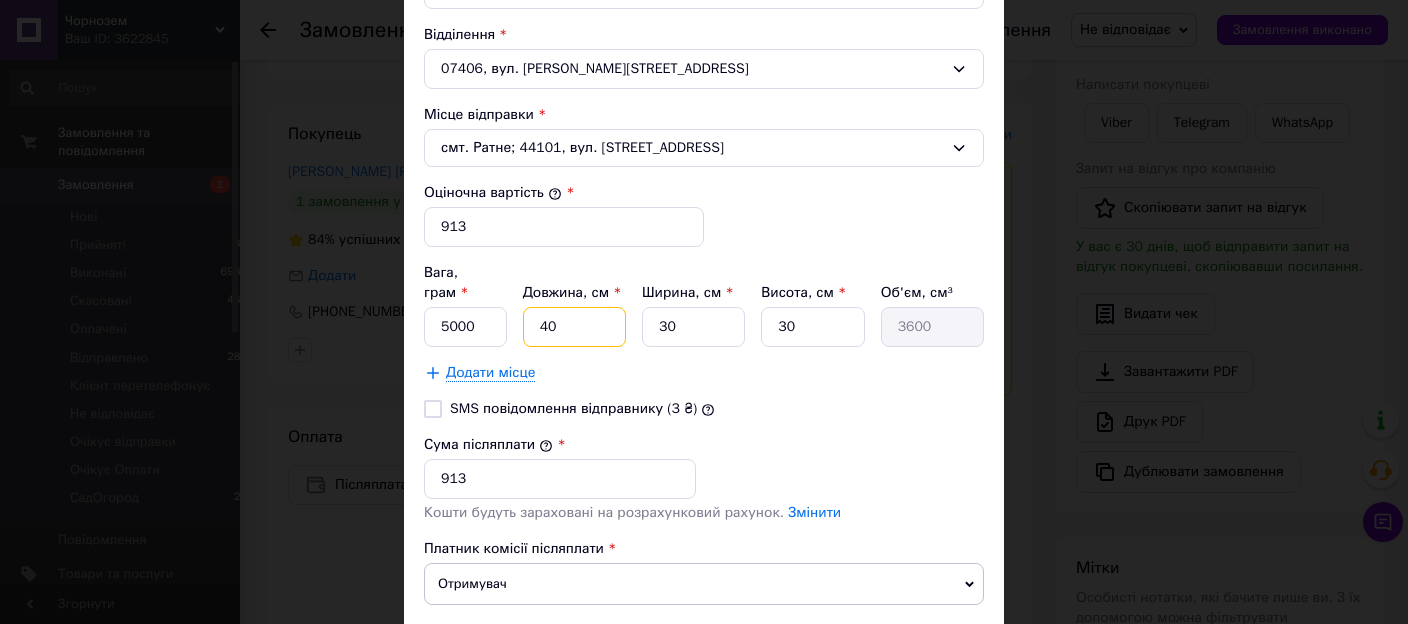 type on "36000" 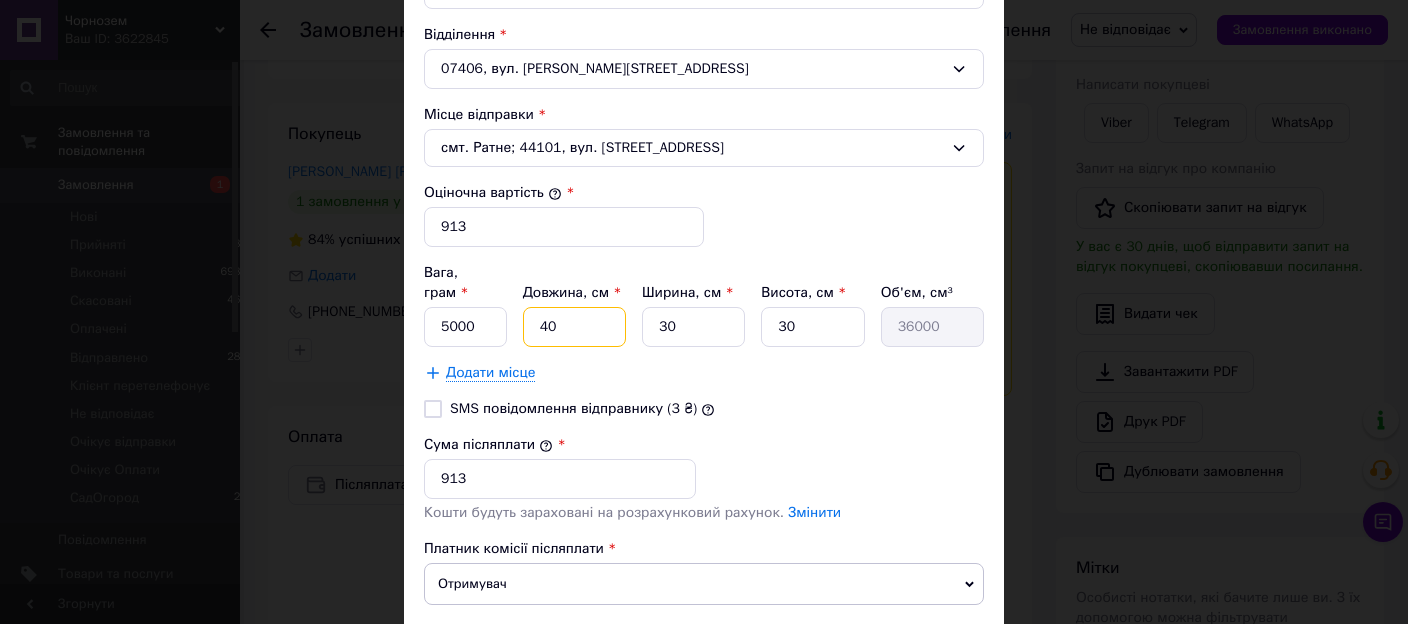 type on "40" 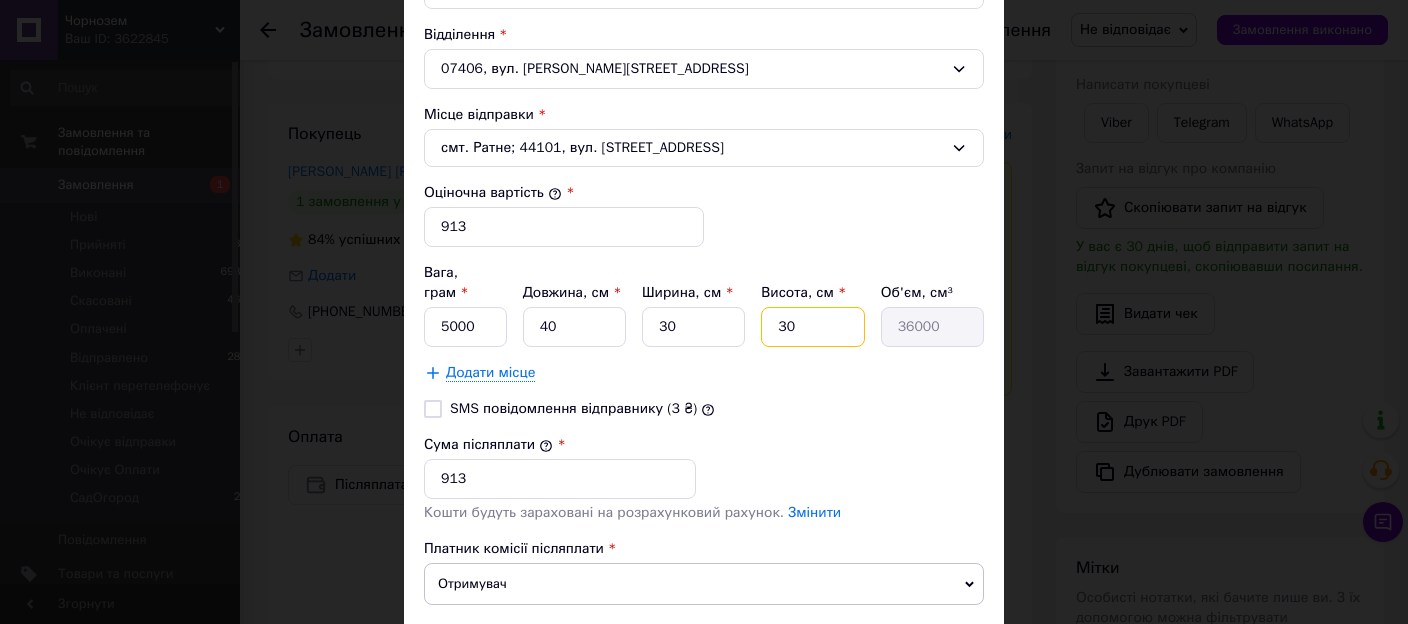 type on "2" 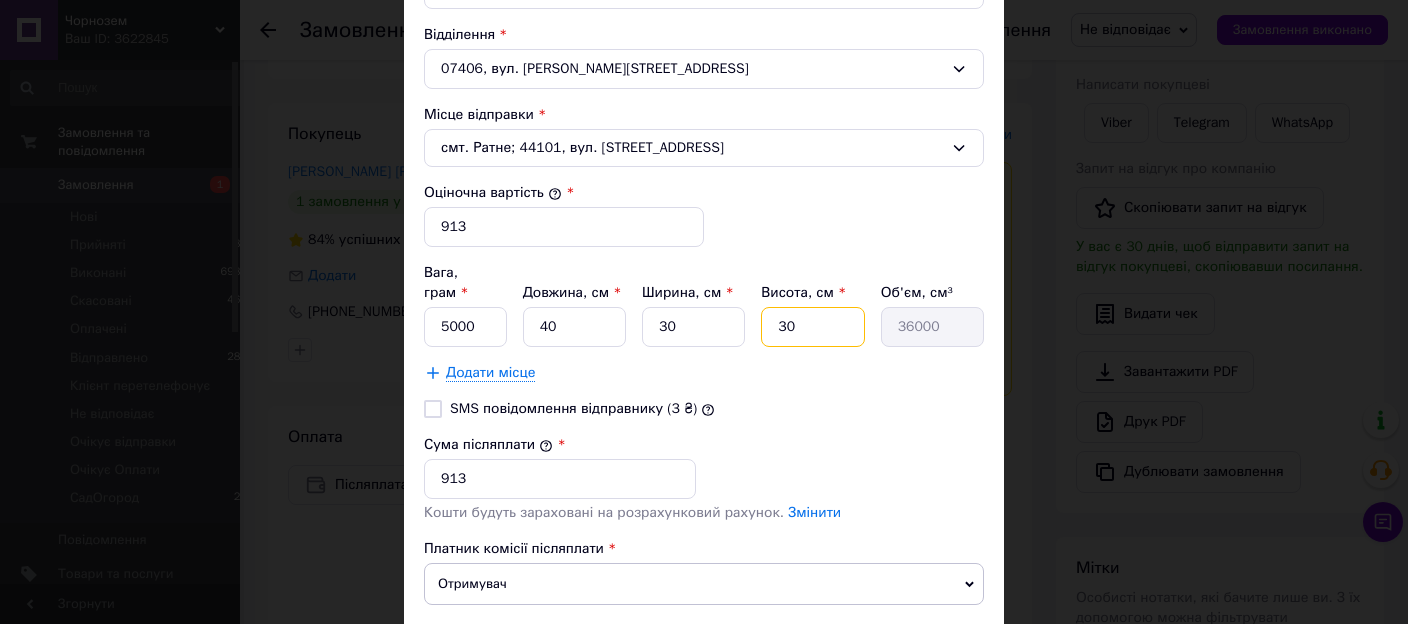 type on "2400" 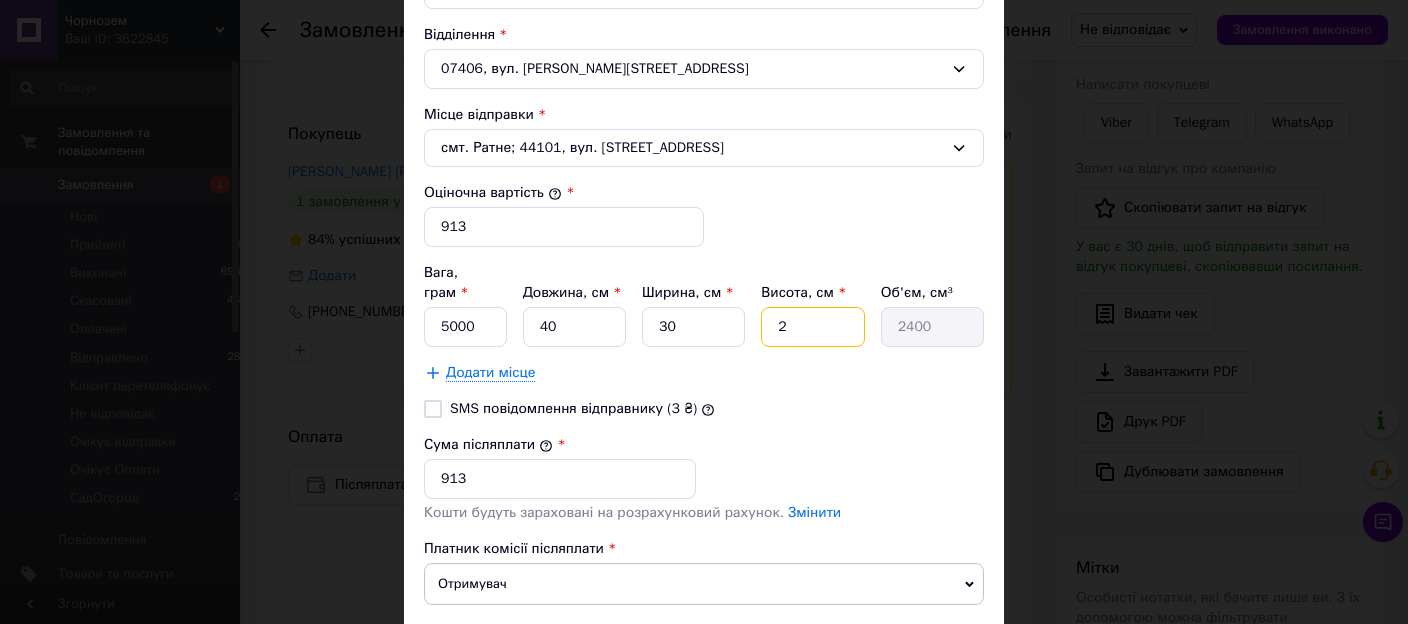 type on "20" 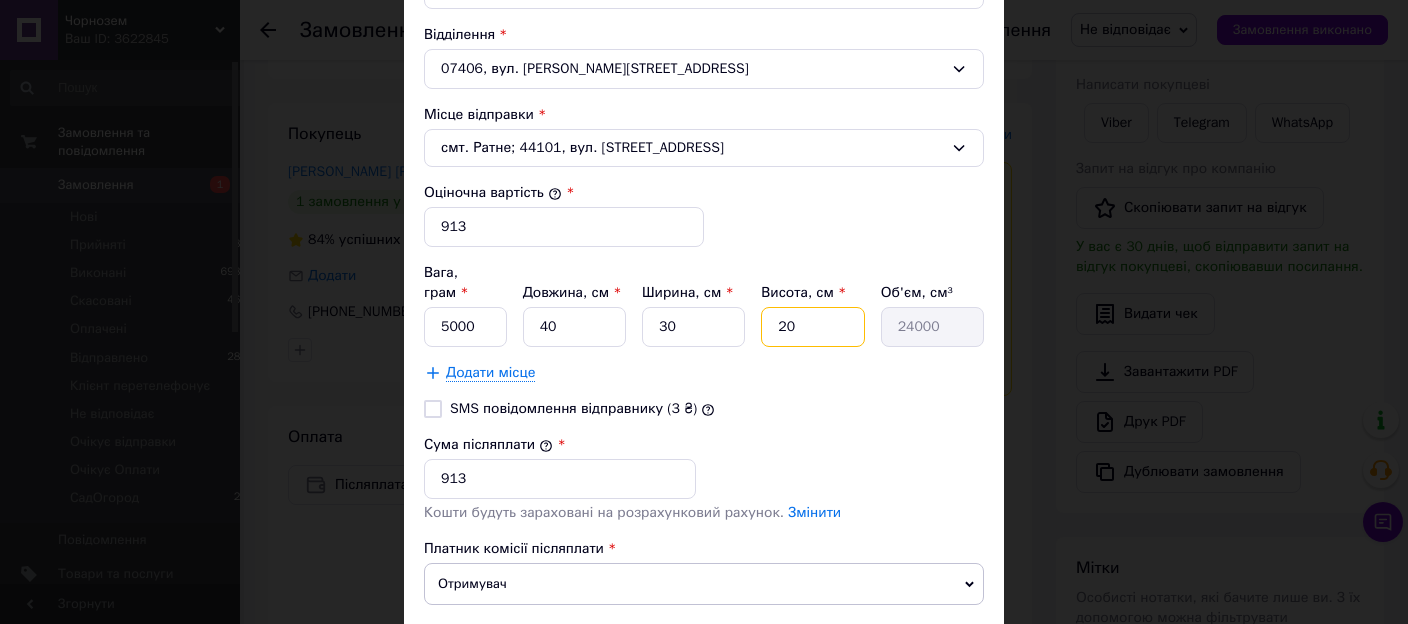 type on "20" 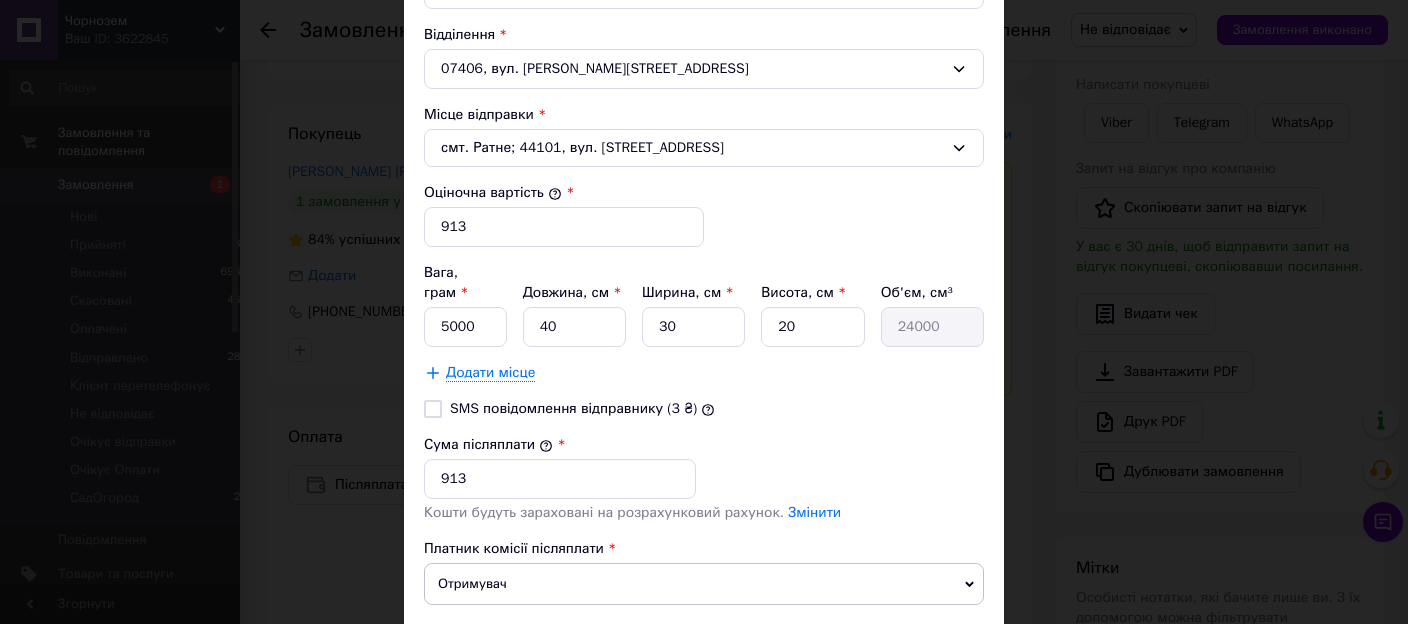 click on "Тариф     * Стандарт Платник   * Отримувач Прізвище отримувача   * Теличка Ім'я отримувача   * Лариса По батькові отримувача Анатоліївна Телефон отримувача   * +380984181244 Тип доставки     * Склад - склад Місто Бровари Відділення 07406, вул. Симона Петлюри, 21 Місце відправки   * смт. Ратне; 44101, вул. Центральна, 7 Оціночна вартість     * 913 Вага, грам   * 5000 Довжина, см   * 40 Ширина, см   * 30 Висота, см   * 20 Об'єм, см³ 24000 Додати місце SMS повідомлення відправнику (3 ₴)   Сума післяплати     * 913 Кошти будуть зараховані на розрахунковий рахунок.   Змінити Платник комісії післяплати" at bounding box center [704, 83] 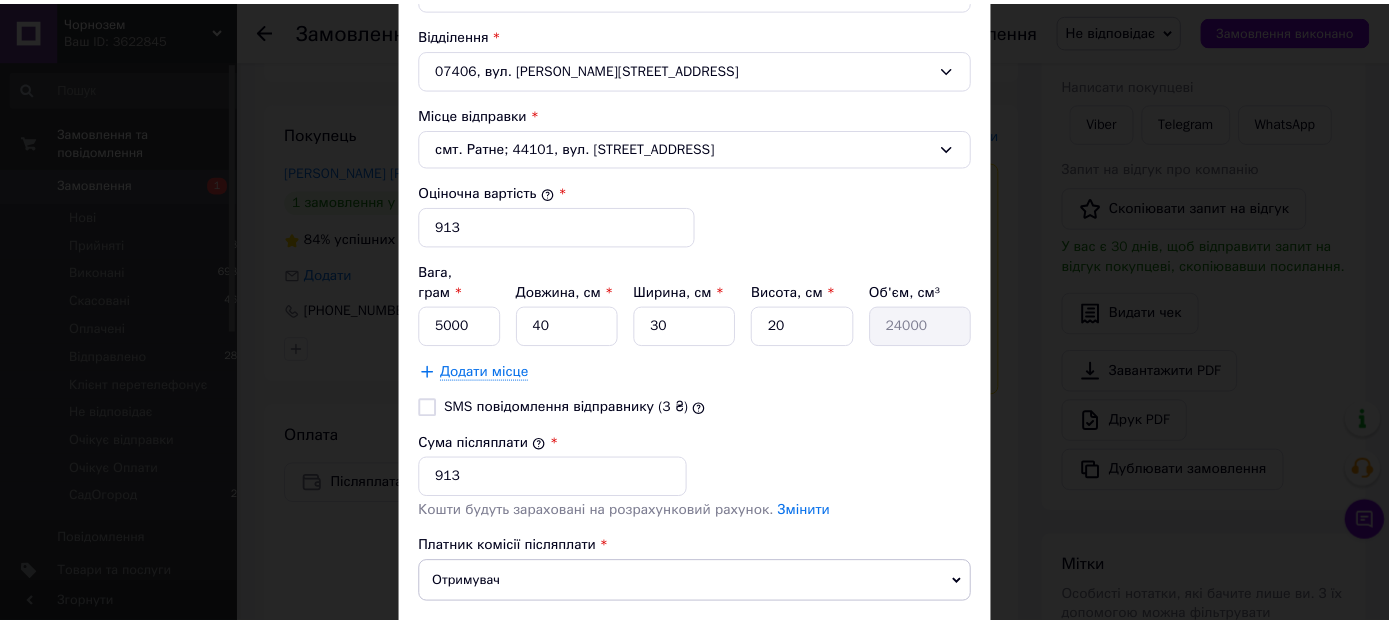 scroll, scrollTop: 805, scrollLeft: 0, axis: vertical 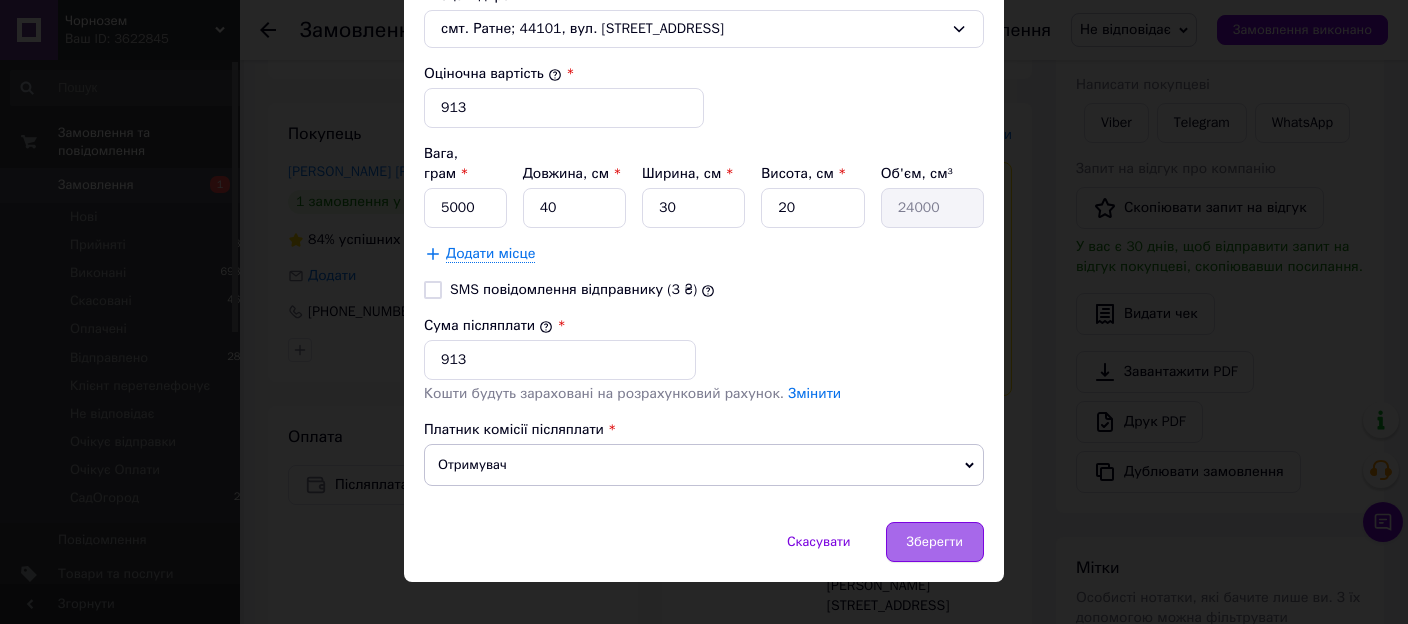click on "Зберегти" at bounding box center [935, 542] 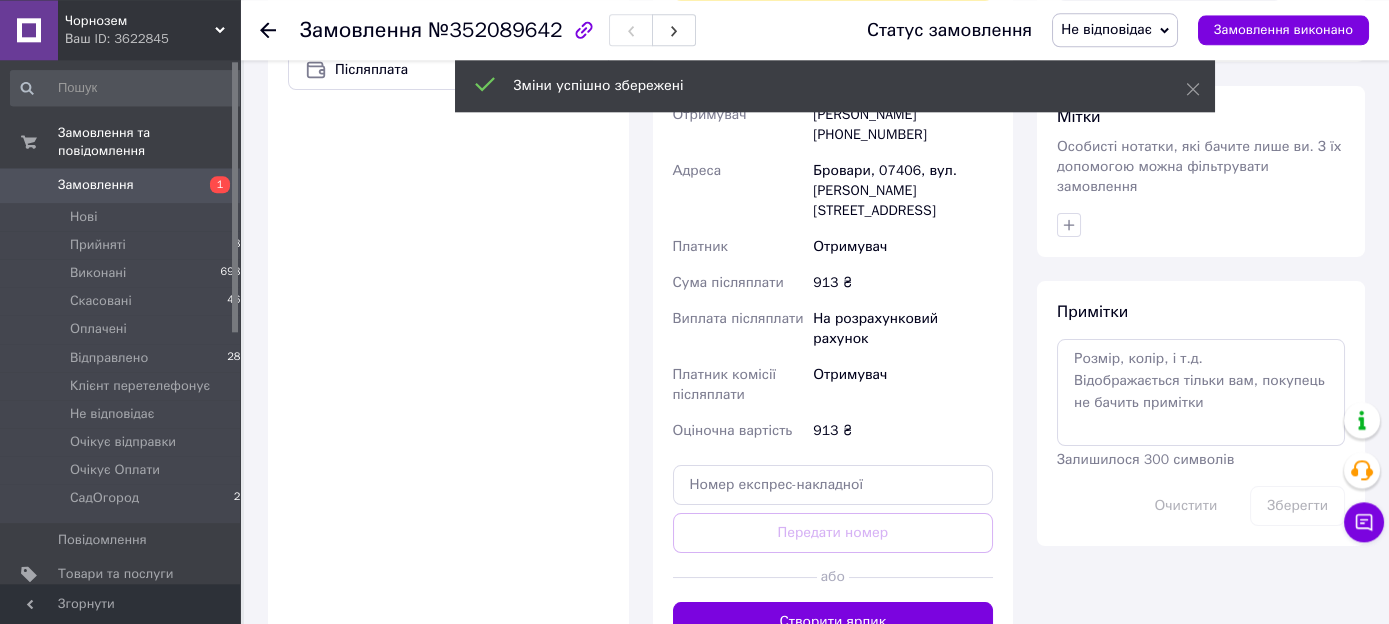 scroll, scrollTop: 844, scrollLeft: 0, axis: vertical 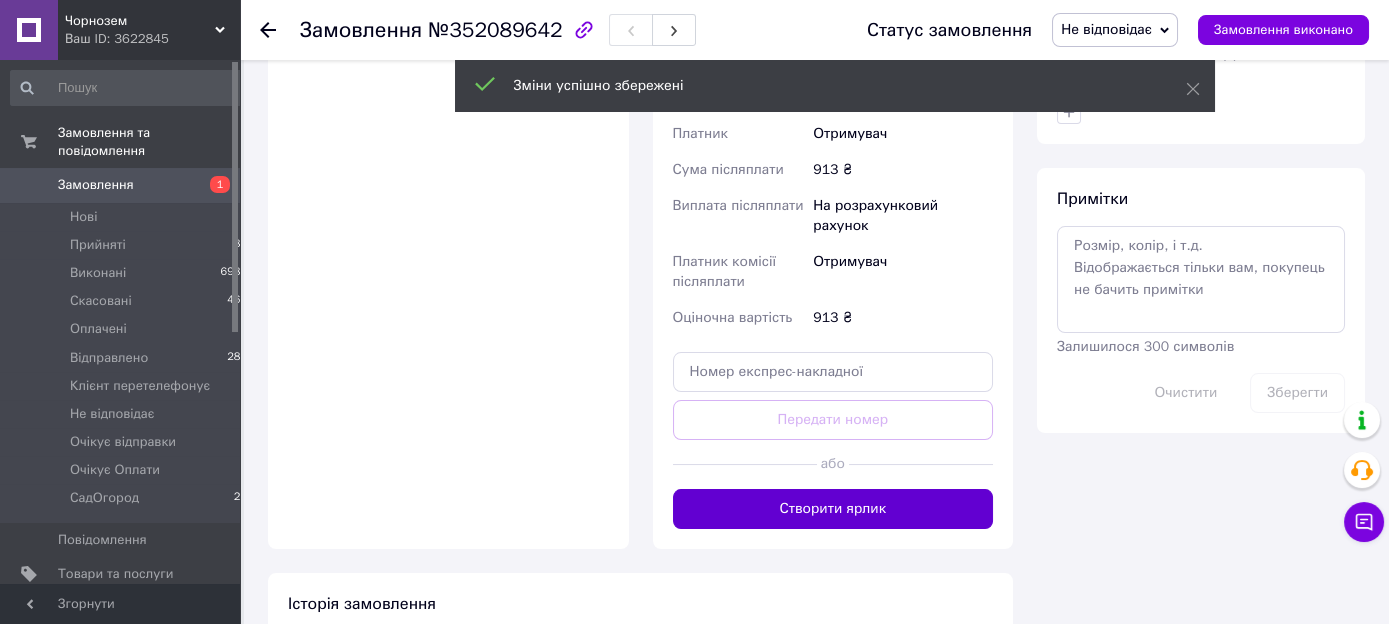 click on "Створити ярлик" at bounding box center [833, 509] 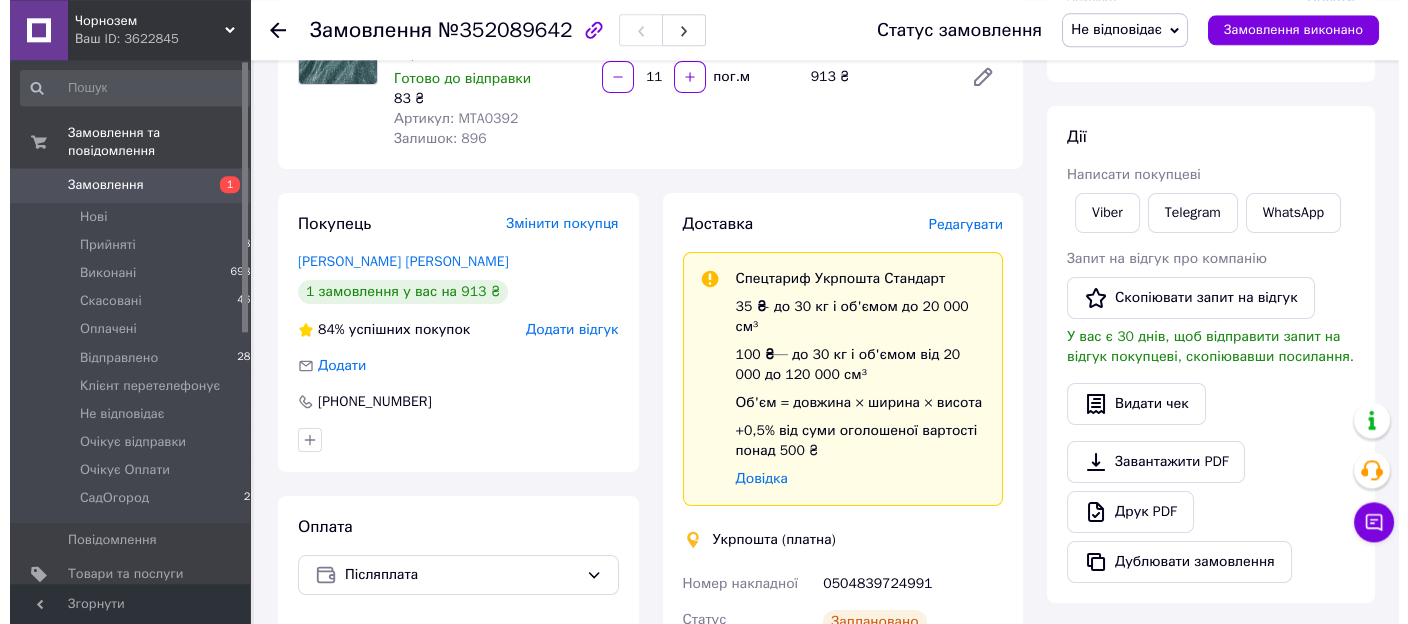scroll, scrollTop: 105, scrollLeft: 0, axis: vertical 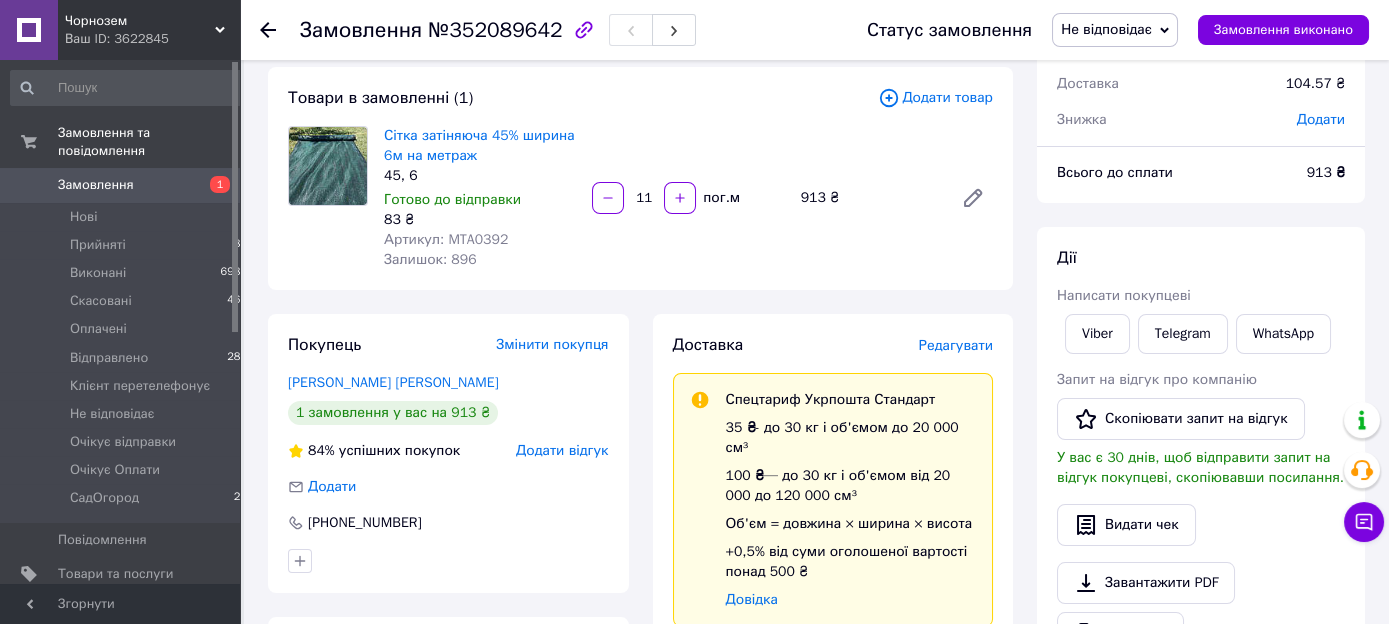 click on "Редагувати" at bounding box center (956, 345) 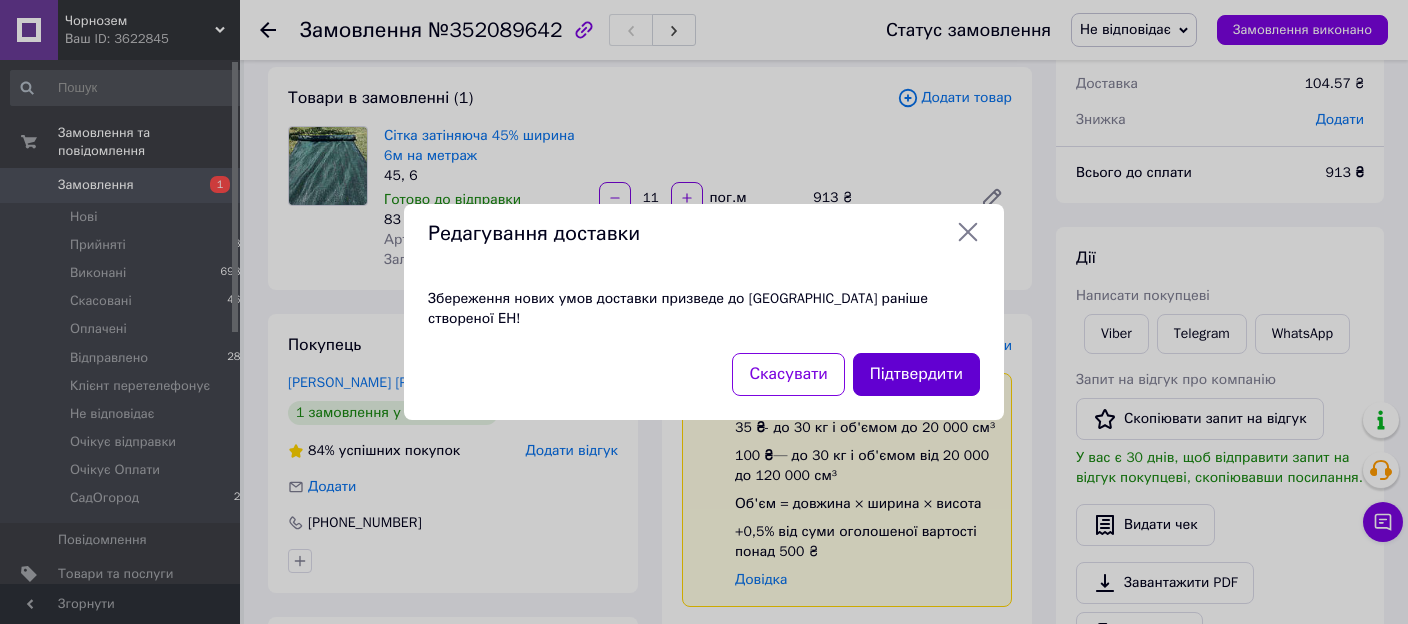 click on "Підтвердити" at bounding box center (916, 374) 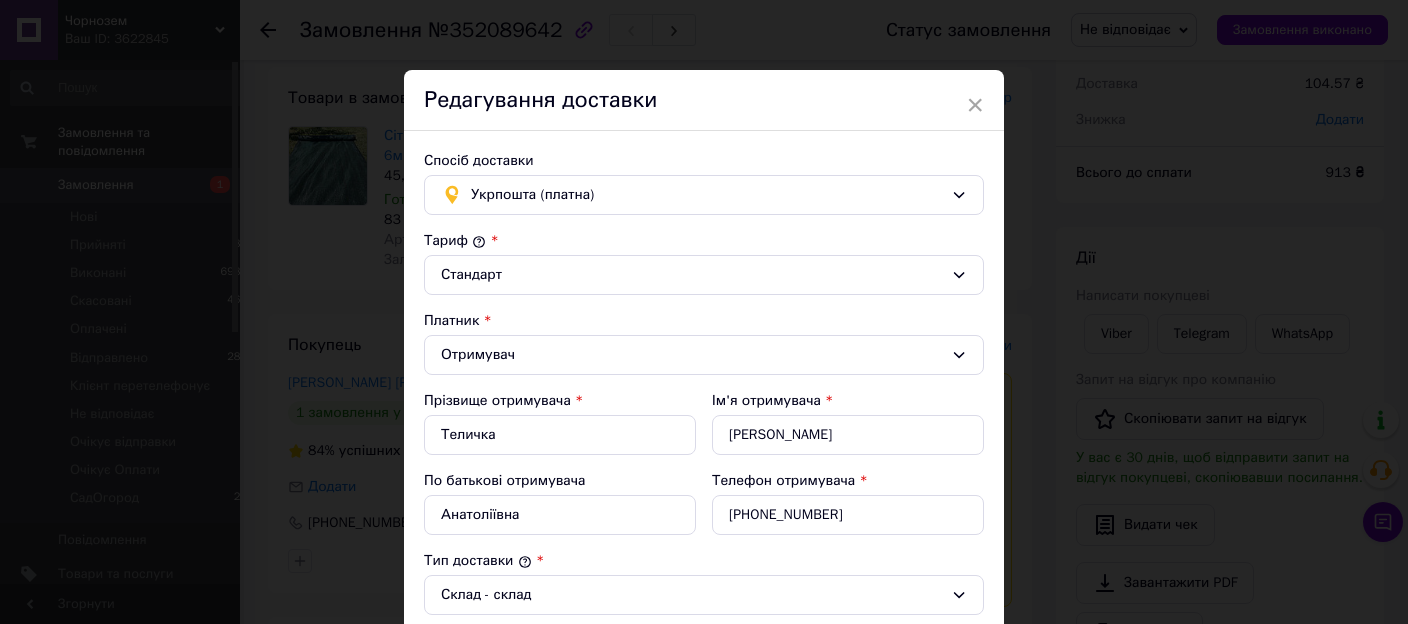 click on "Спосіб доставки Укрпошта (платна) Тариф     * Стандарт Платник   * Отримувач Прізвище отримувача   * Теличка Ім'я отримувача   * Лариса По батькові отримувача Анатоліївна Телефон отримувача   * +380984181244 Тип доставки     * Склад - склад Місто Бровари Відділення 07406, вул. Симона Петлюри, 21 Місце відправки   * смт. Ратне; 44101, вул. Центральна, 7 Оціночна вартість     * 913 Вага, грам   * 5000 Довжина, см   * 40 Ширина, см   * 30 Висота, см   * 20 Об'єм, см³ 24000 Додати місце SMS повідомлення відправнику (3 ₴)   Сума післяплати     * 913 Кошти будуть зараховані на розрахунковий рахунок." at bounding box center (704, 729) 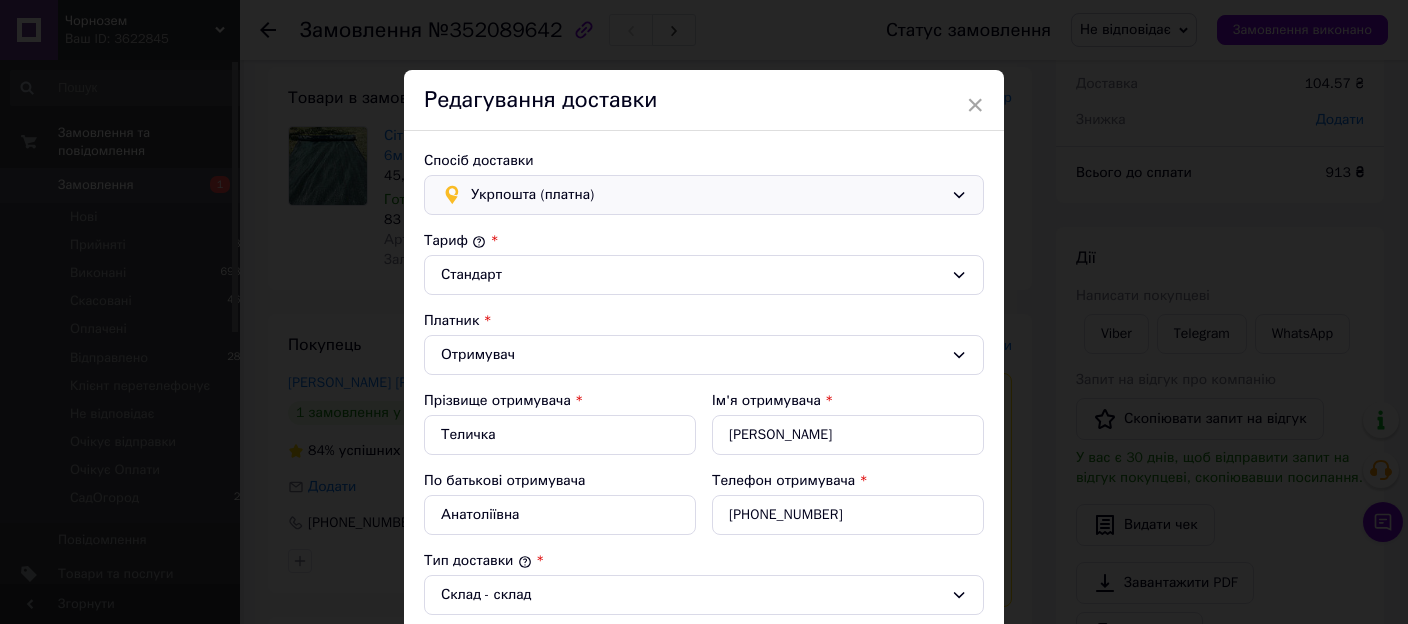 click on "Укрпошта (платна)" at bounding box center [707, 195] 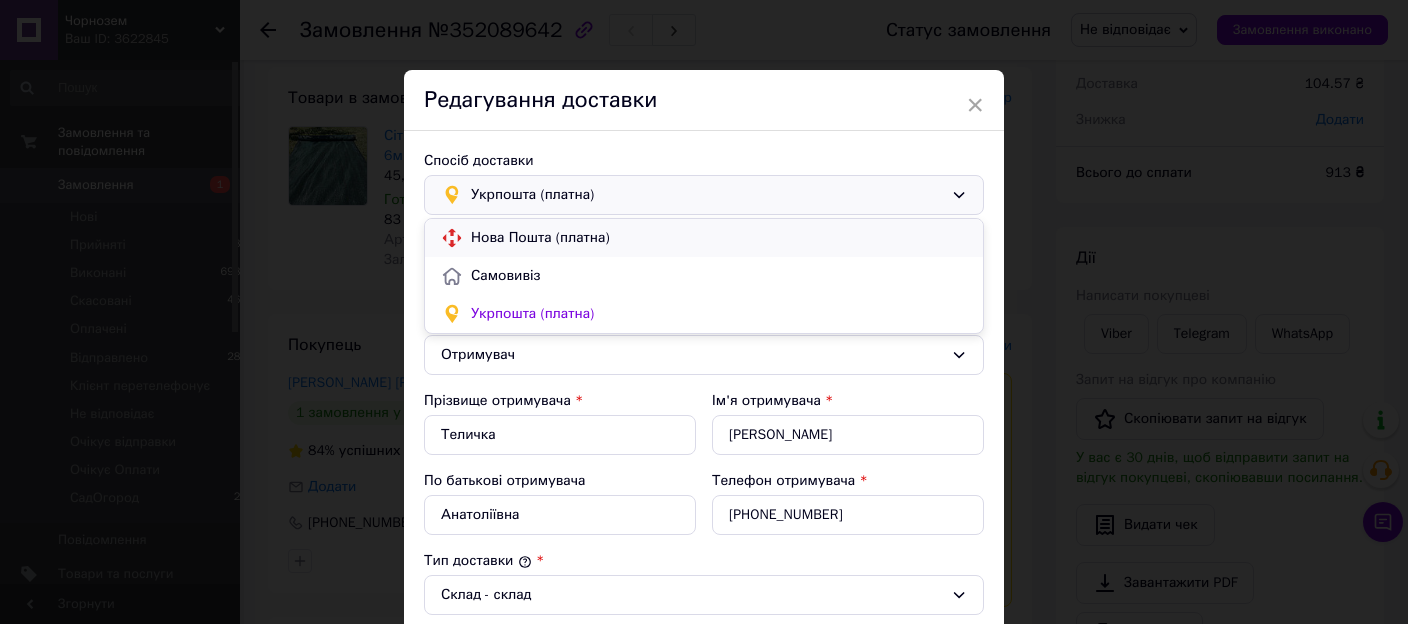 click on "Нова Пошта (платна)" at bounding box center (719, 238) 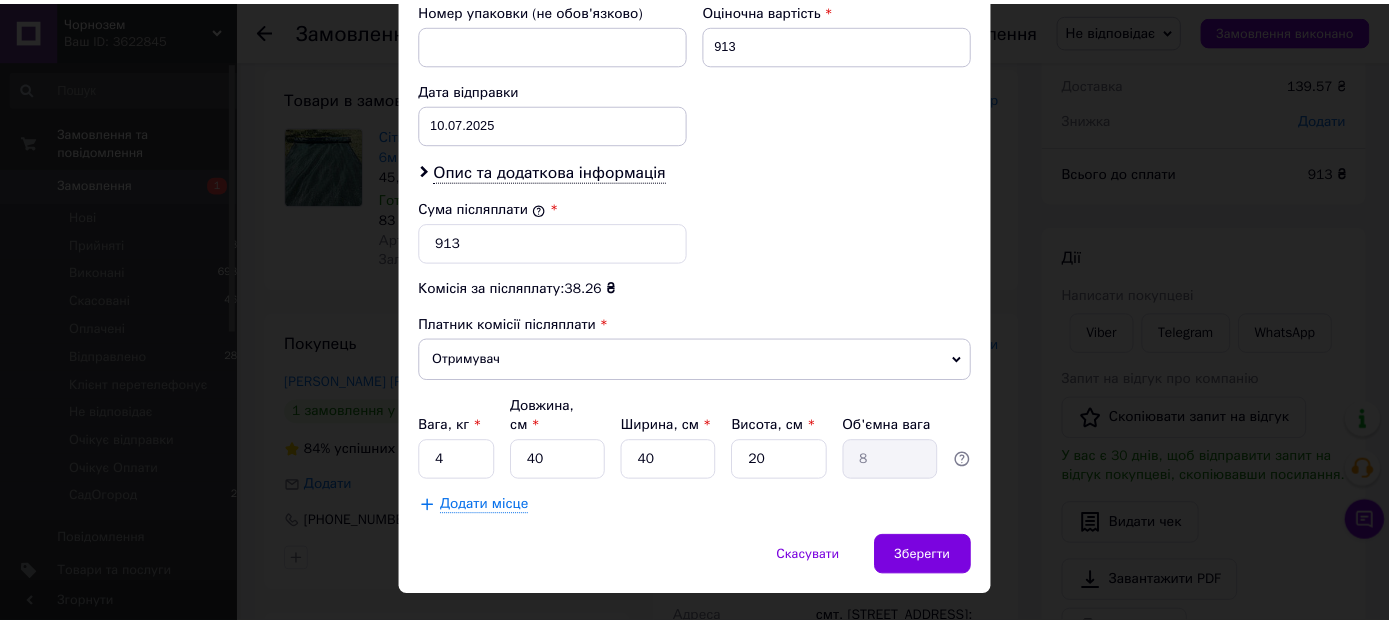 scroll, scrollTop: 893, scrollLeft: 0, axis: vertical 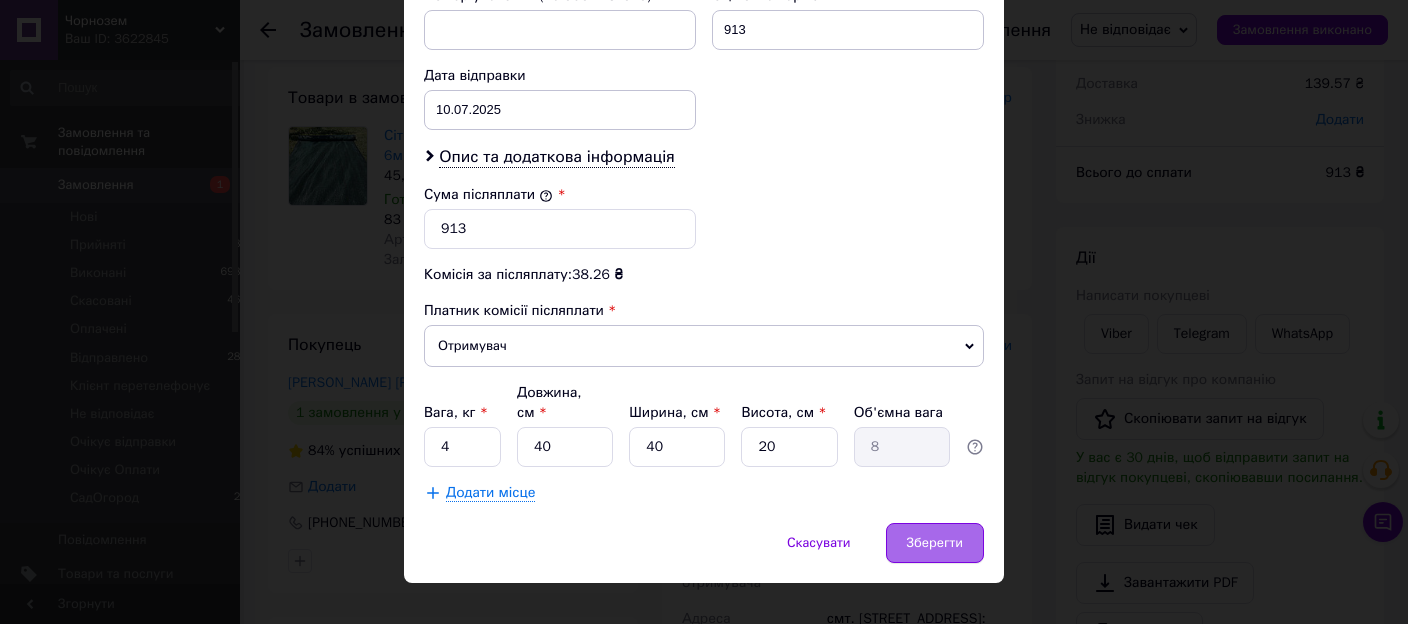 click on "Зберегти" at bounding box center (935, 543) 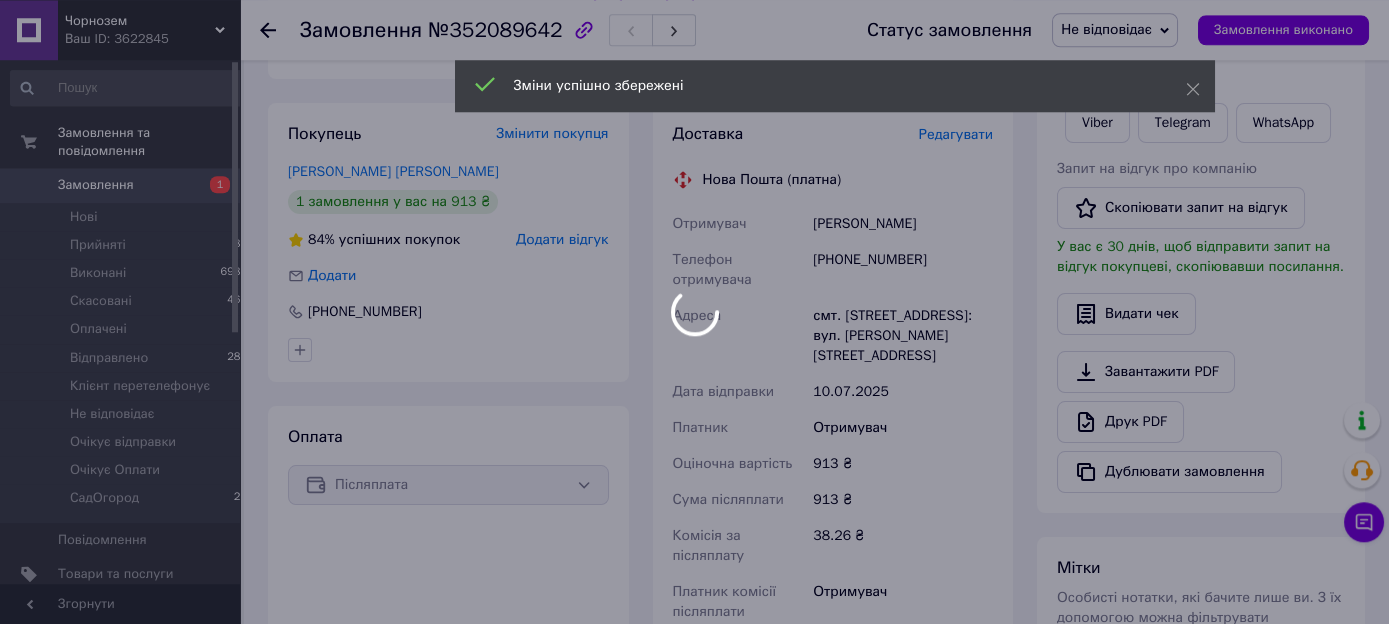 scroll, scrollTop: 422, scrollLeft: 0, axis: vertical 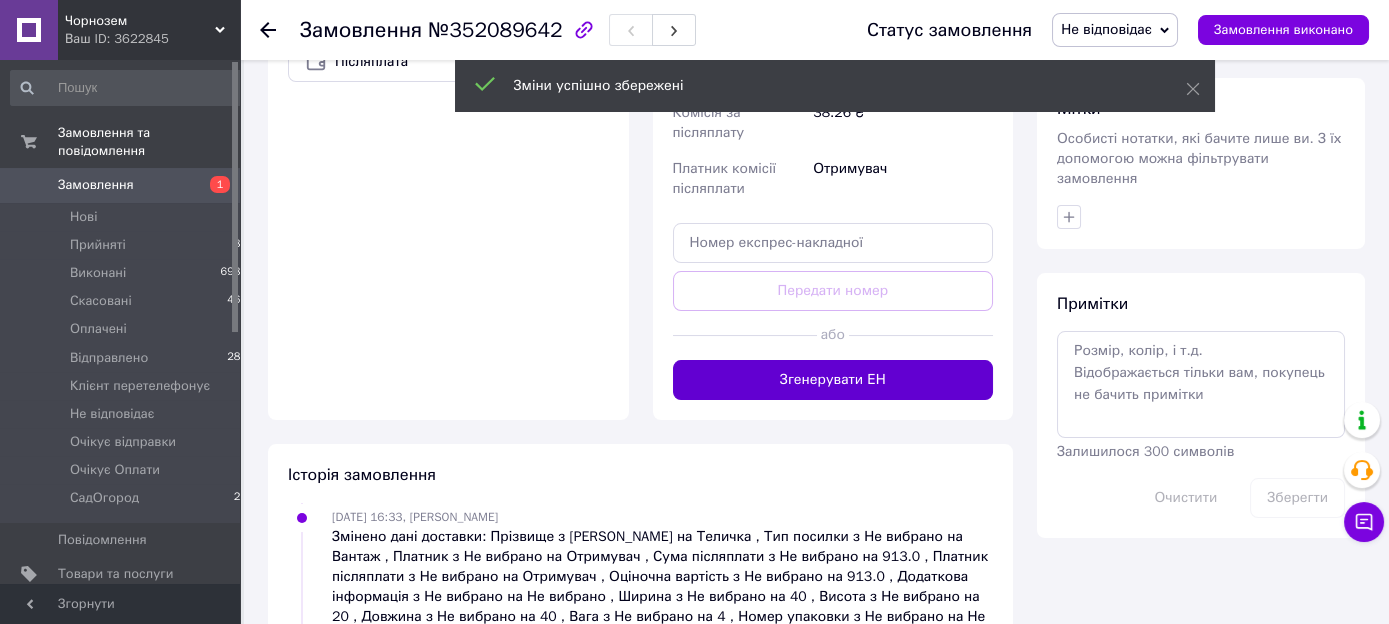 click on "Згенерувати ЕН" at bounding box center (833, 380) 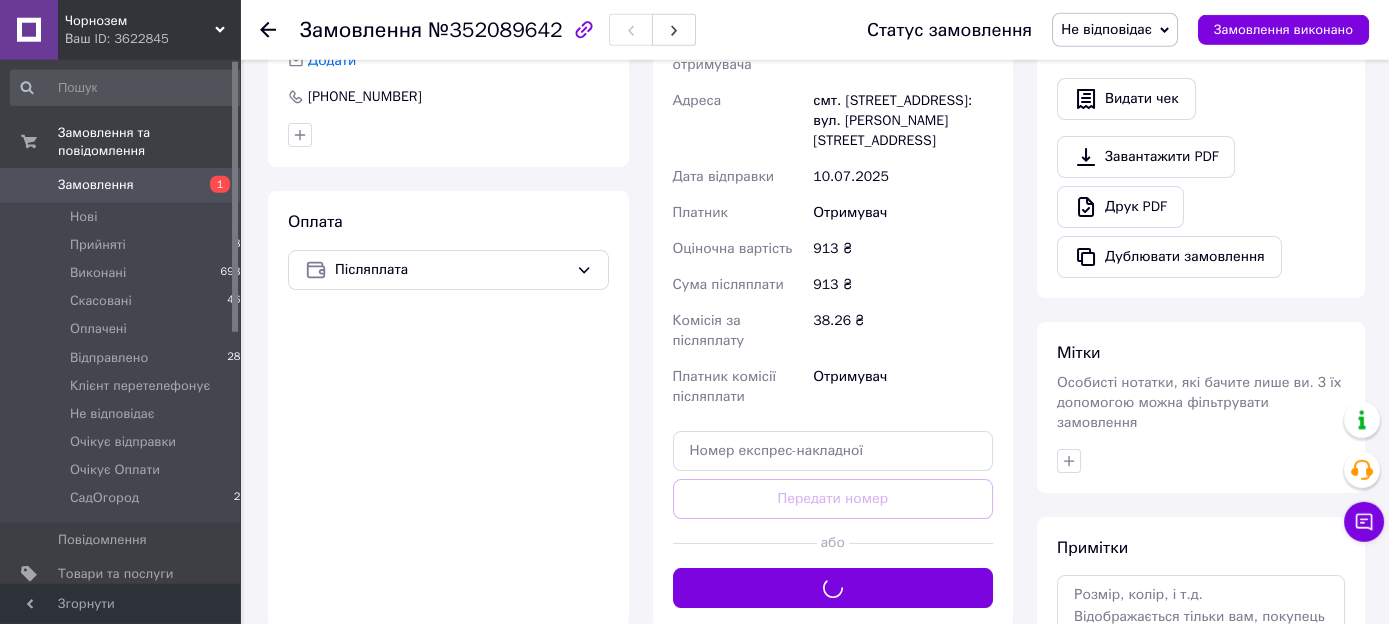 scroll, scrollTop: 422, scrollLeft: 0, axis: vertical 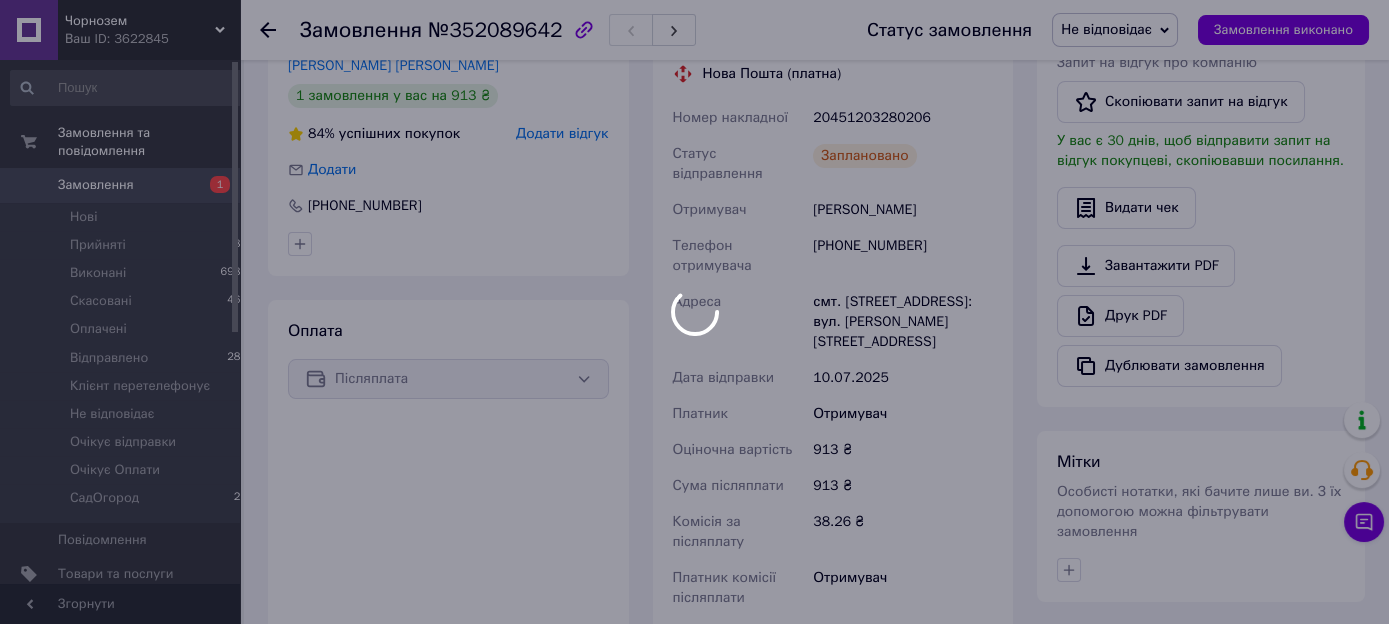 click at bounding box center [694, 312] 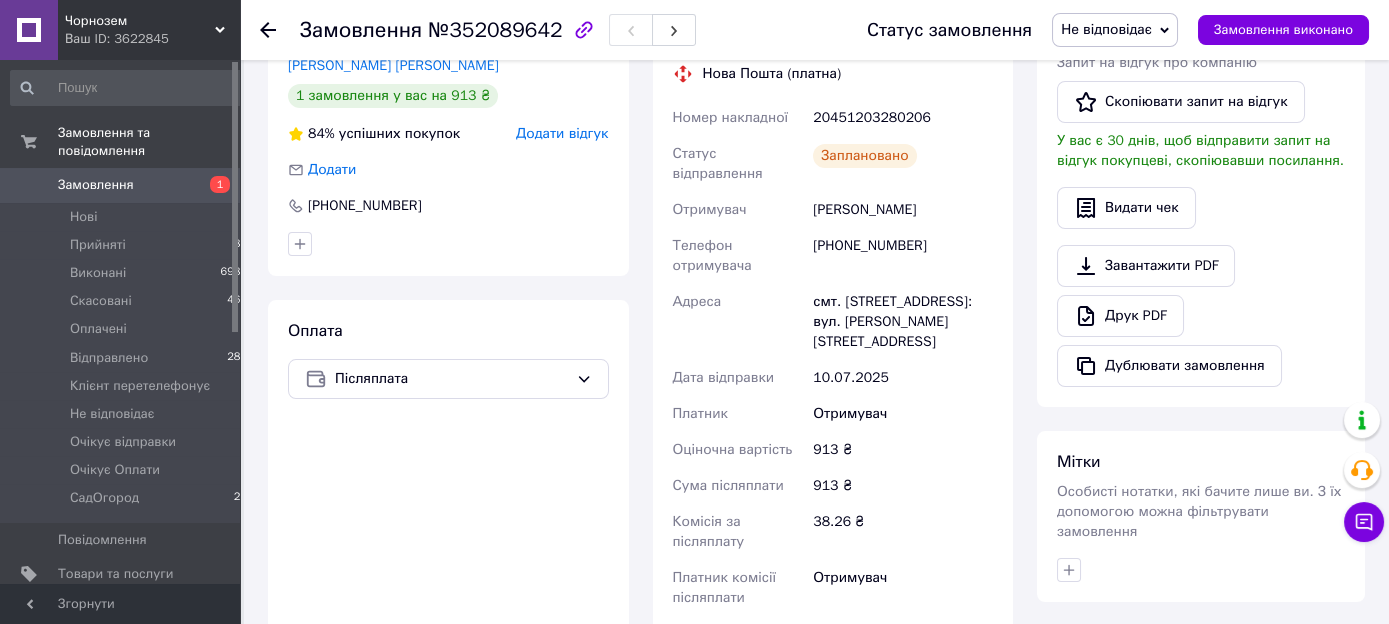 click on "Не відповідає" at bounding box center [1106, 29] 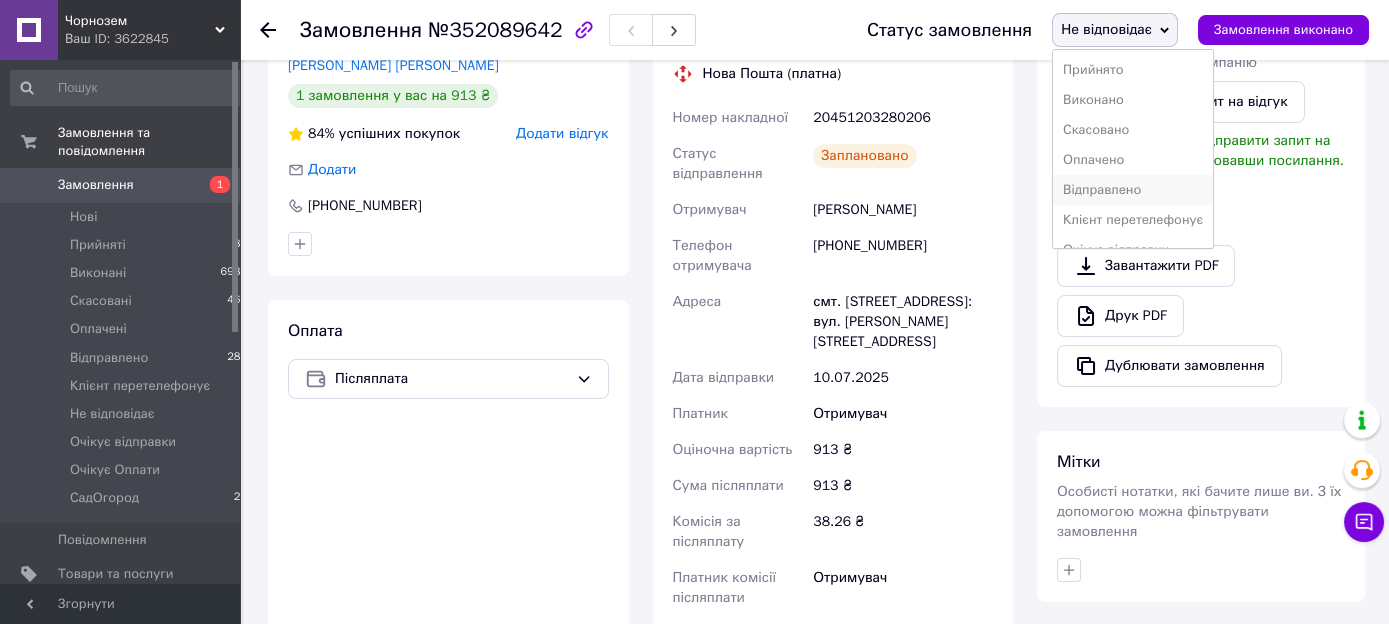 click on "Відправлено" at bounding box center (1133, 190) 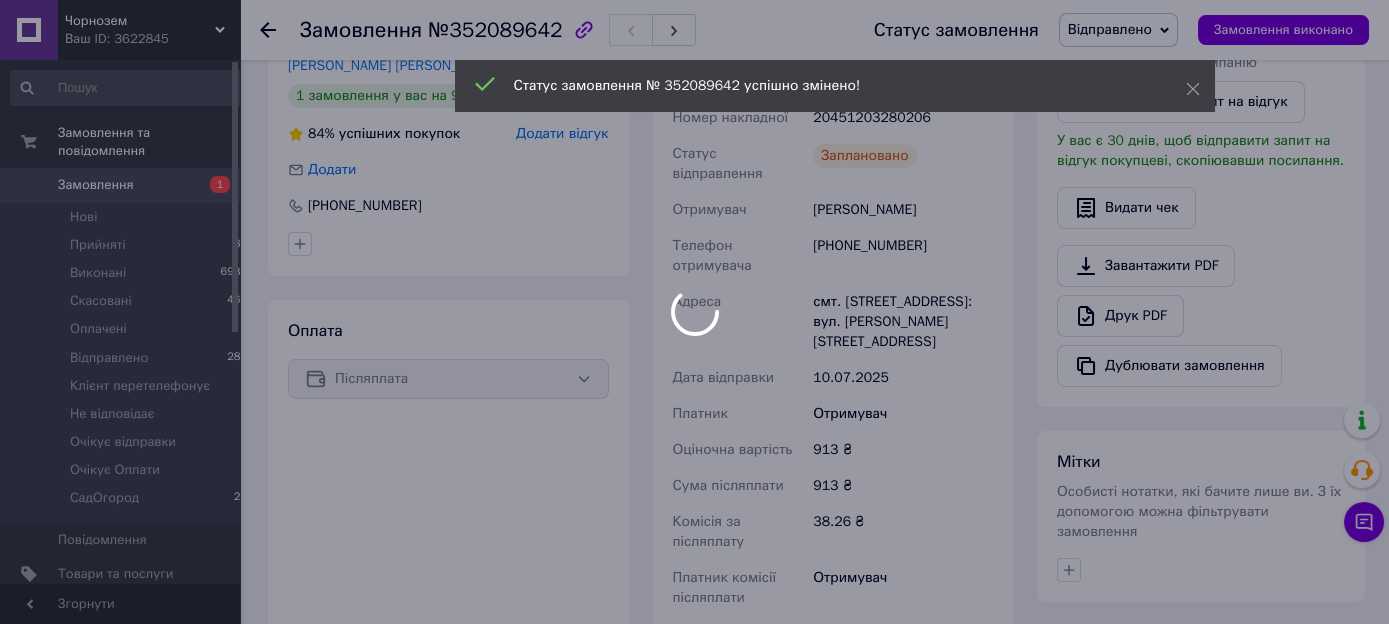 scroll, scrollTop: 257, scrollLeft: 0, axis: vertical 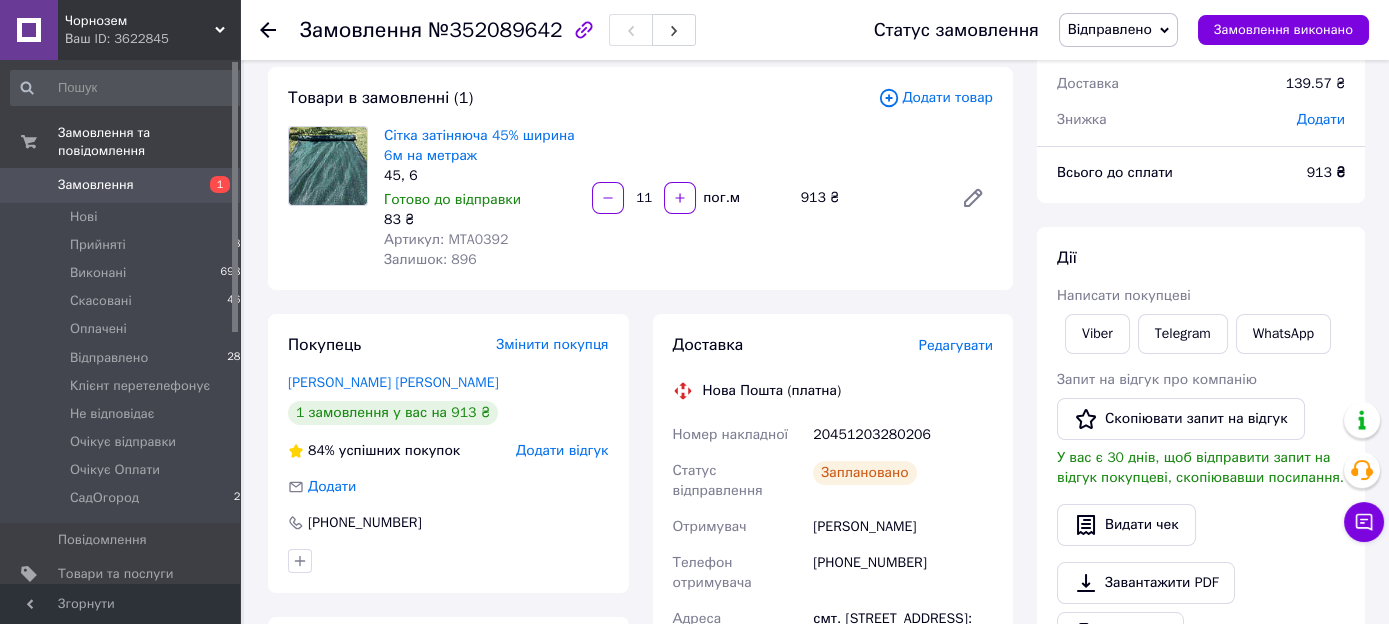 drag, startPoint x: 879, startPoint y: 509, endPoint x: 810, endPoint y: 516, distance: 69.354164 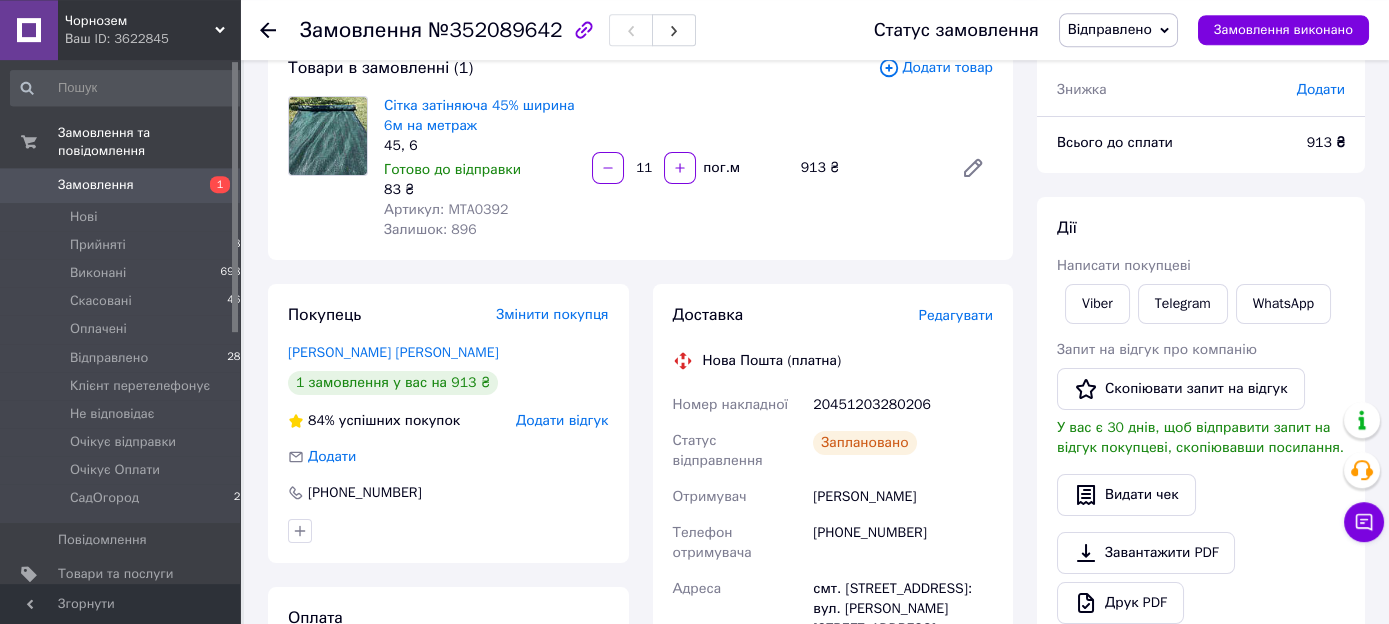 scroll, scrollTop: 211, scrollLeft: 0, axis: vertical 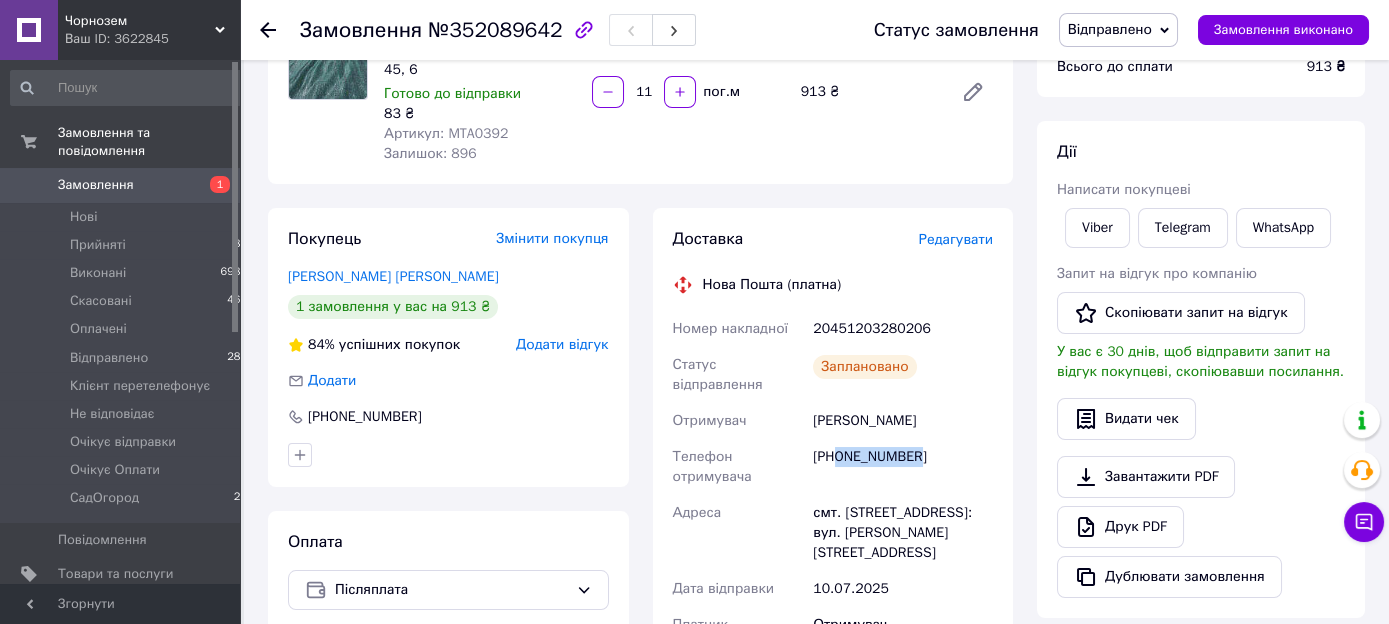 drag, startPoint x: 909, startPoint y: 461, endPoint x: 838, endPoint y: 471, distance: 71.70077 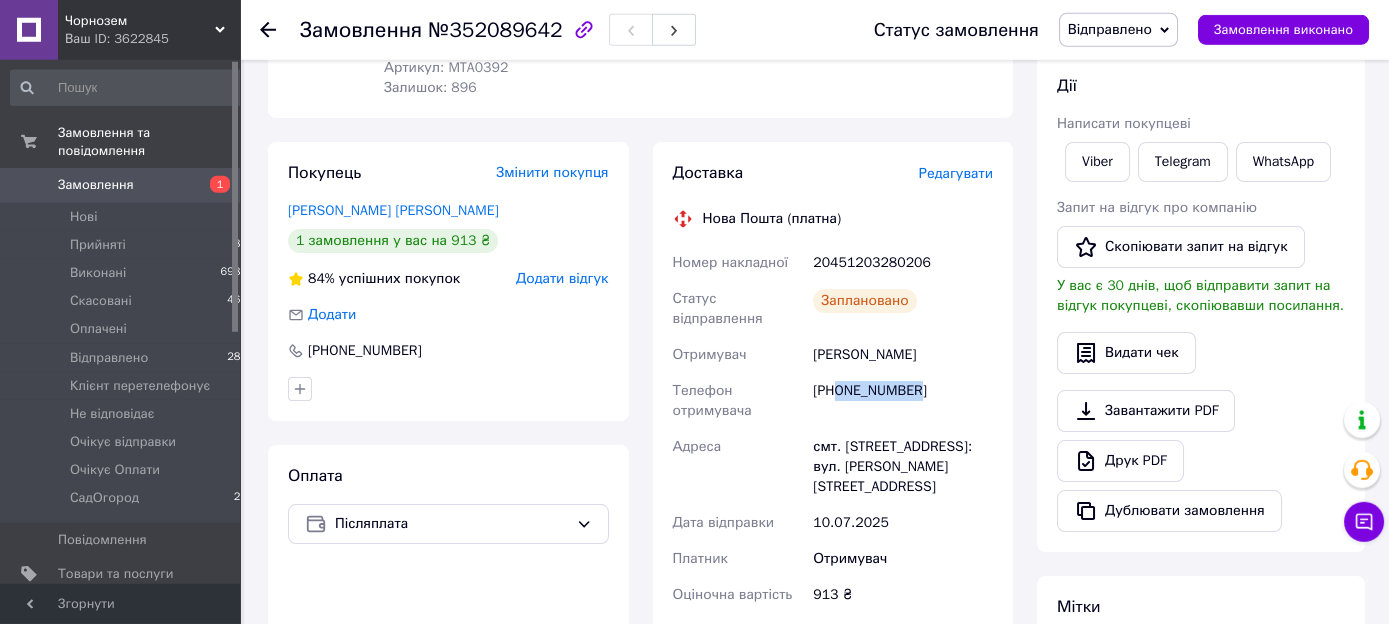 scroll, scrollTop: 316, scrollLeft: 0, axis: vertical 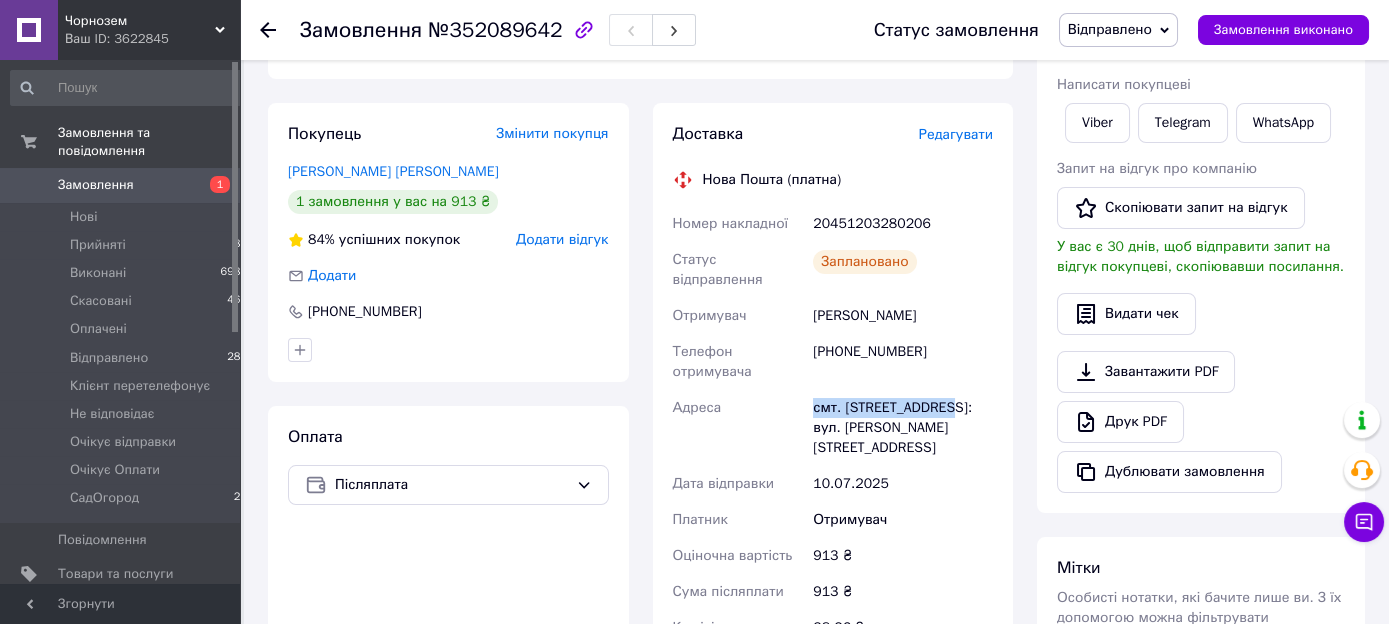 drag, startPoint x: 946, startPoint y: 413, endPoint x: 807, endPoint y: 416, distance: 139.03236 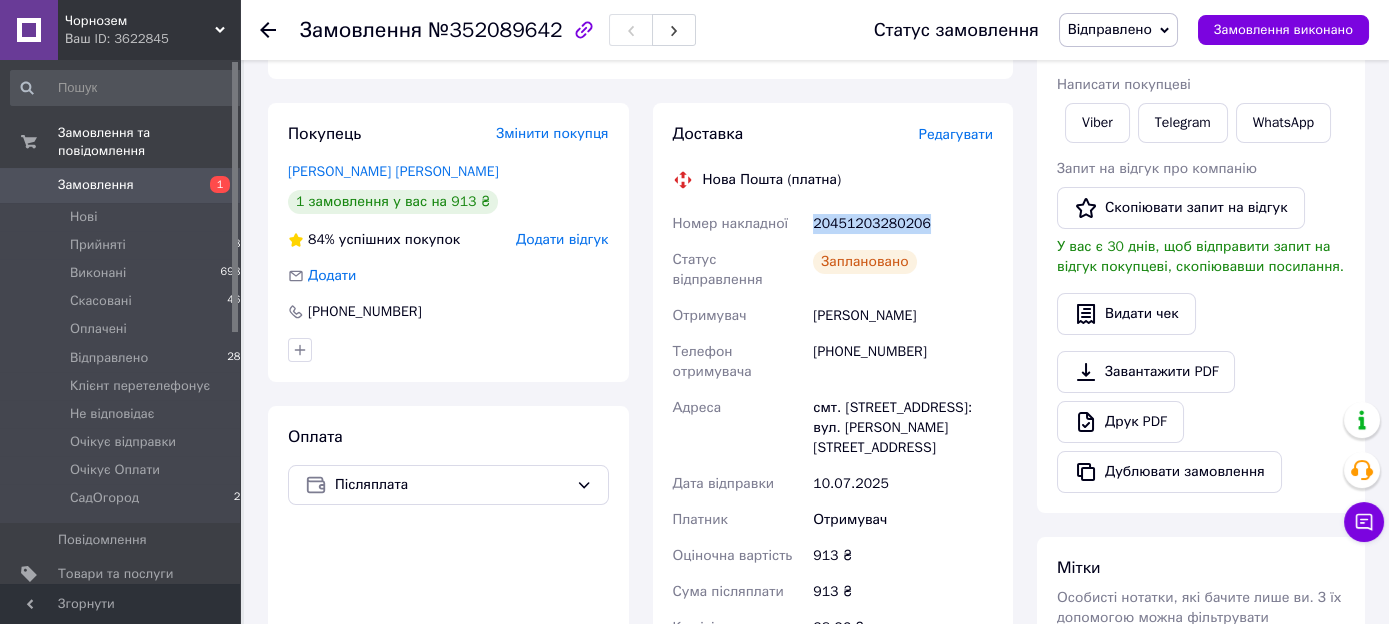 drag, startPoint x: 925, startPoint y: 225, endPoint x: 793, endPoint y: 238, distance: 132.63861 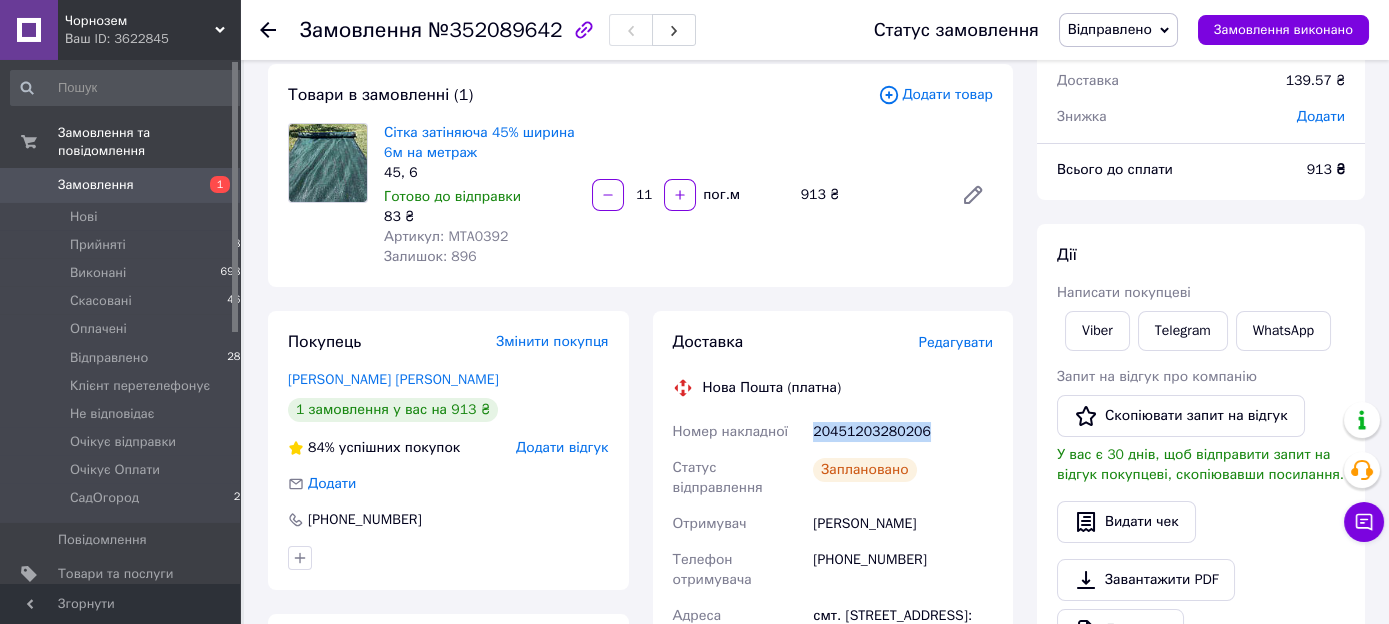 scroll, scrollTop: 105, scrollLeft: 0, axis: vertical 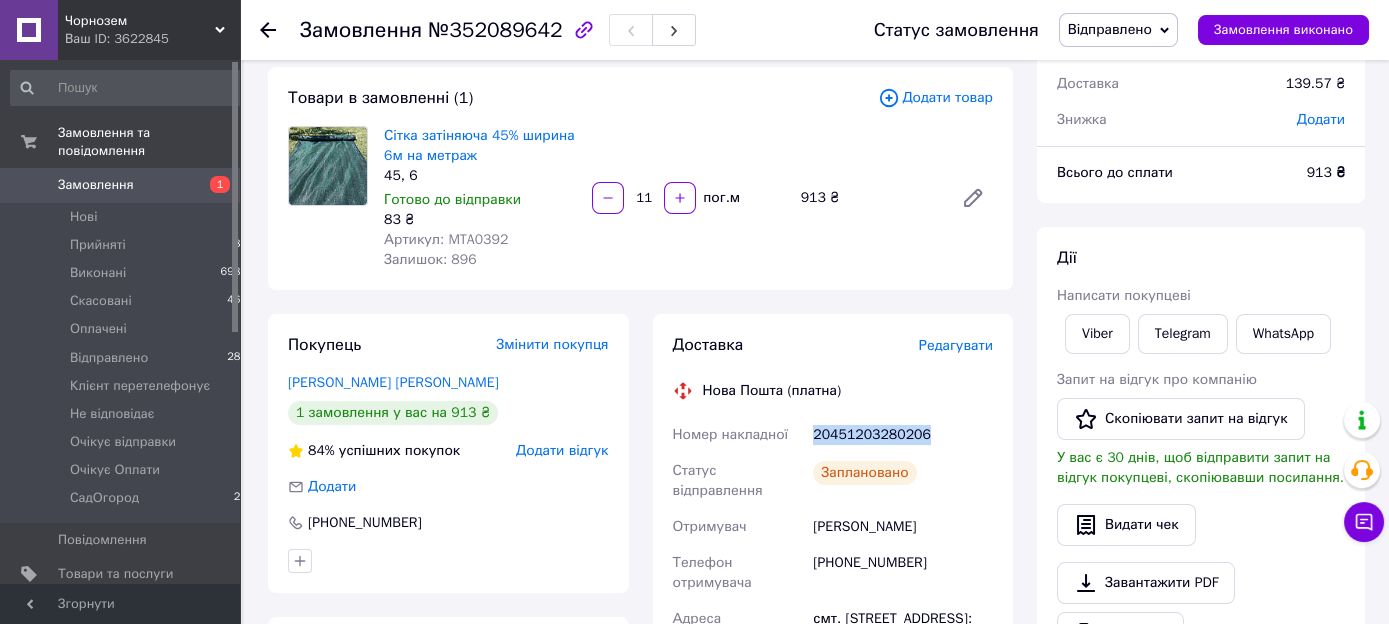click on "Замовлення" at bounding box center (96, 185) 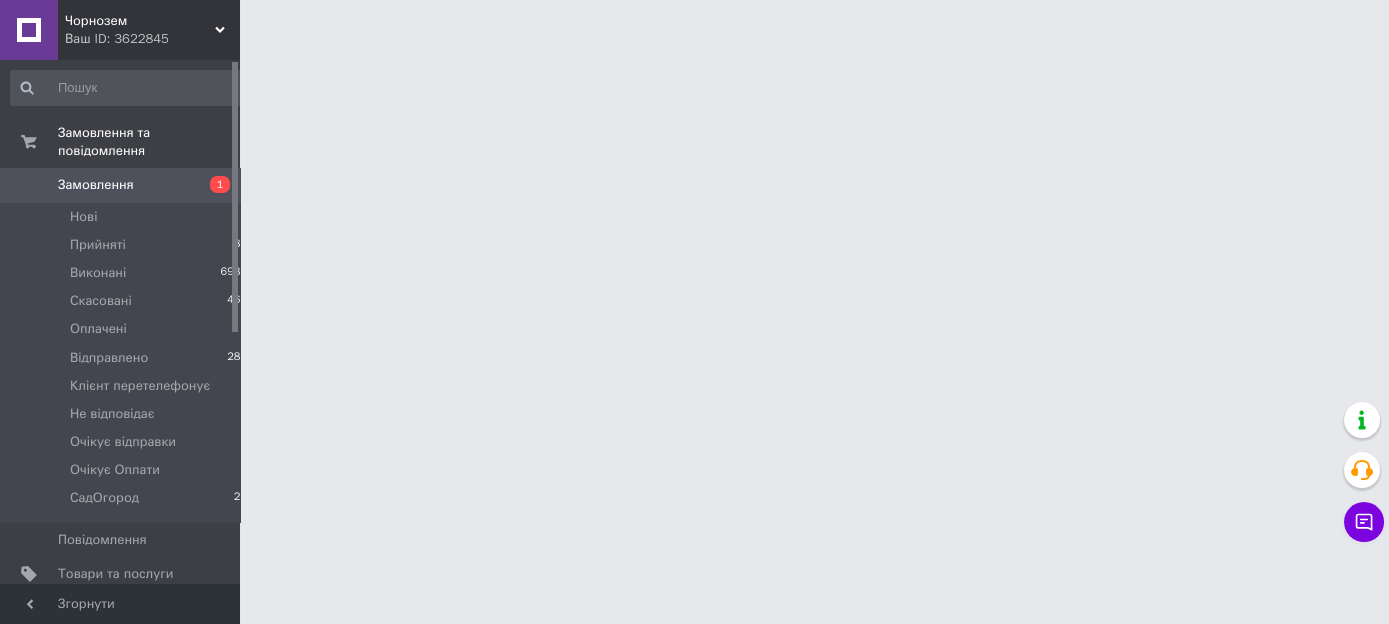scroll, scrollTop: 0, scrollLeft: 0, axis: both 